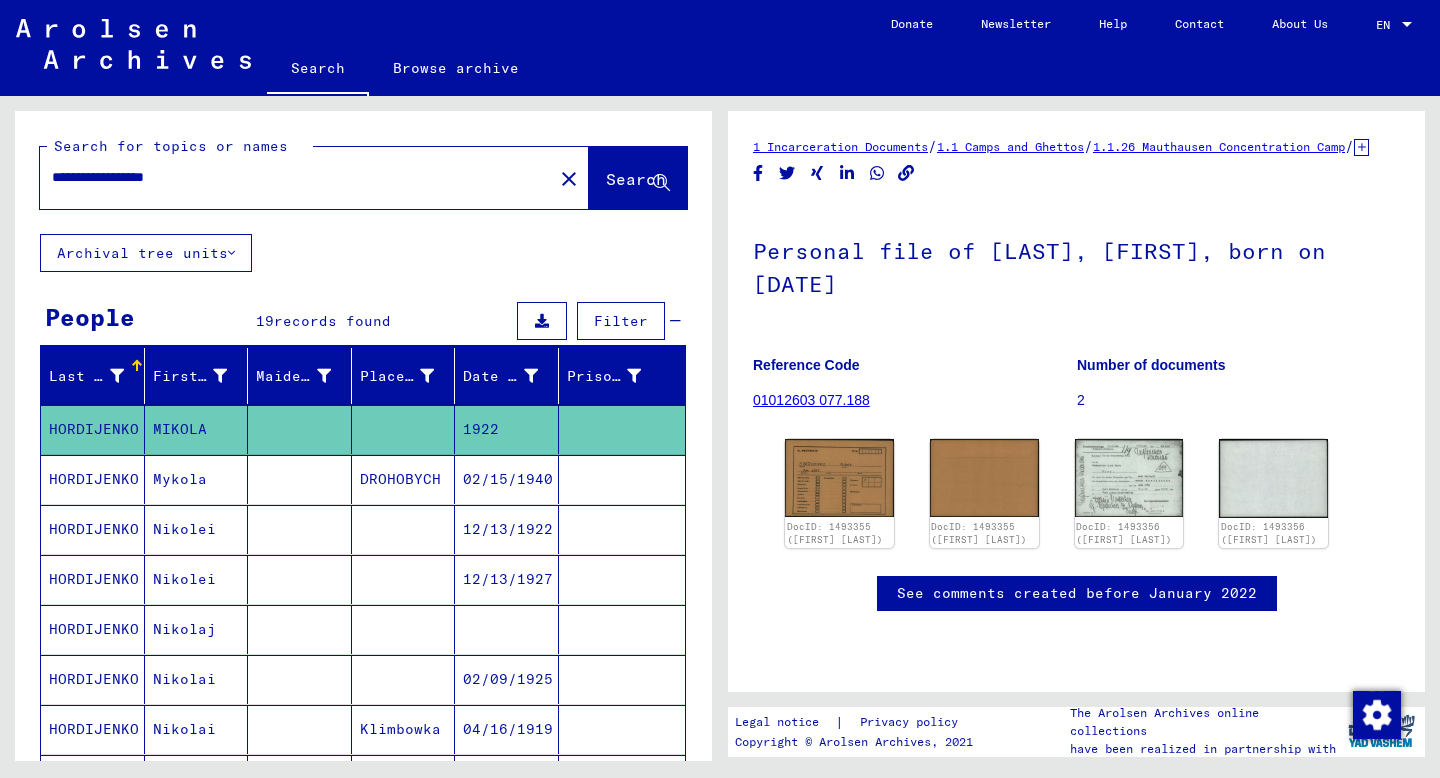 scroll, scrollTop: 0, scrollLeft: 0, axis: both 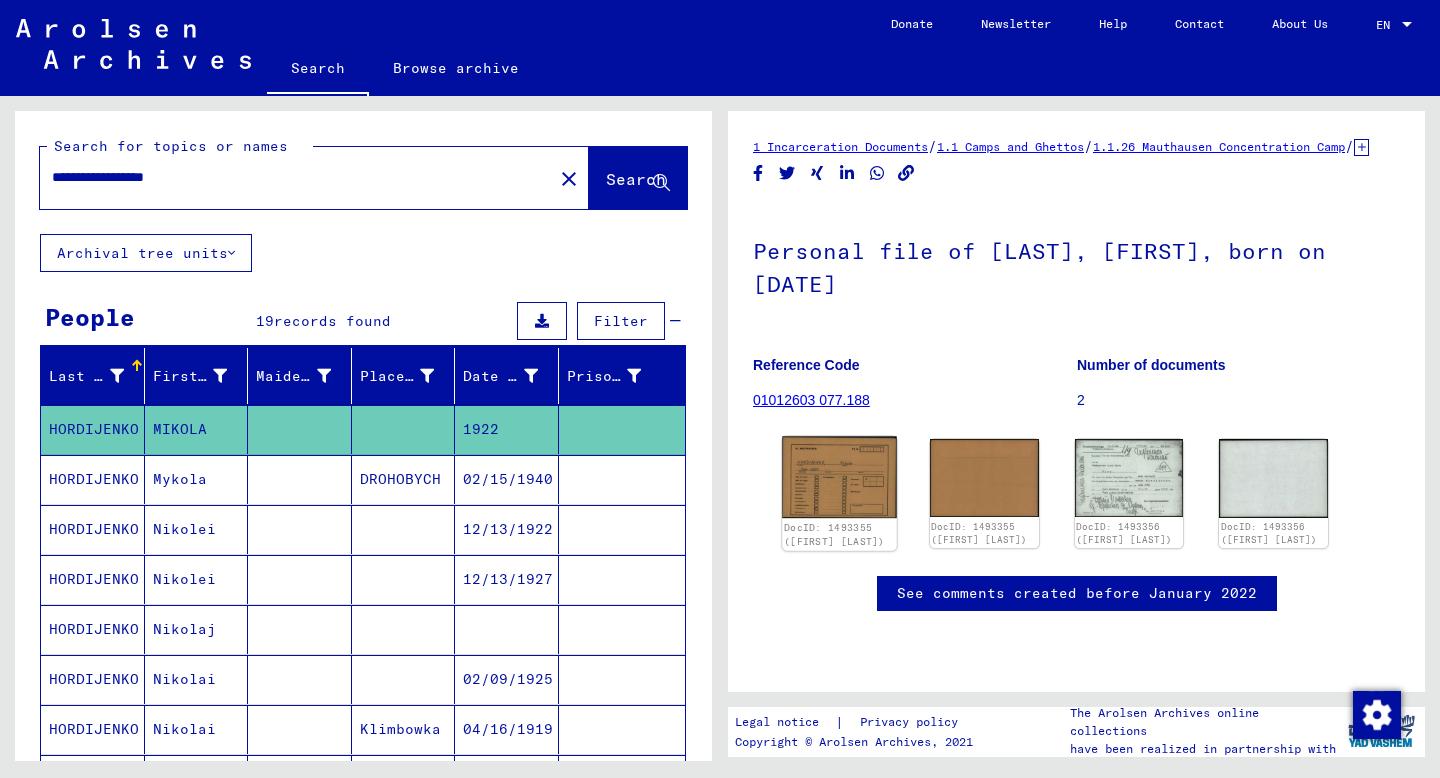 click 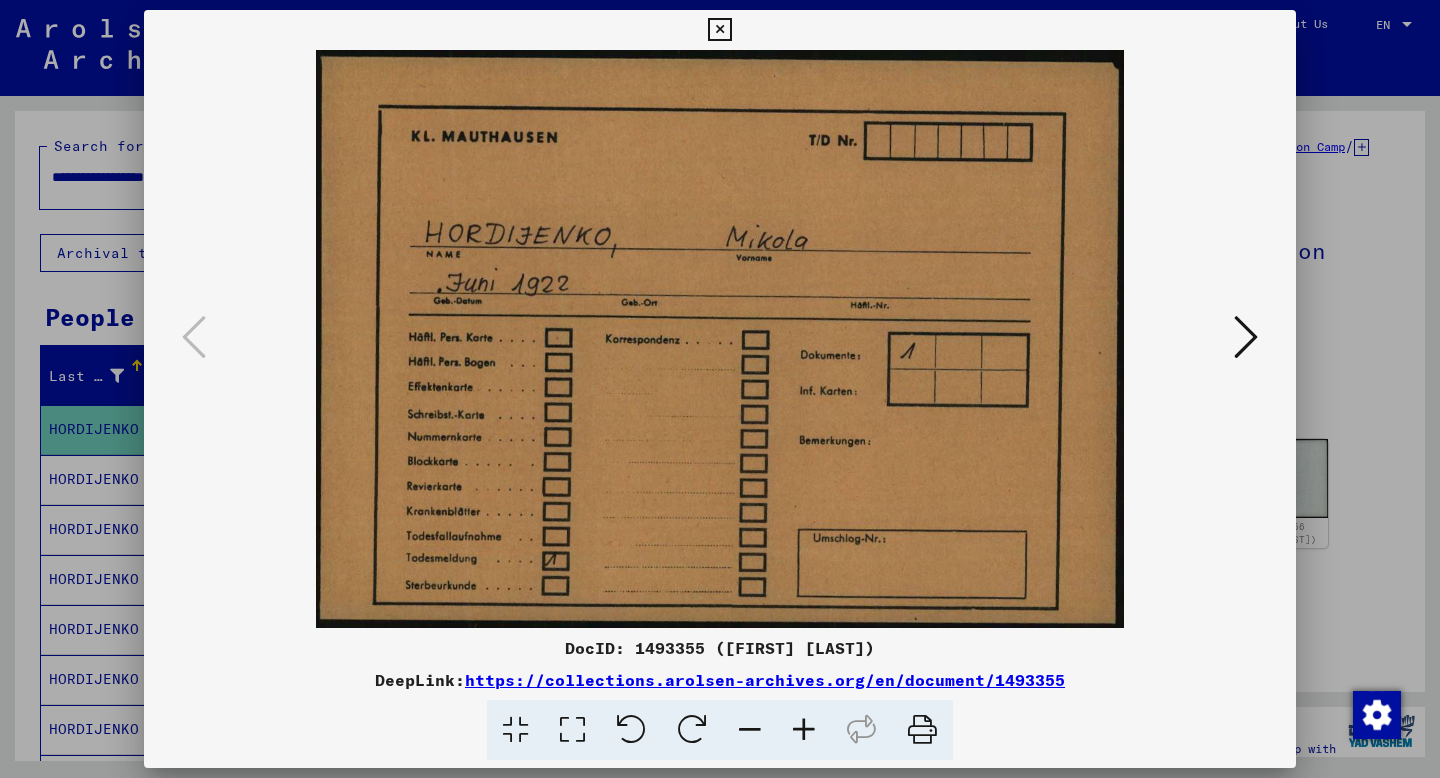 click at bounding box center [720, 389] 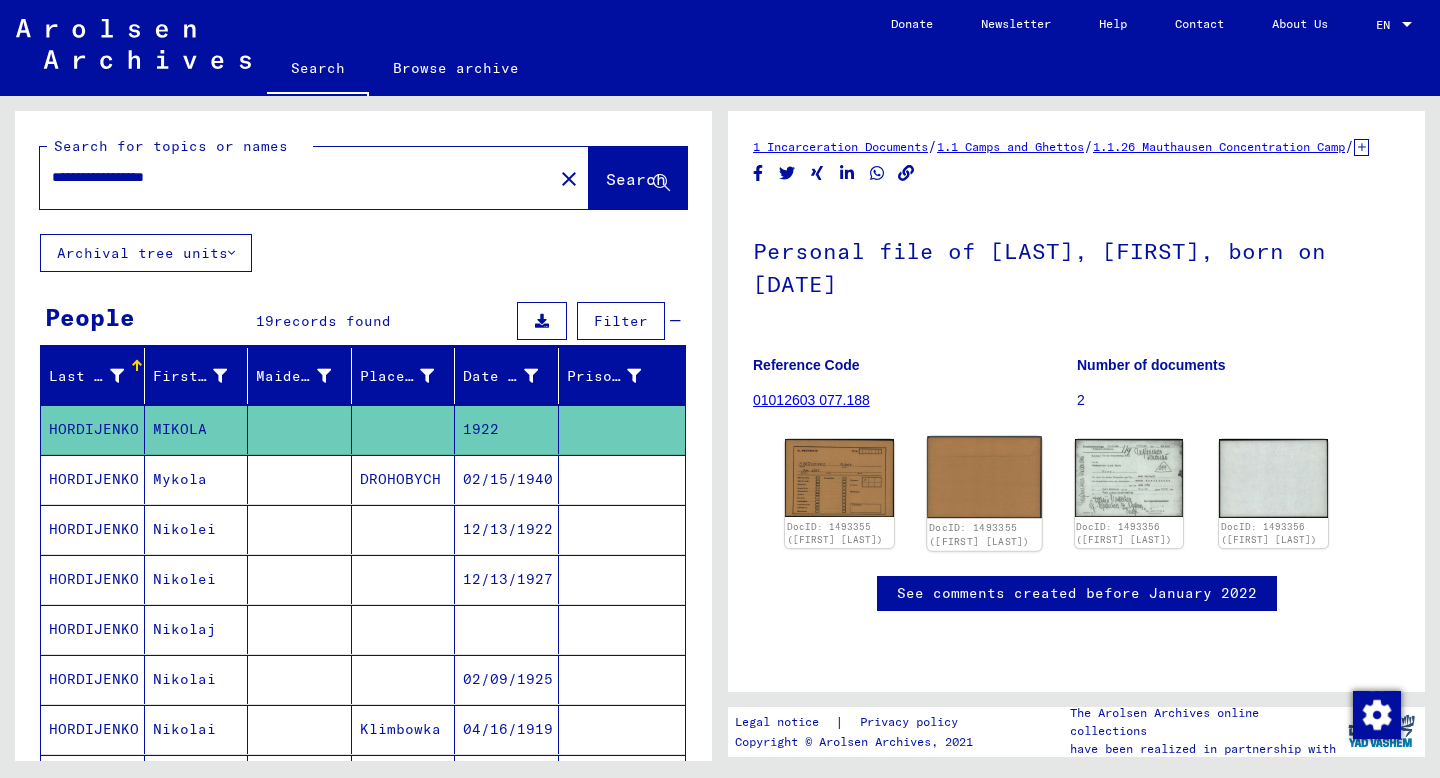 click 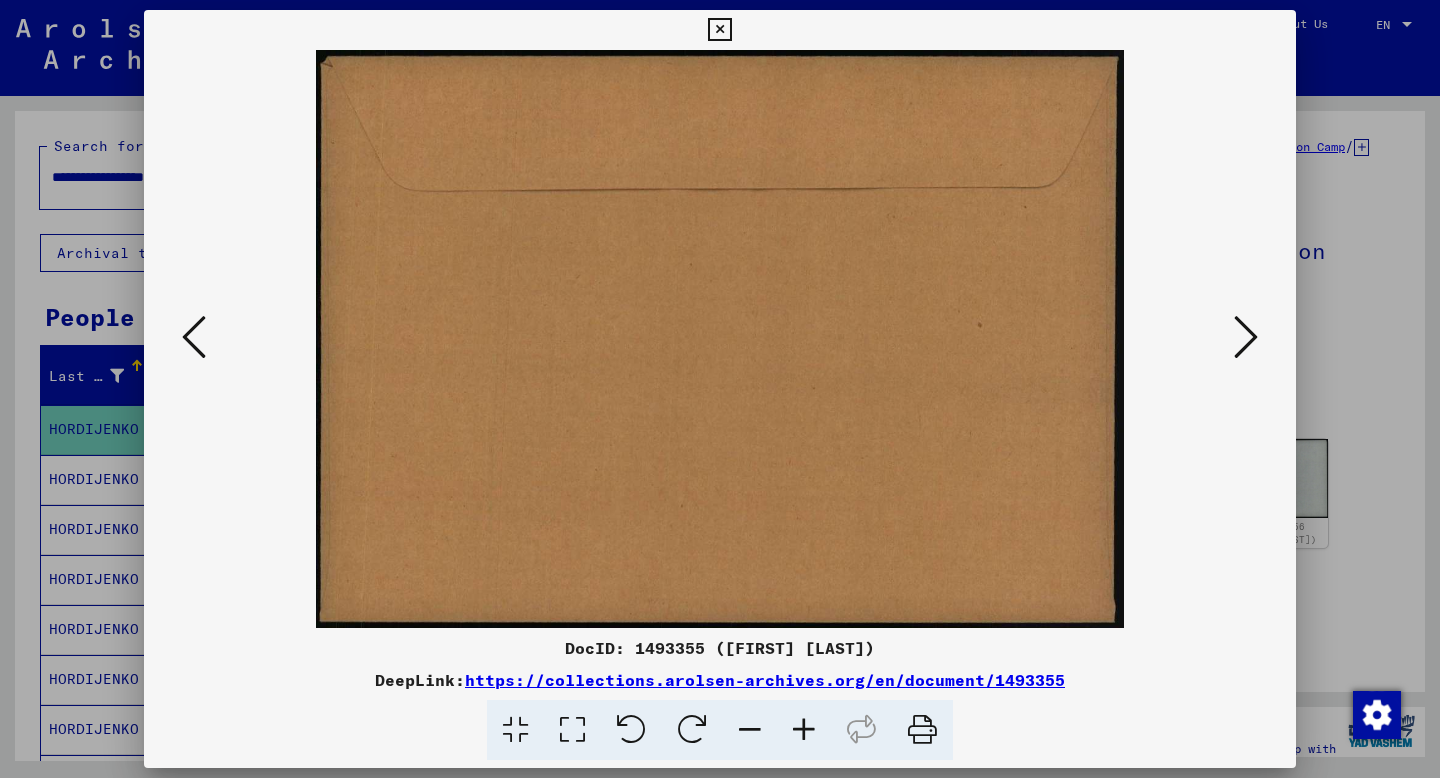 click at bounding box center [720, 389] 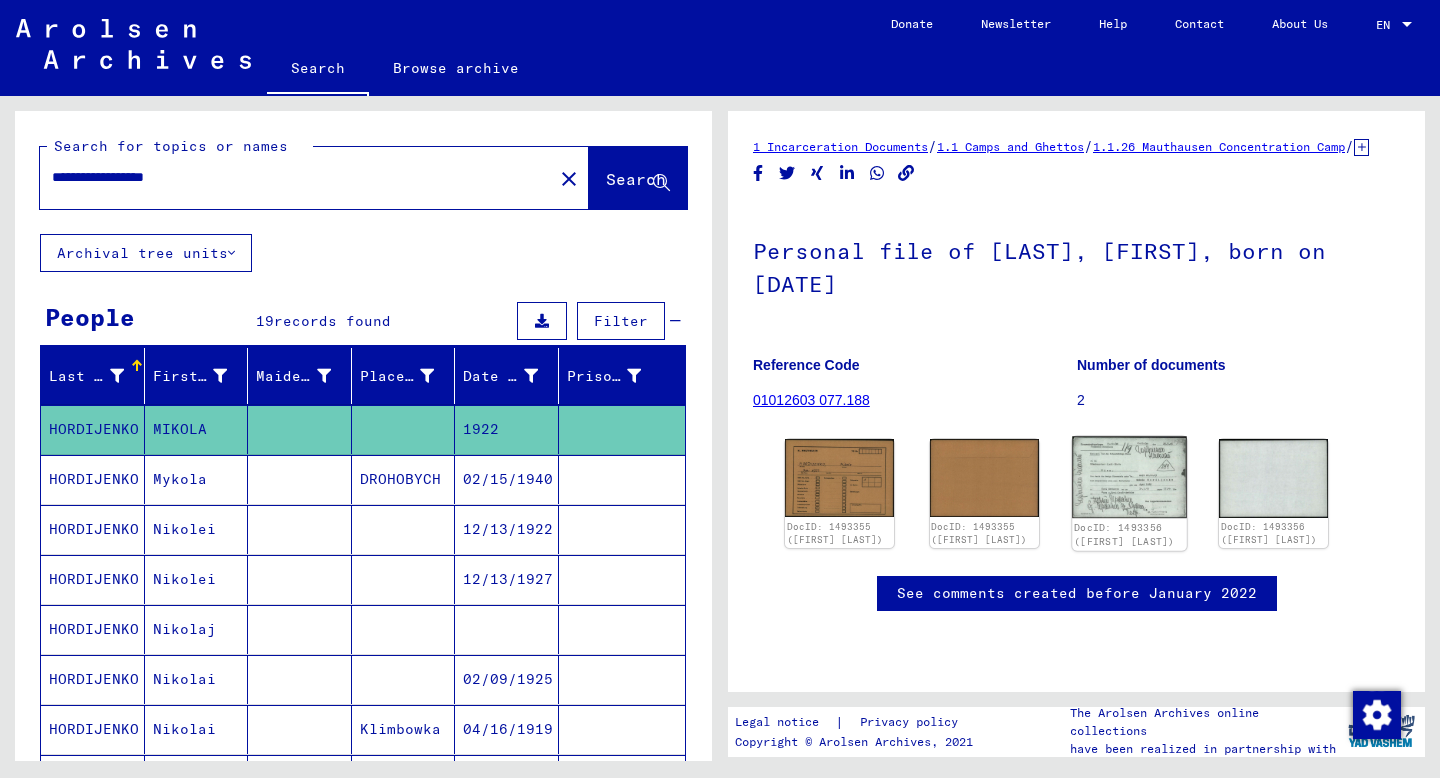 click 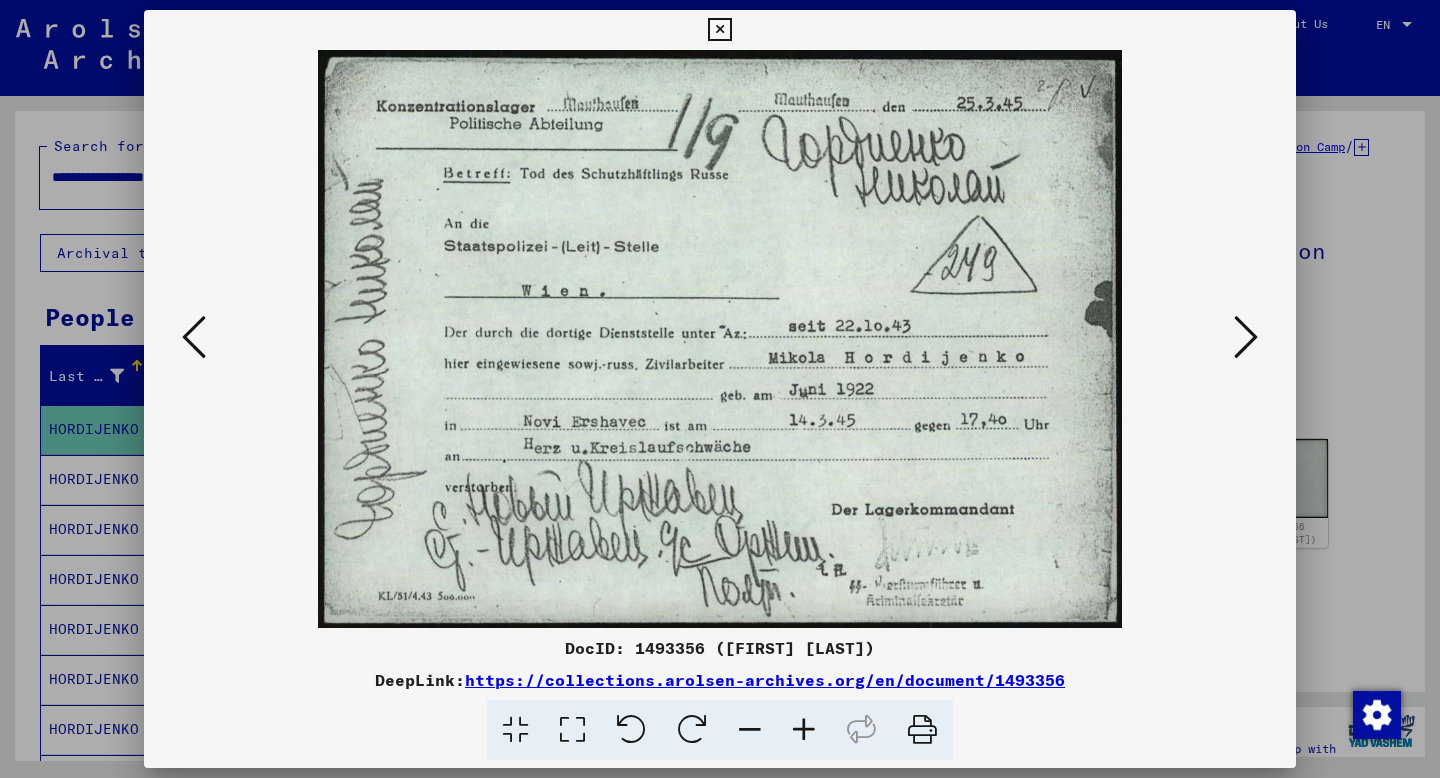 click at bounding box center [720, 389] 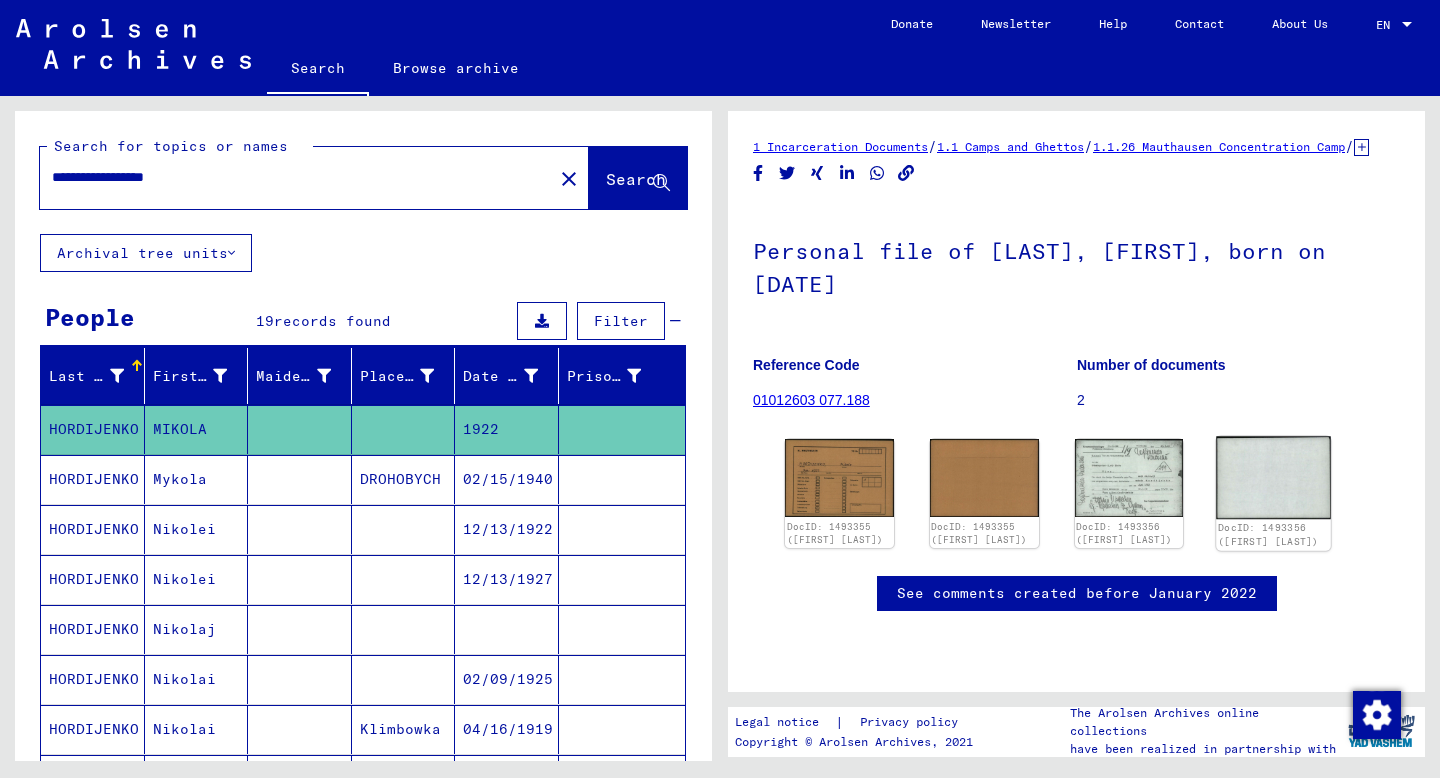 click 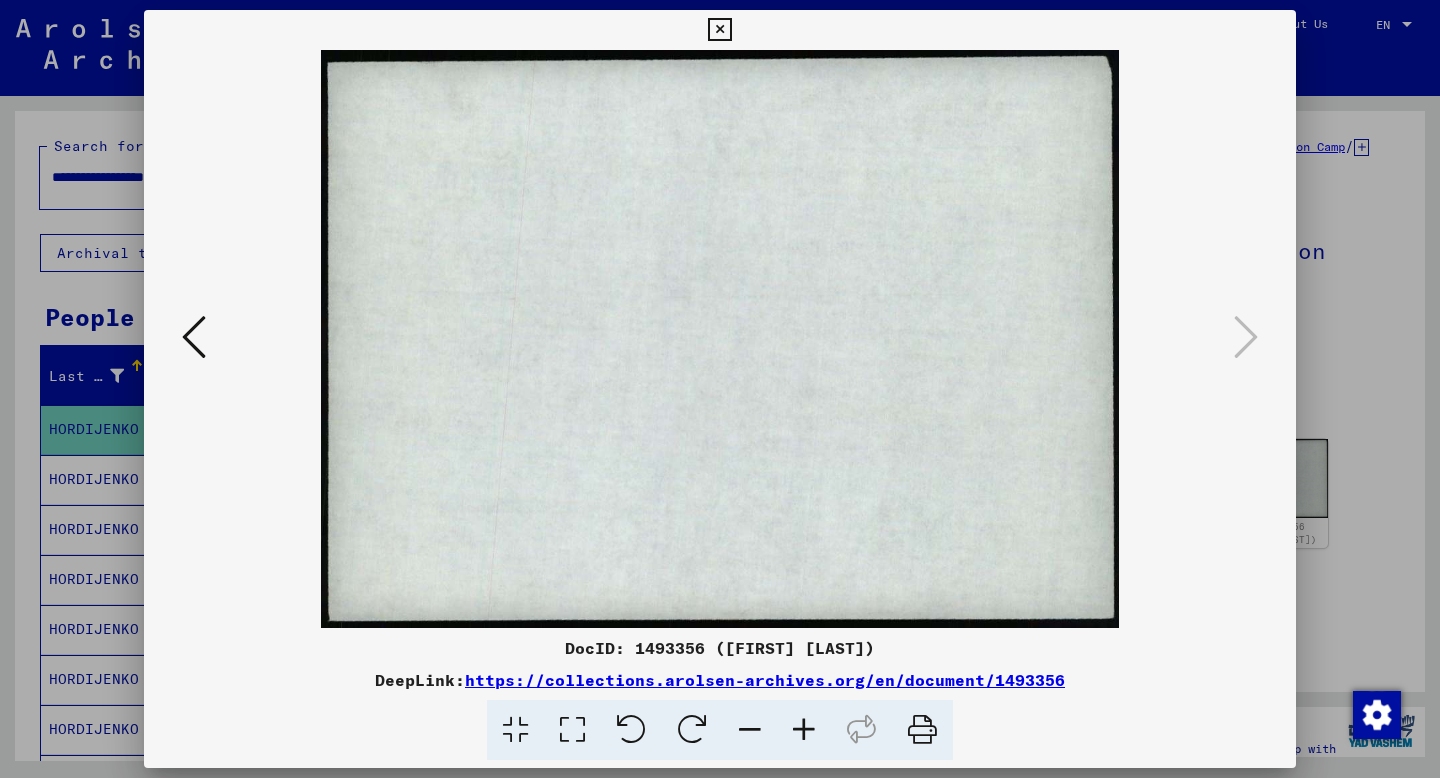 click at bounding box center [720, 389] 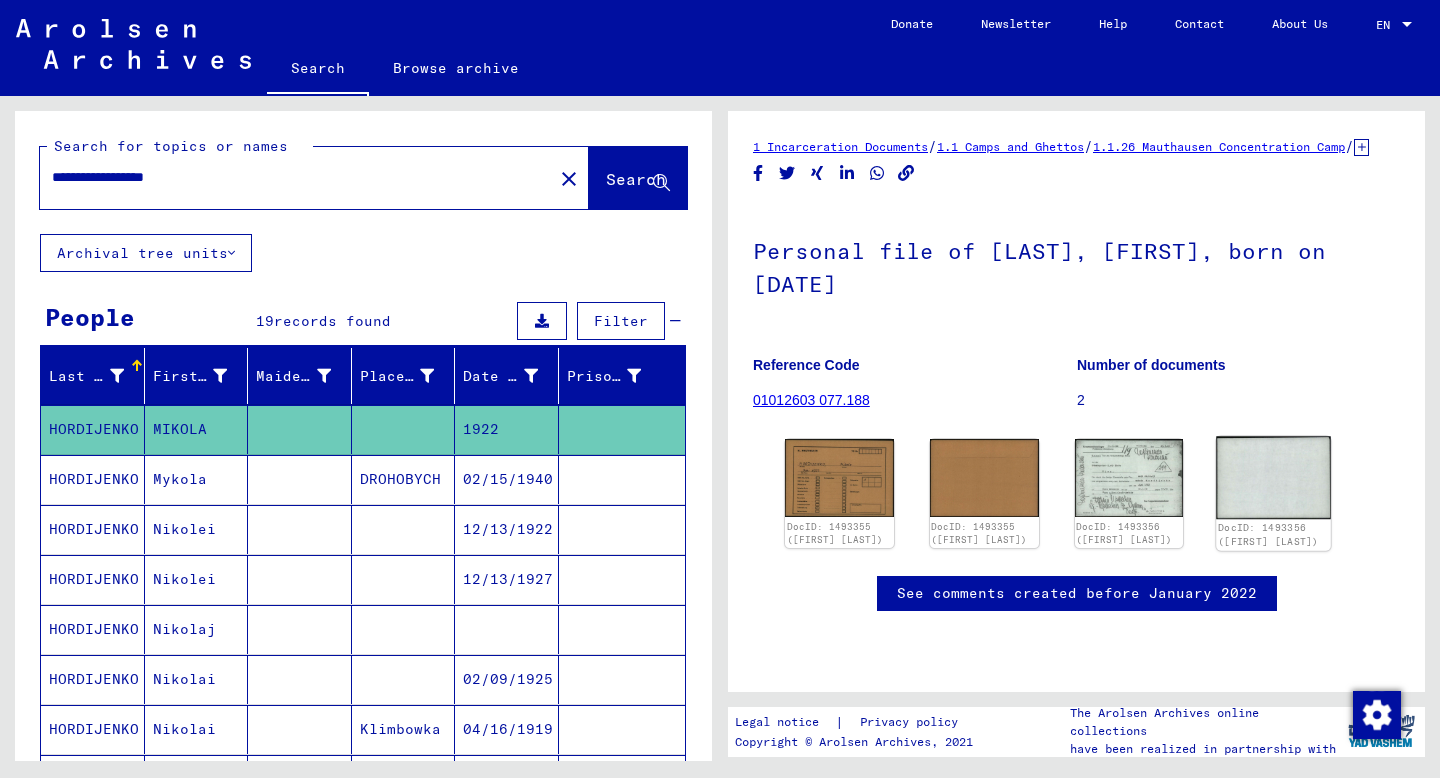 scroll, scrollTop: 400, scrollLeft: 0, axis: vertical 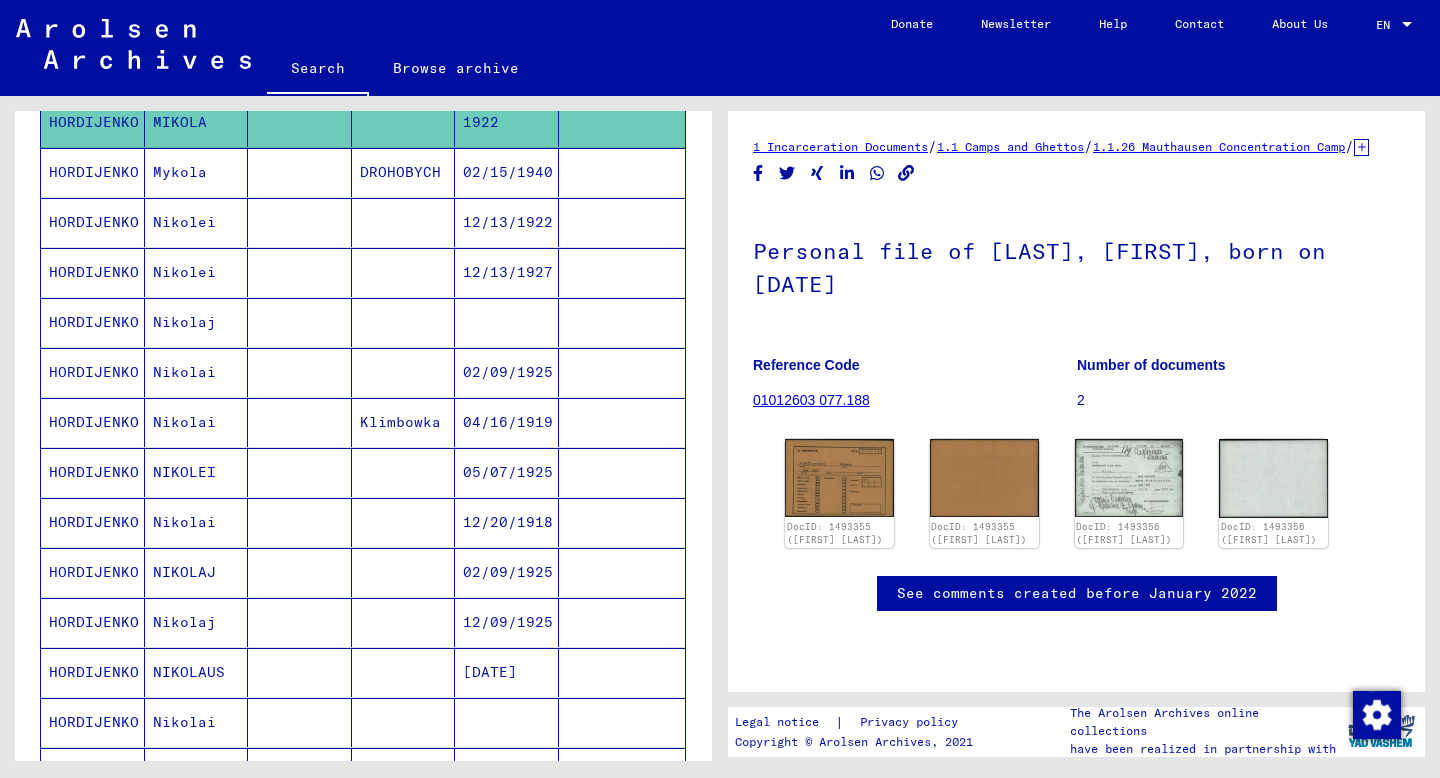 click on "HORDIJENKO" at bounding box center [93, 472] 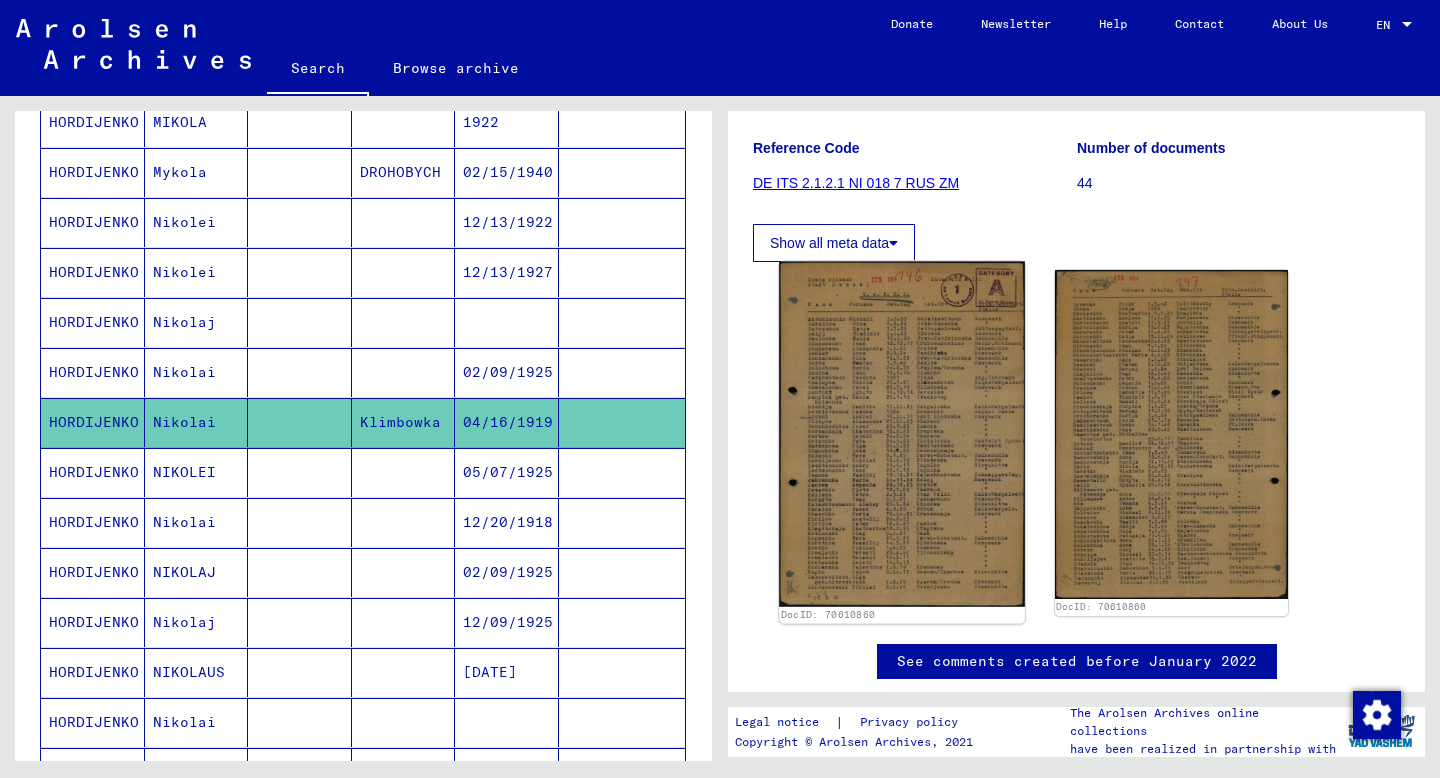 scroll, scrollTop: 325, scrollLeft: 0, axis: vertical 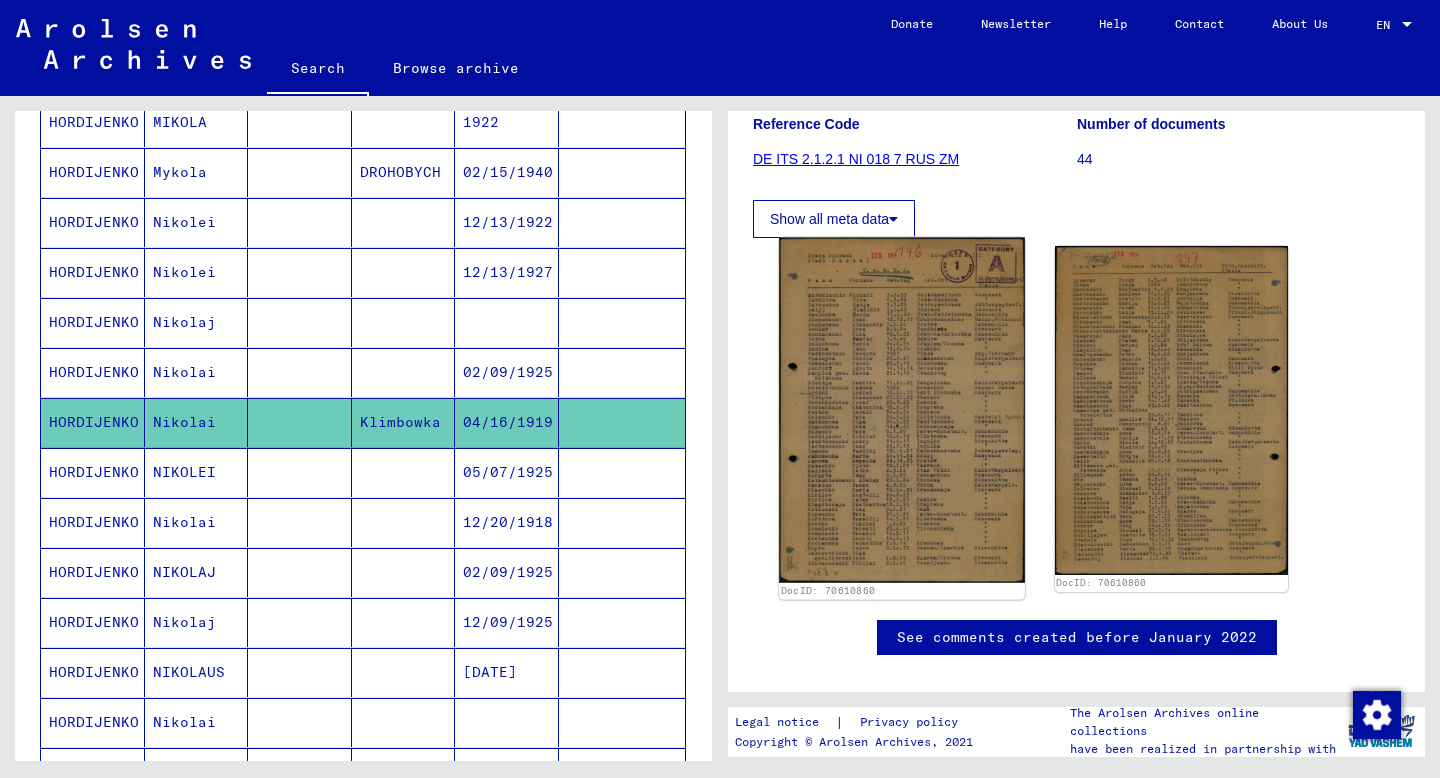 click 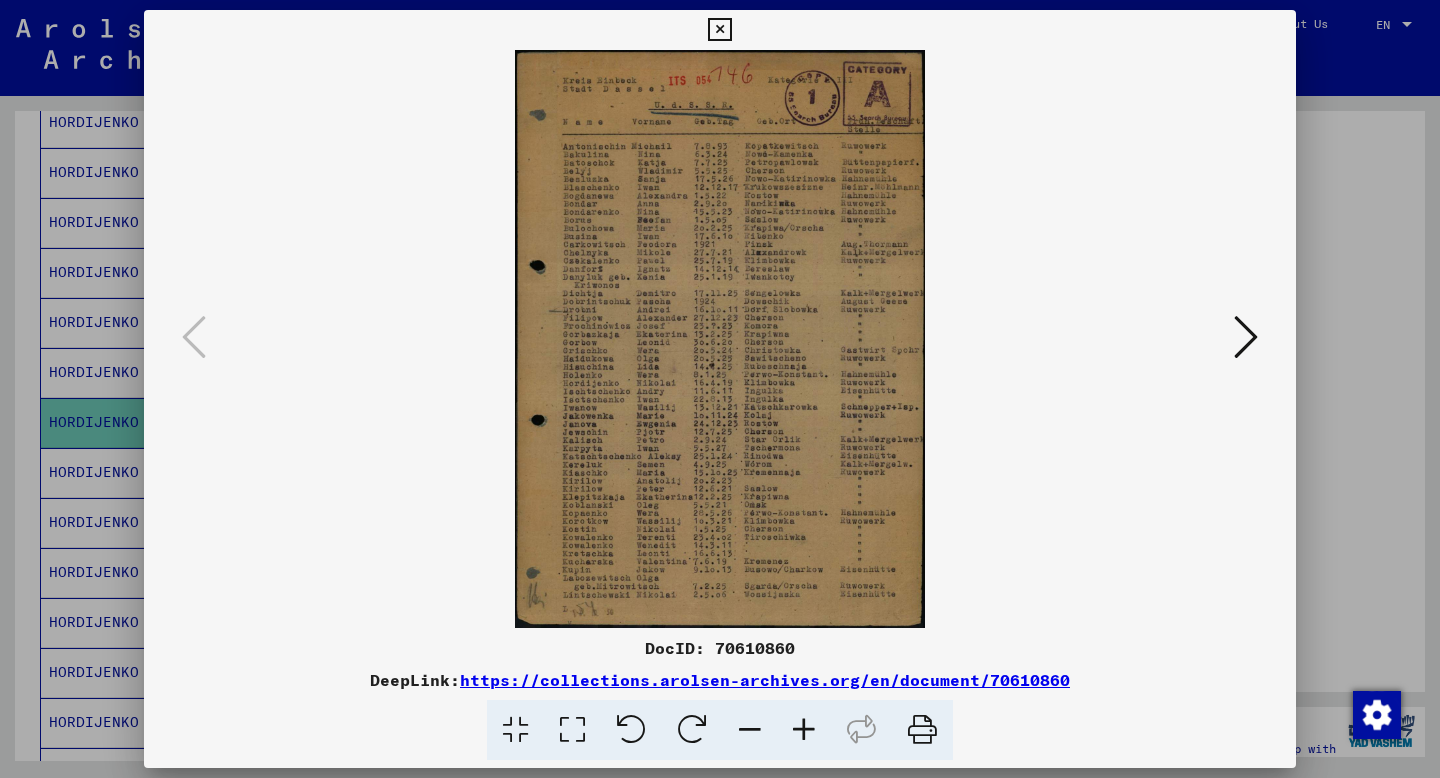 click at bounding box center (1246, 338) 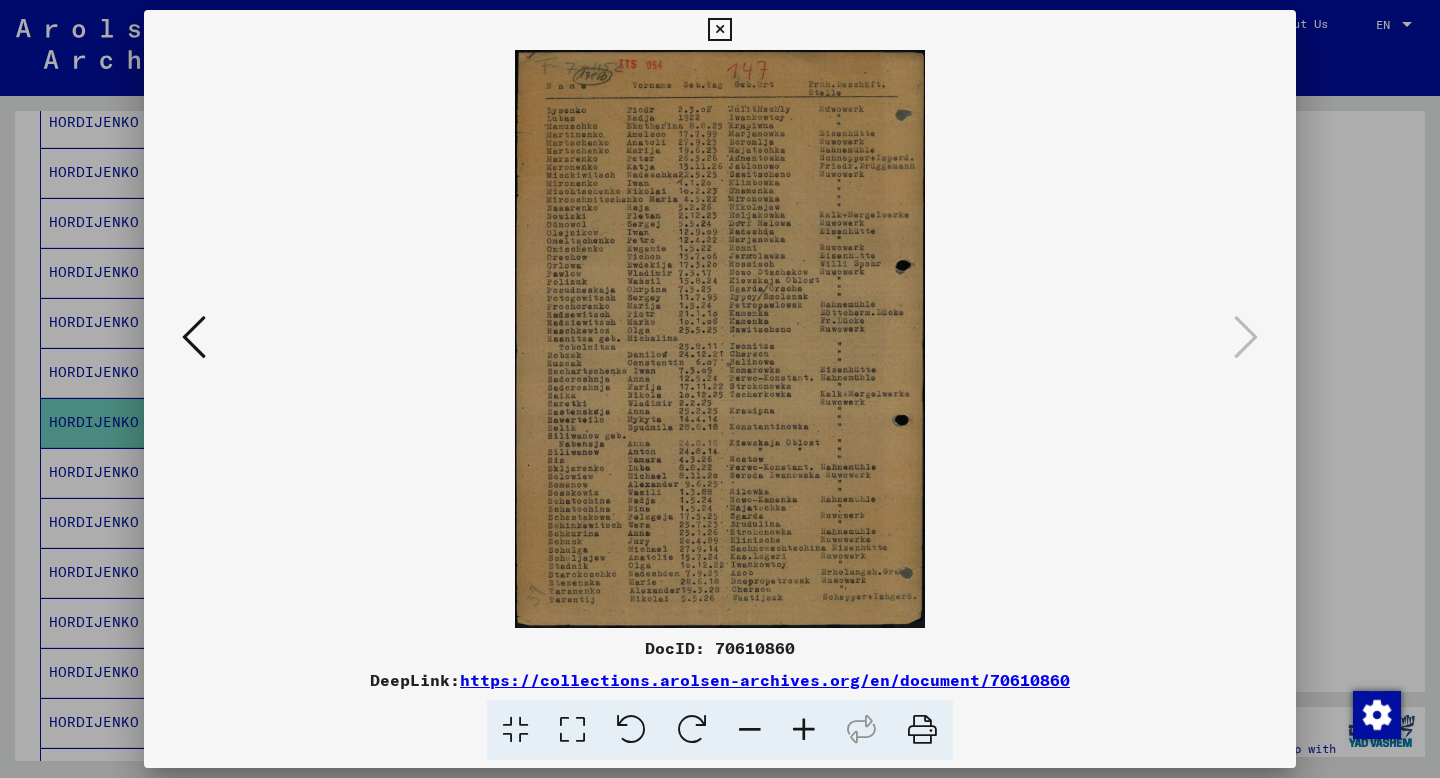 click at bounding box center (194, 337) 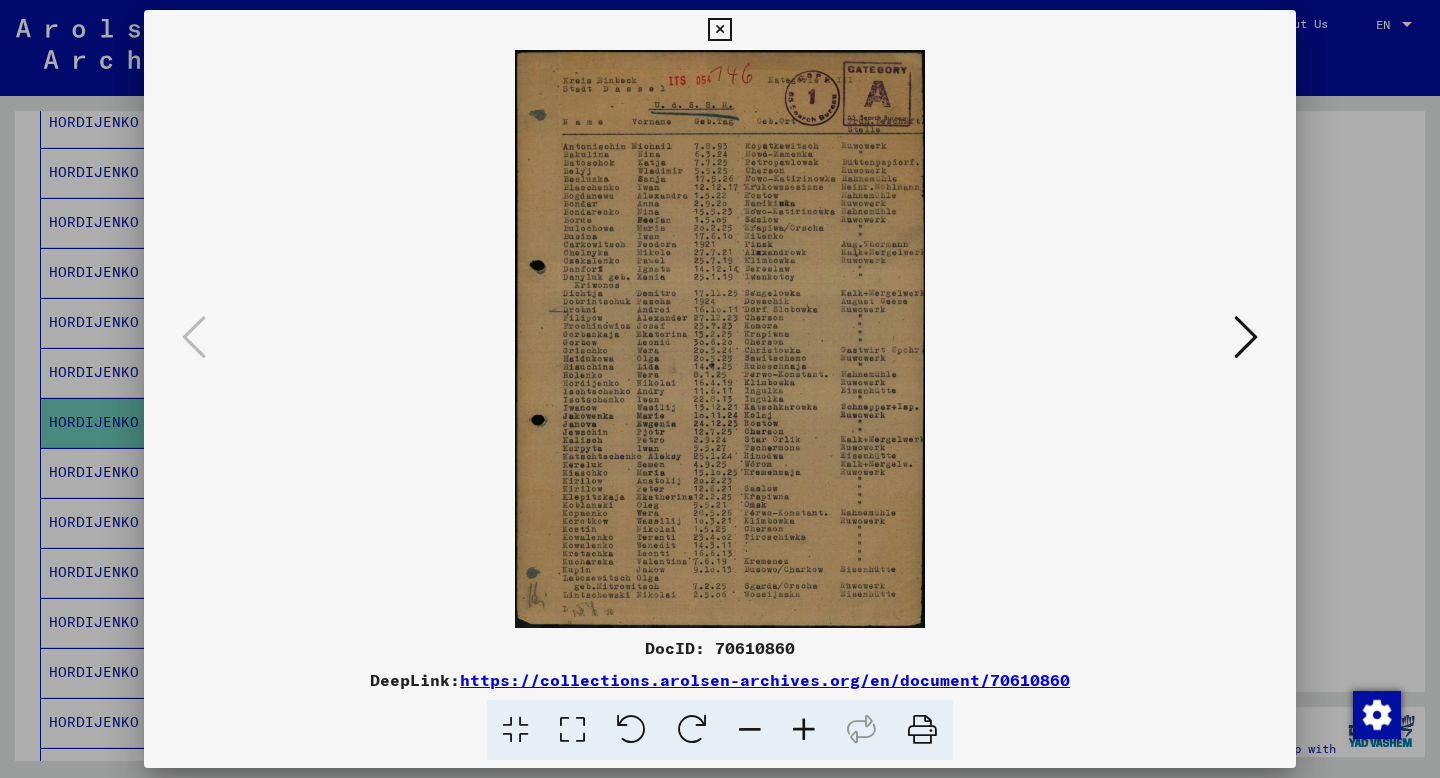 click at bounding box center [720, 389] 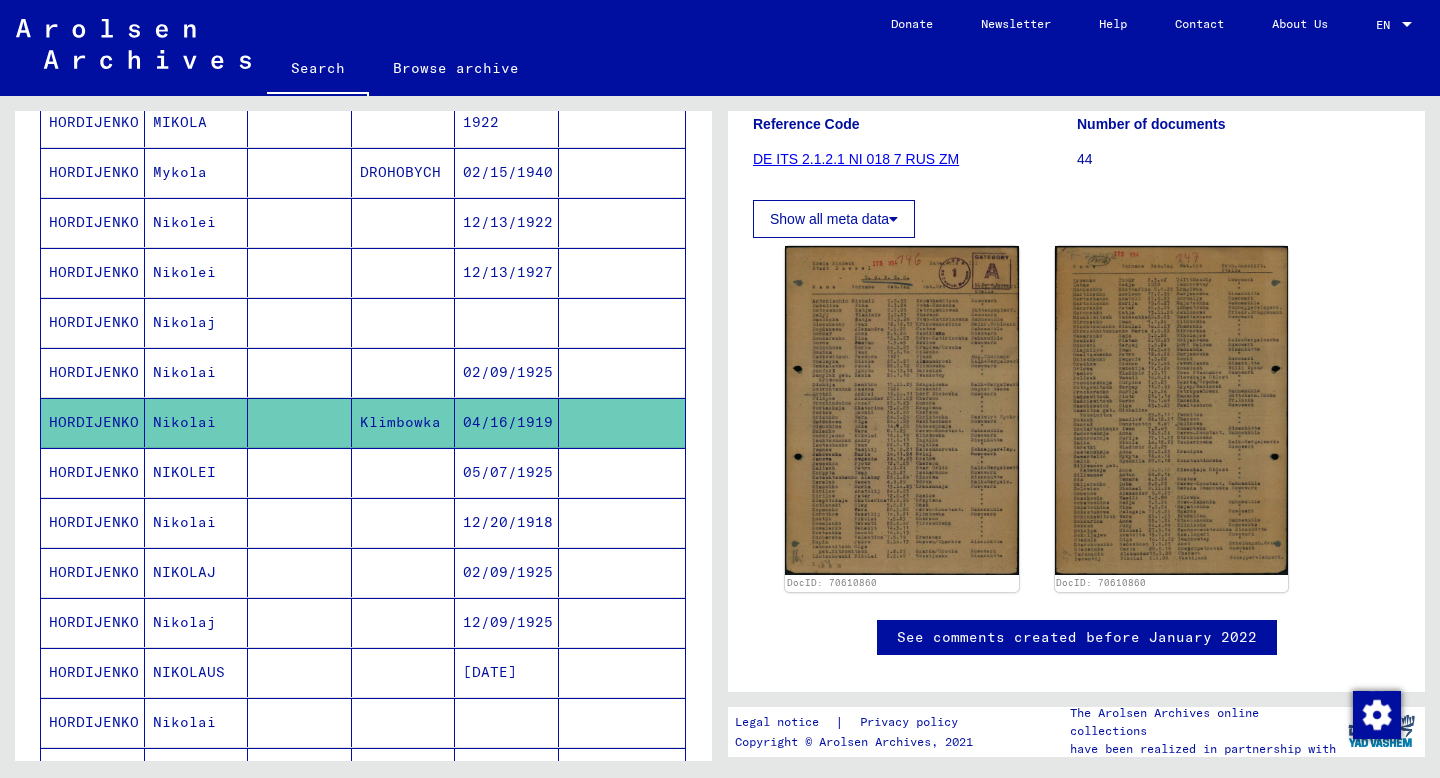 click on "HORDIJENKO" at bounding box center [93, 572] 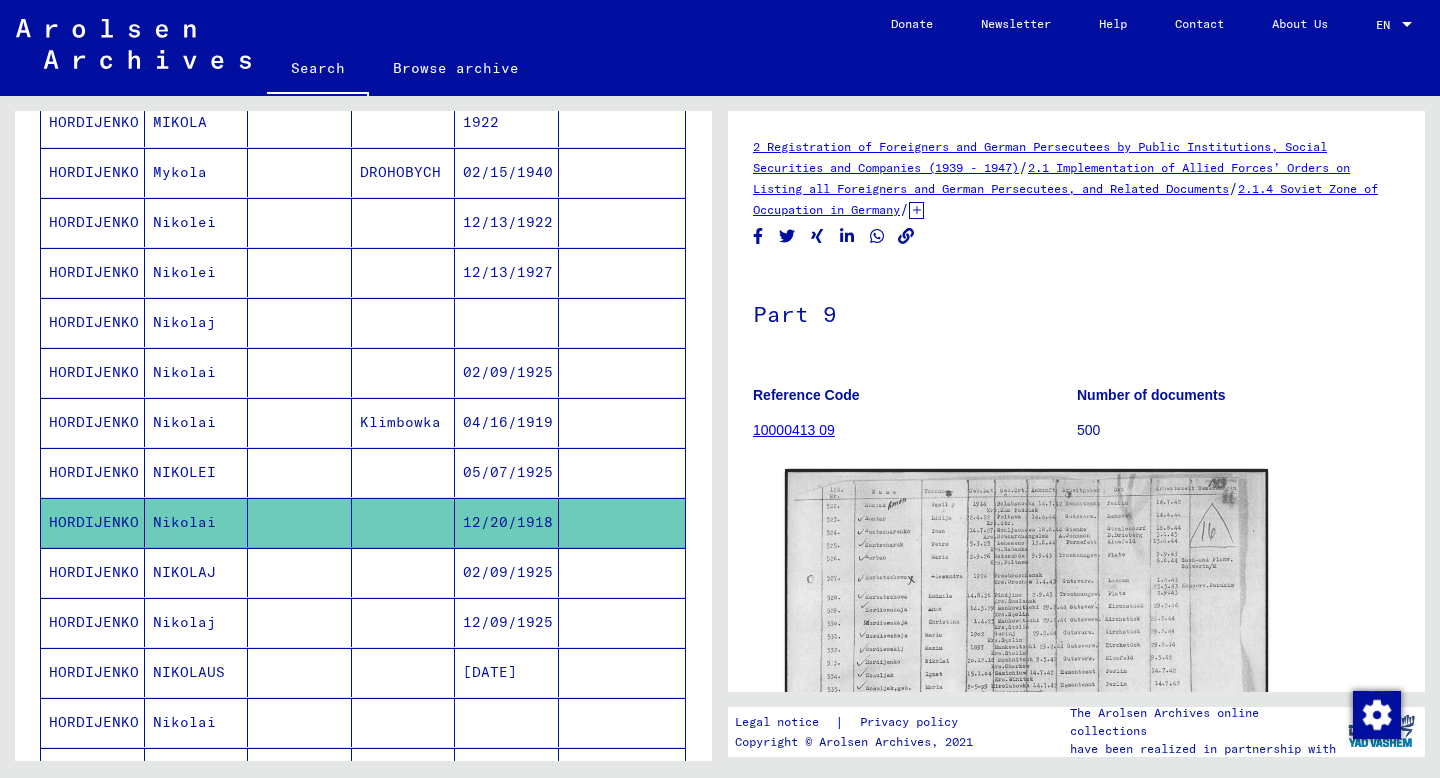 scroll, scrollTop: 0, scrollLeft: 0, axis: both 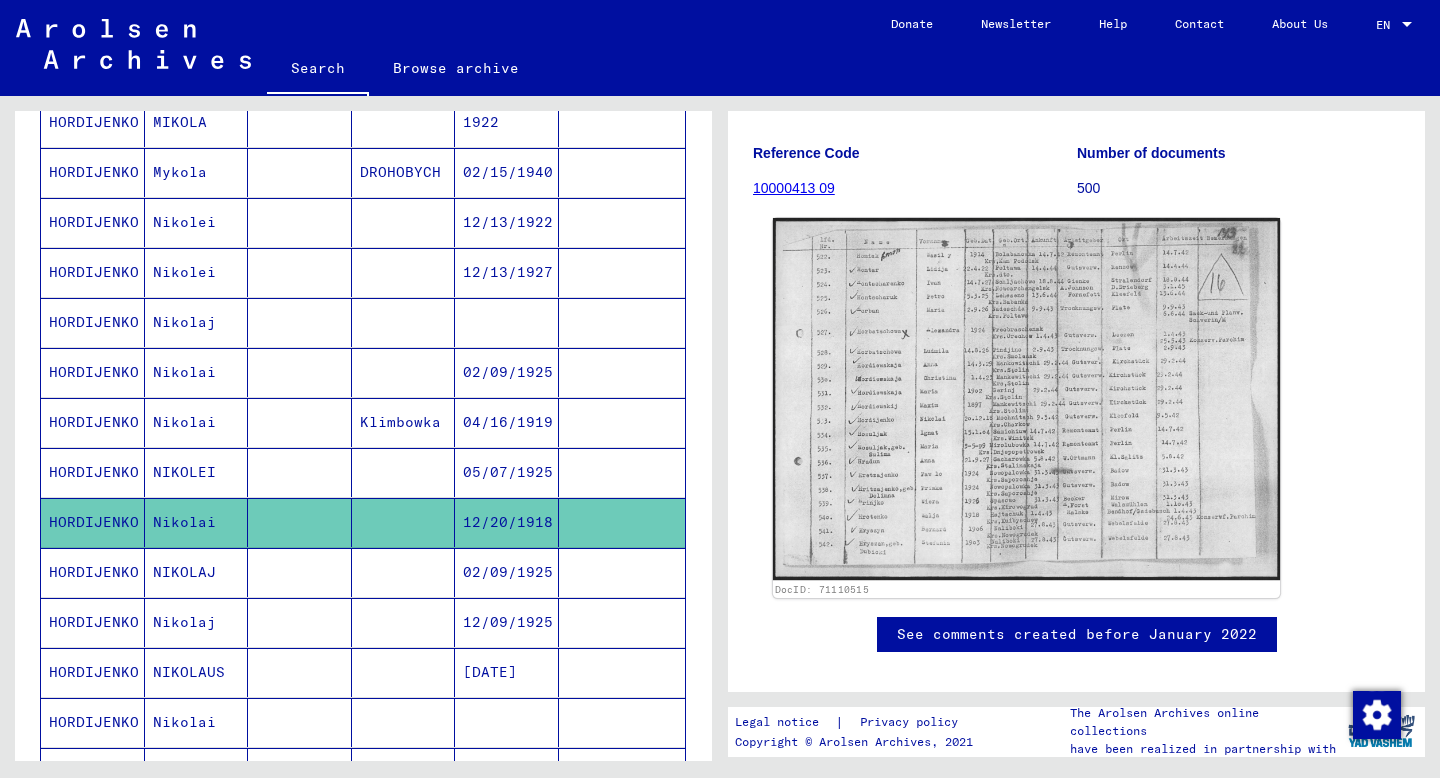 click 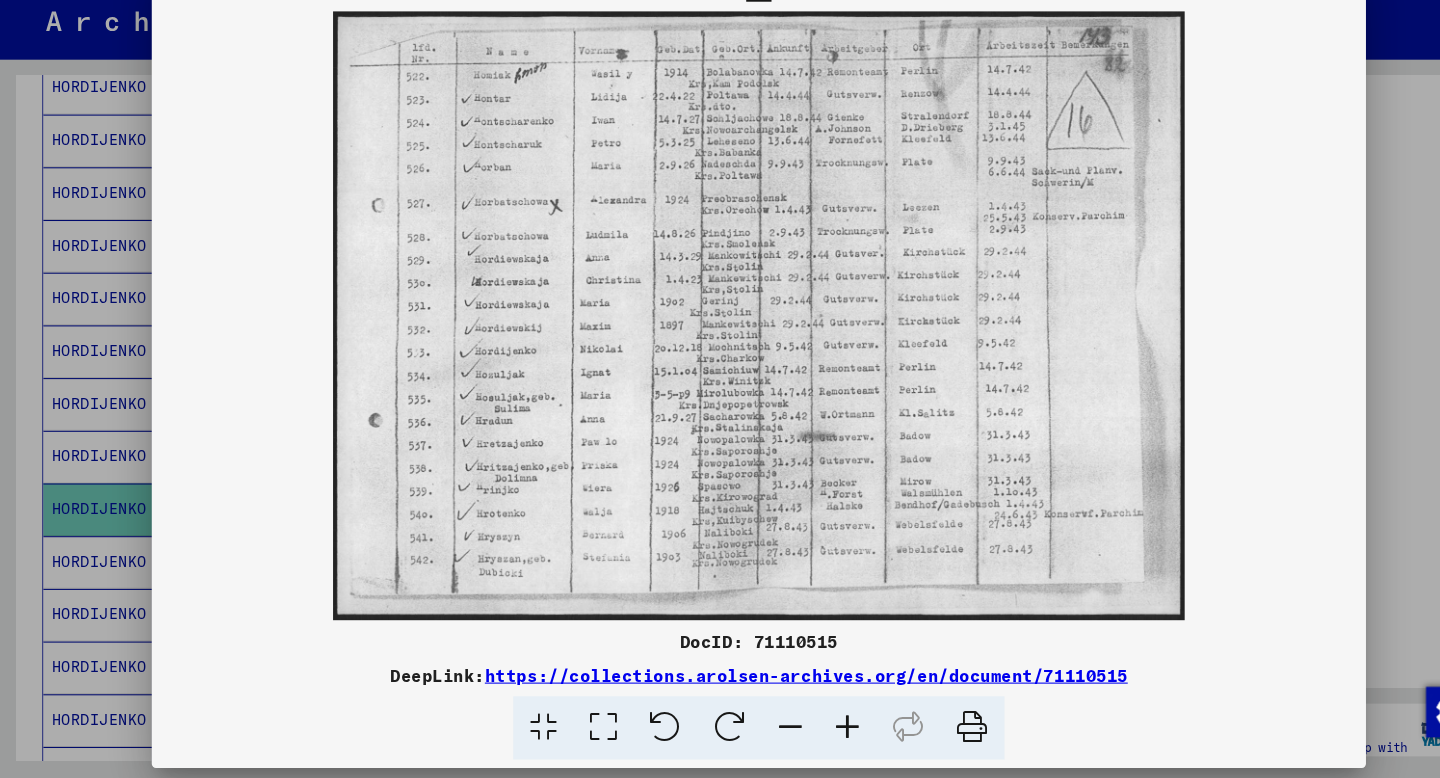 scroll, scrollTop: 0, scrollLeft: 0, axis: both 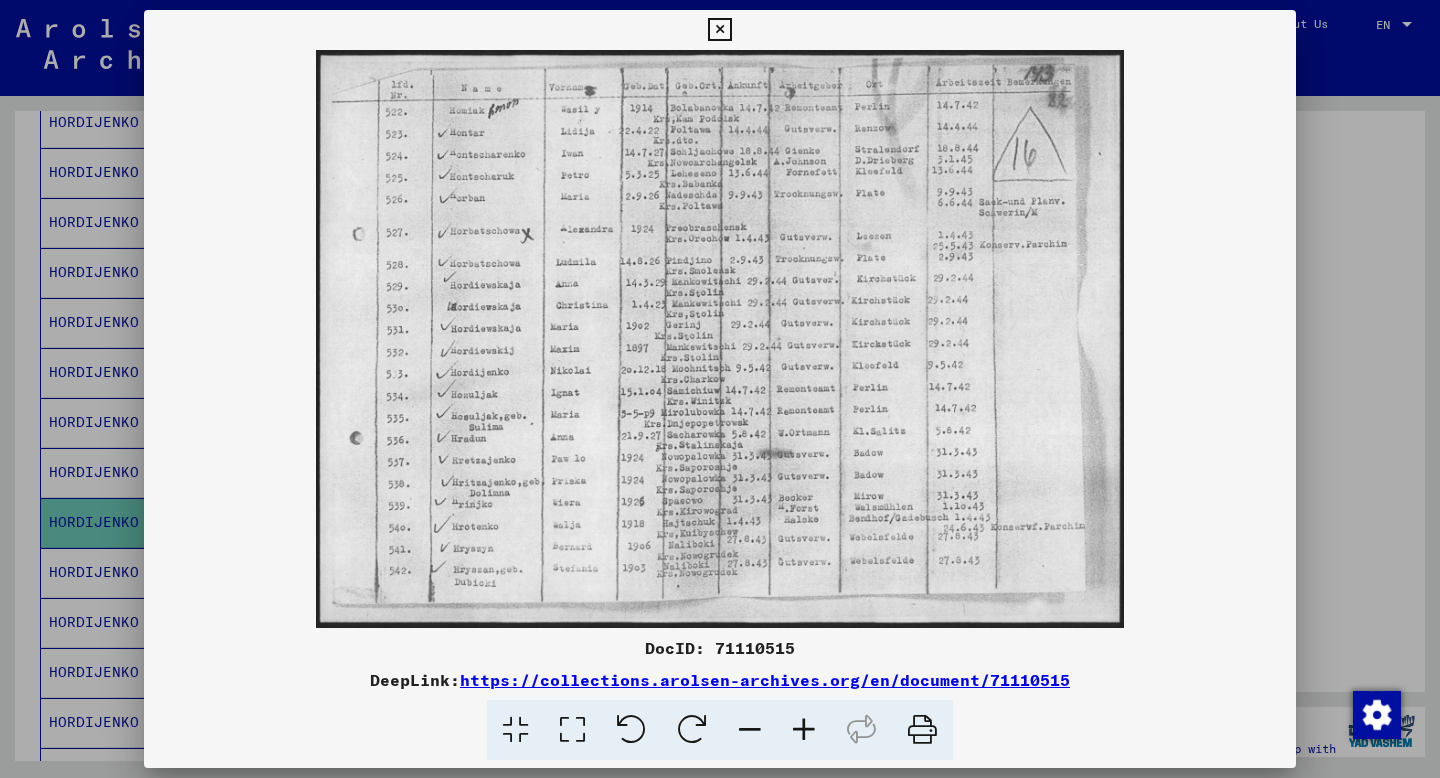 click at bounding box center [720, 389] 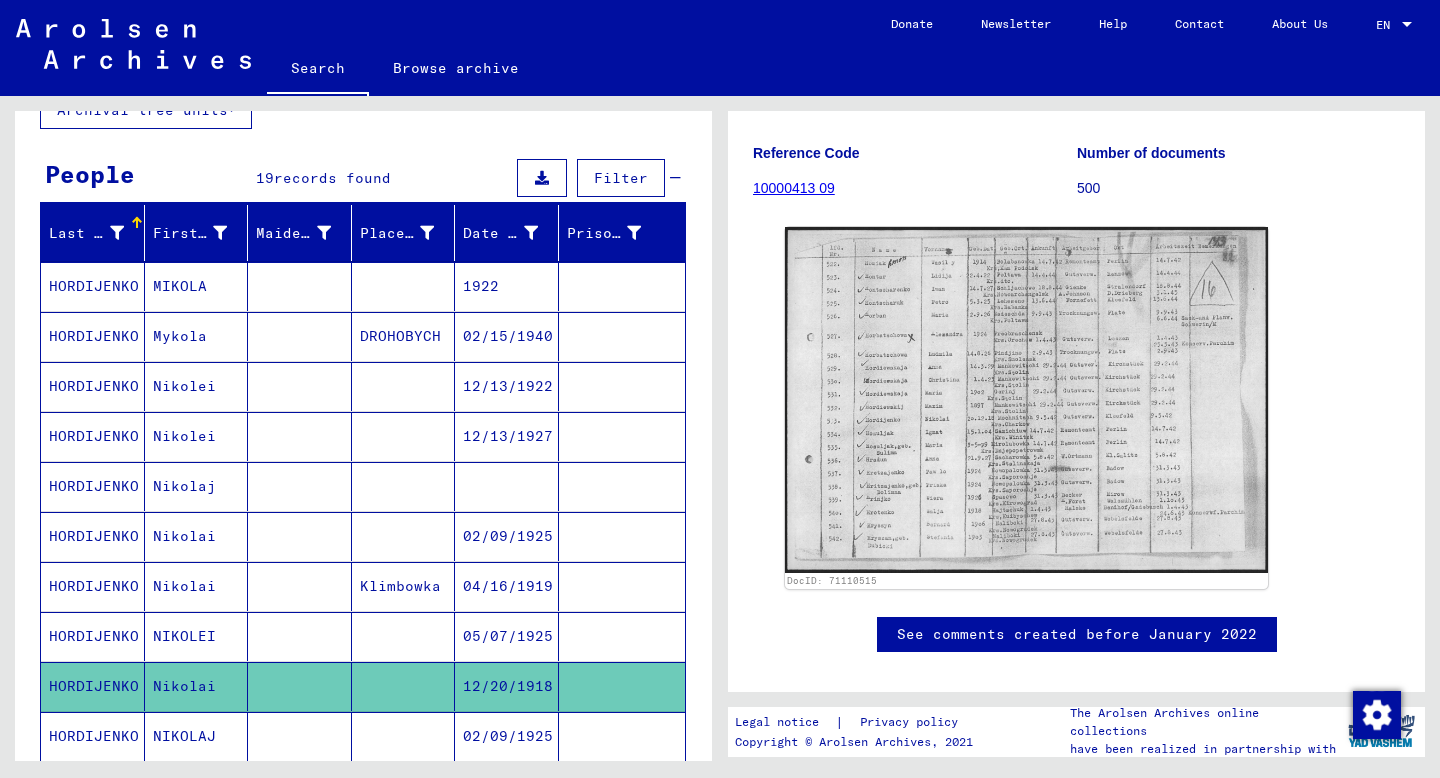 scroll, scrollTop: 0, scrollLeft: 0, axis: both 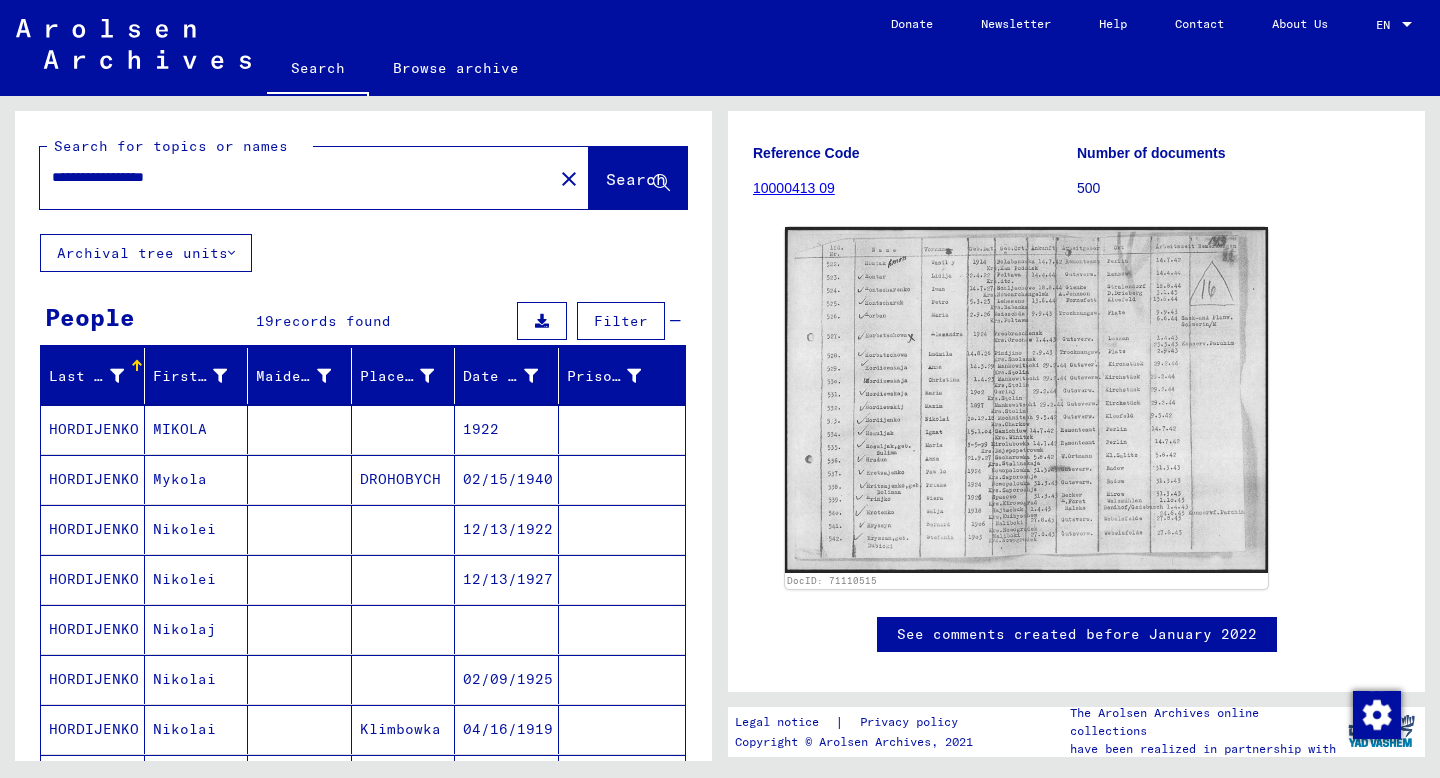 click on "**********" at bounding box center (296, 177) 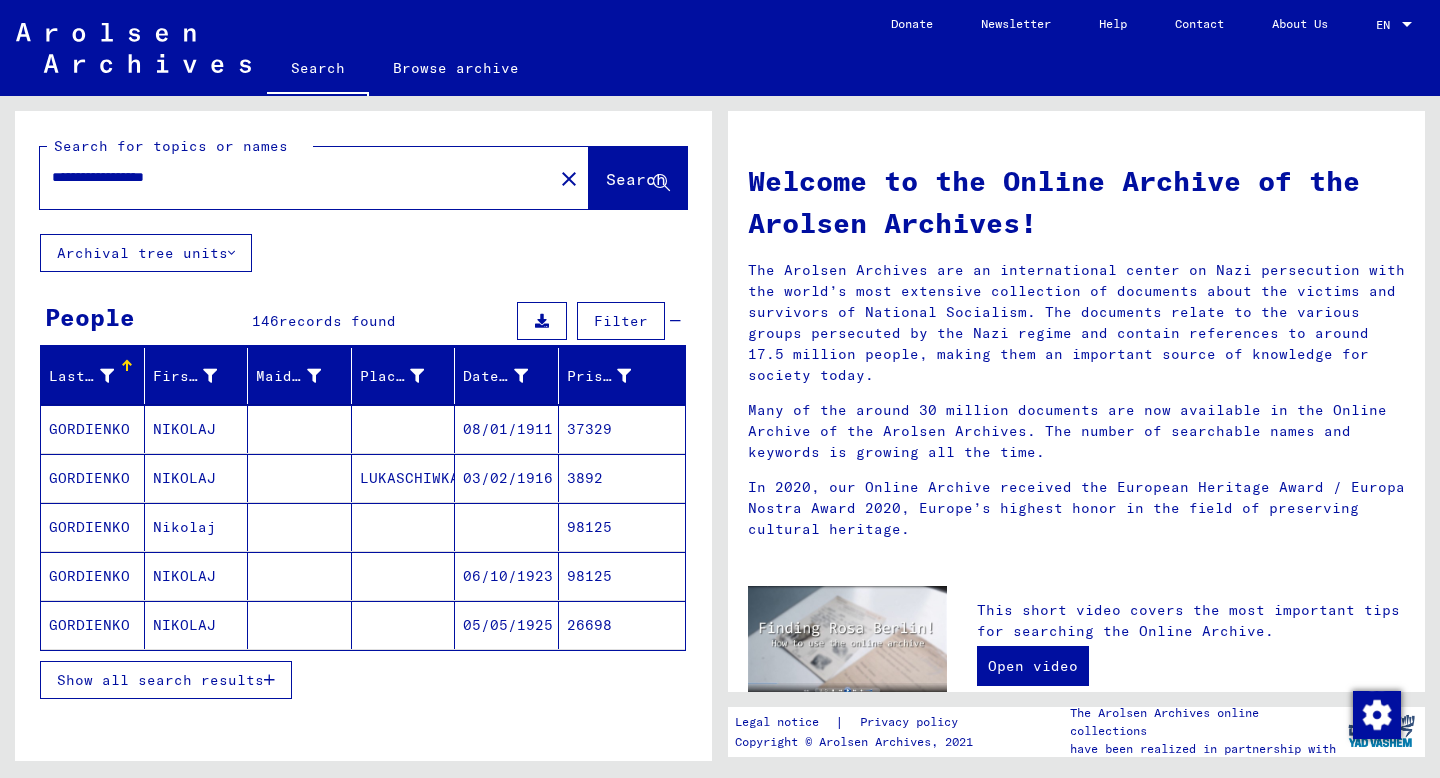 click on "08/01/1911" at bounding box center [507, 478] 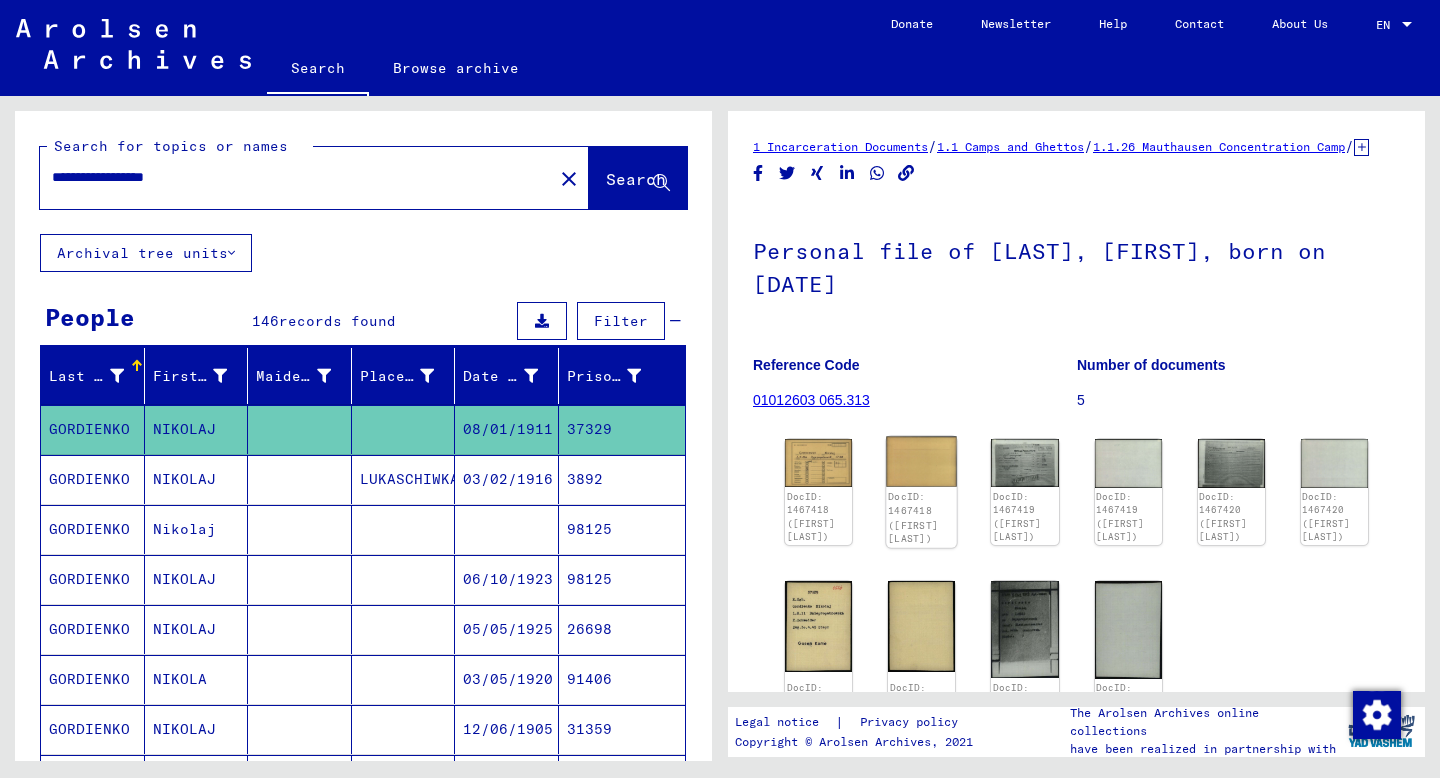 scroll, scrollTop: 0, scrollLeft: 0, axis: both 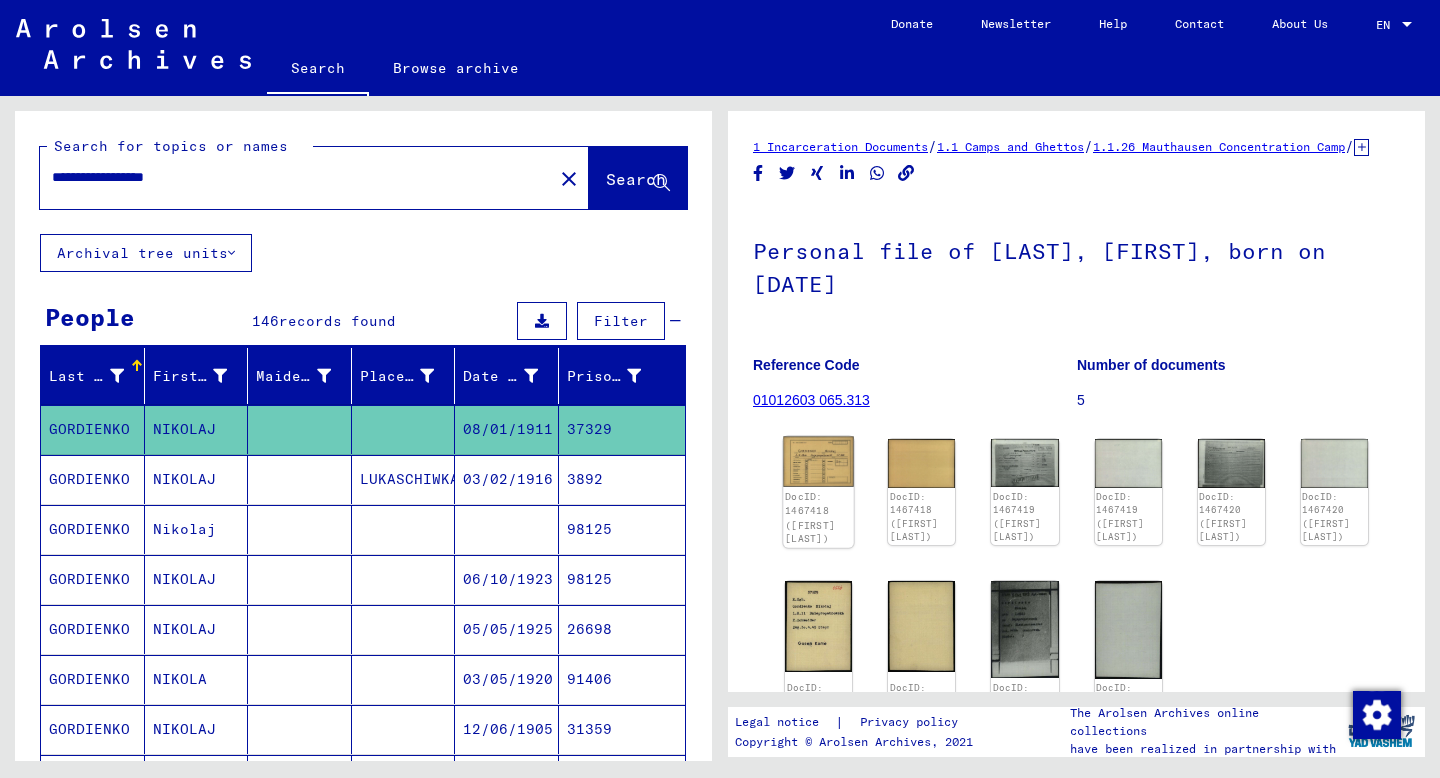 click 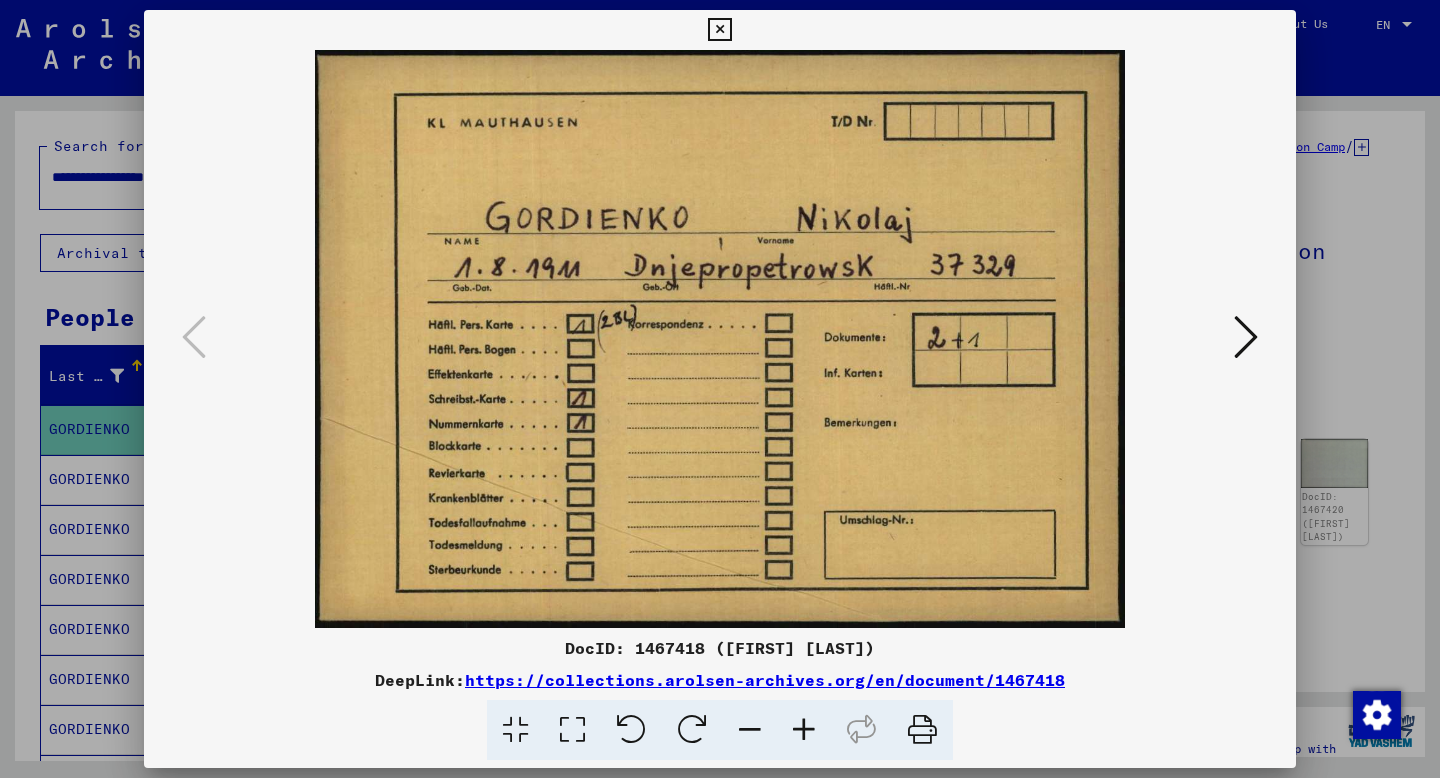 click at bounding box center (1246, 337) 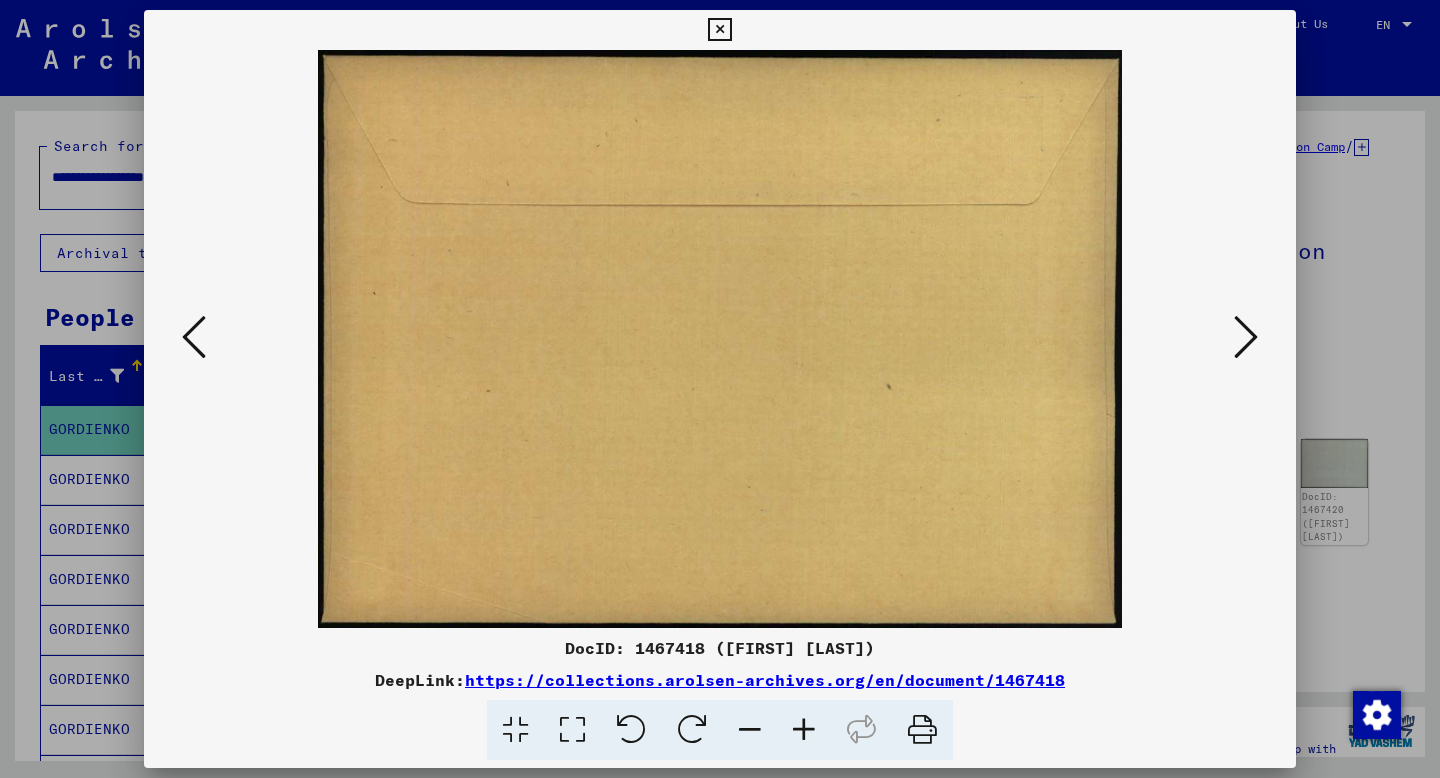 click at bounding box center (1246, 337) 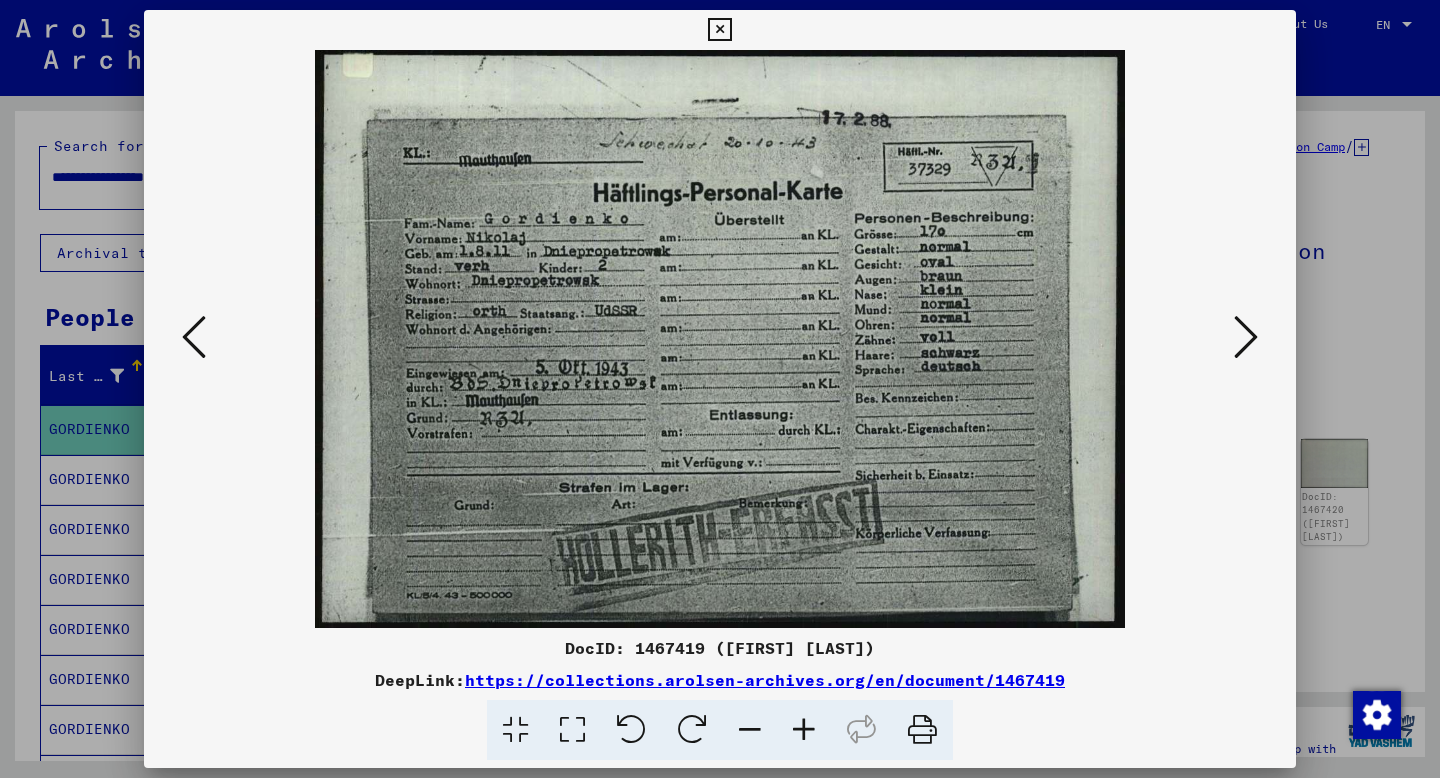 click at bounding box center [1246, 337] 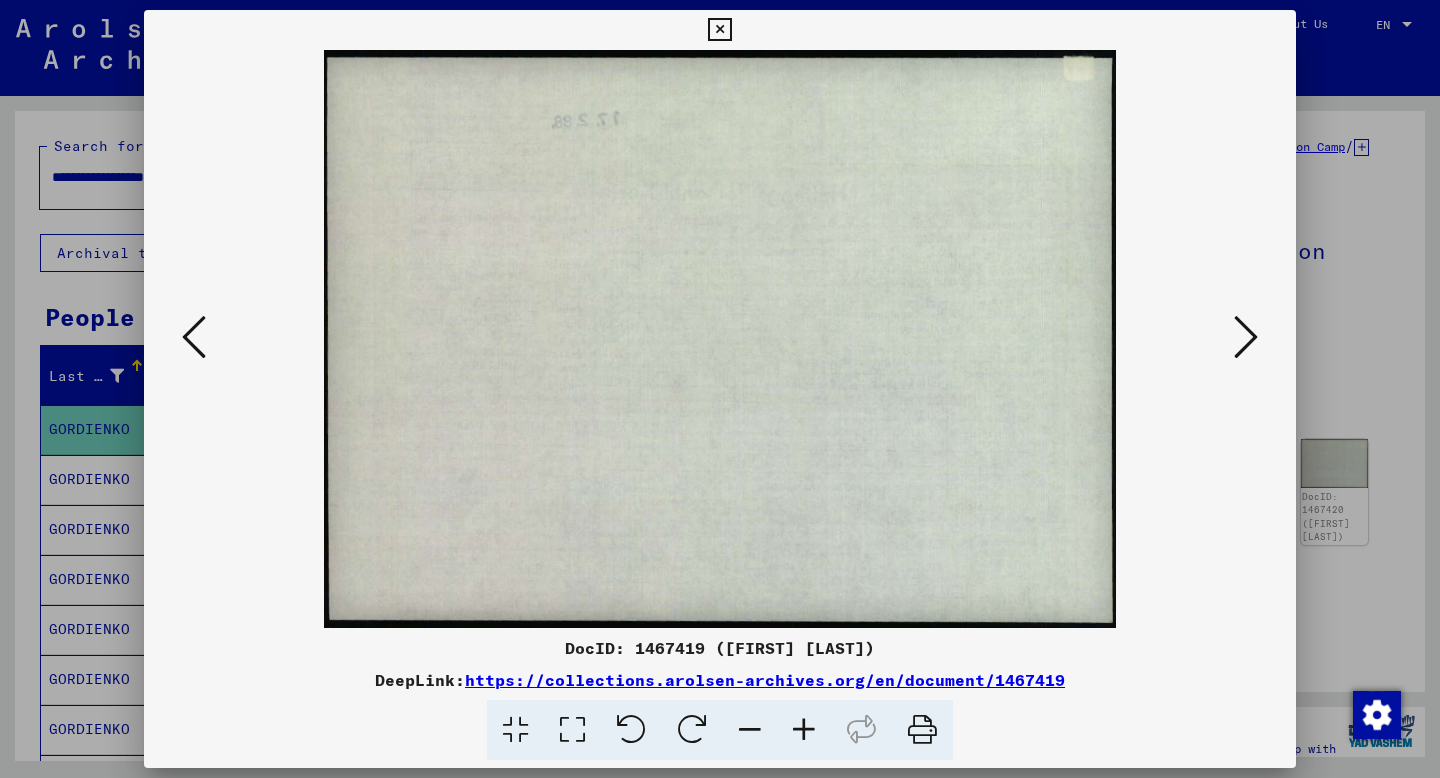 click at bounding box center [1246, 337] 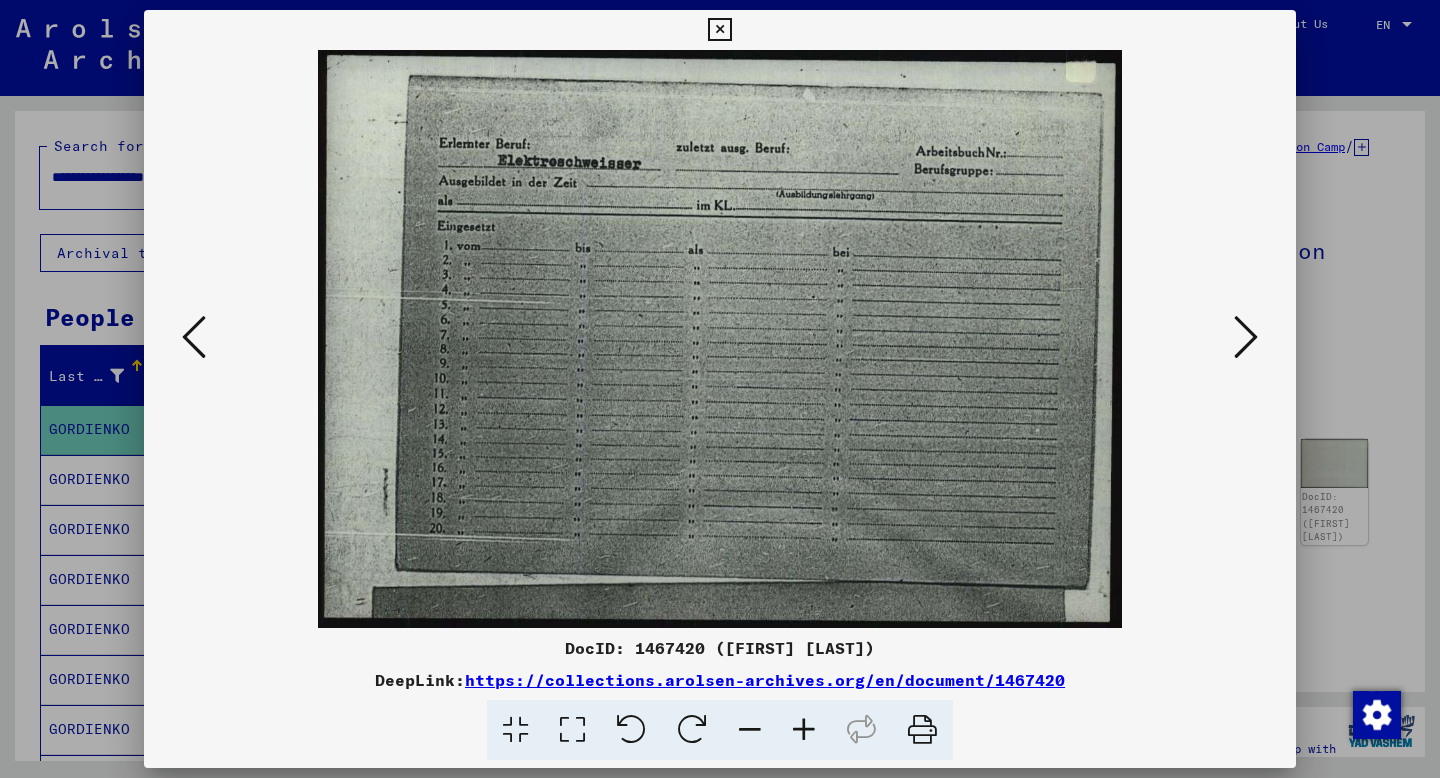click at bounding box center (1246, 337) 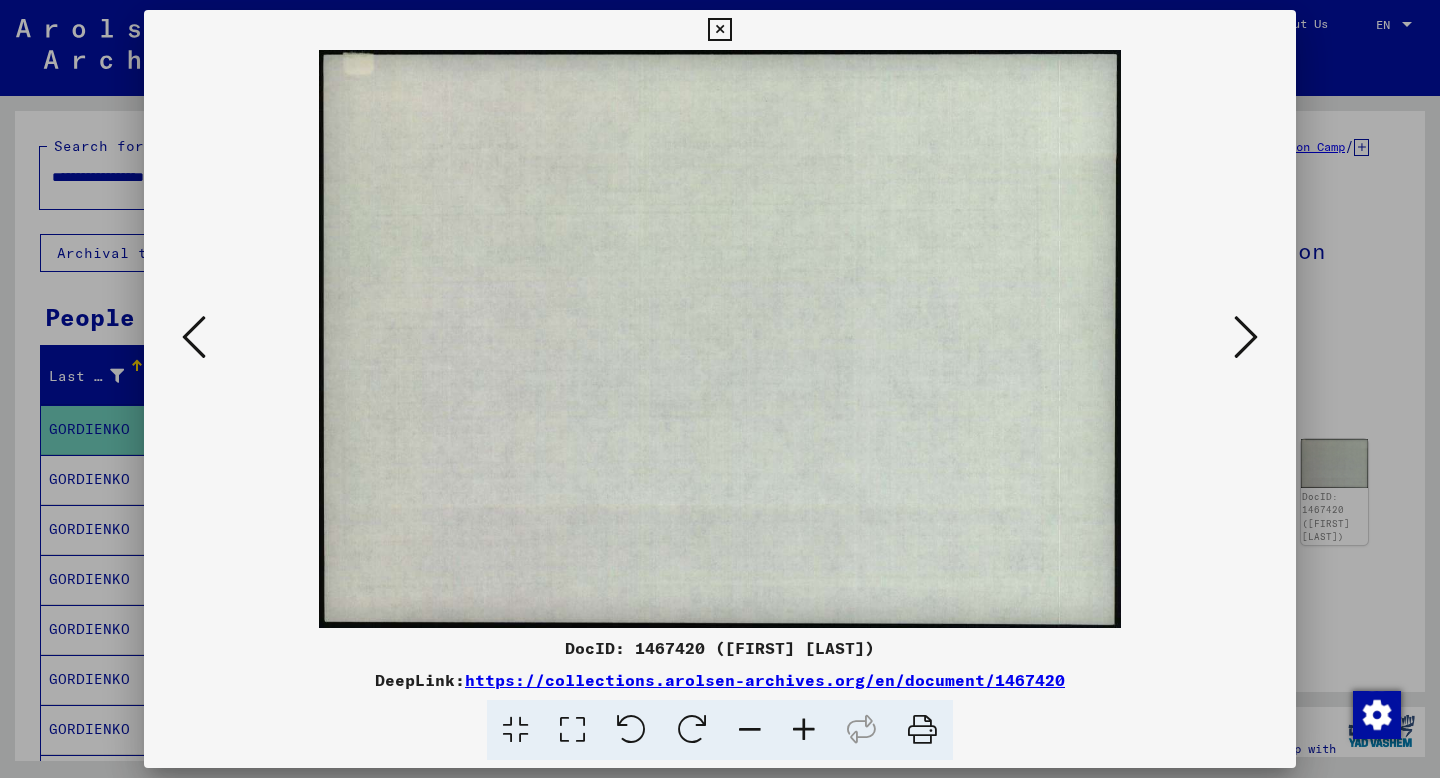 click at bounding box center (1246, 337) 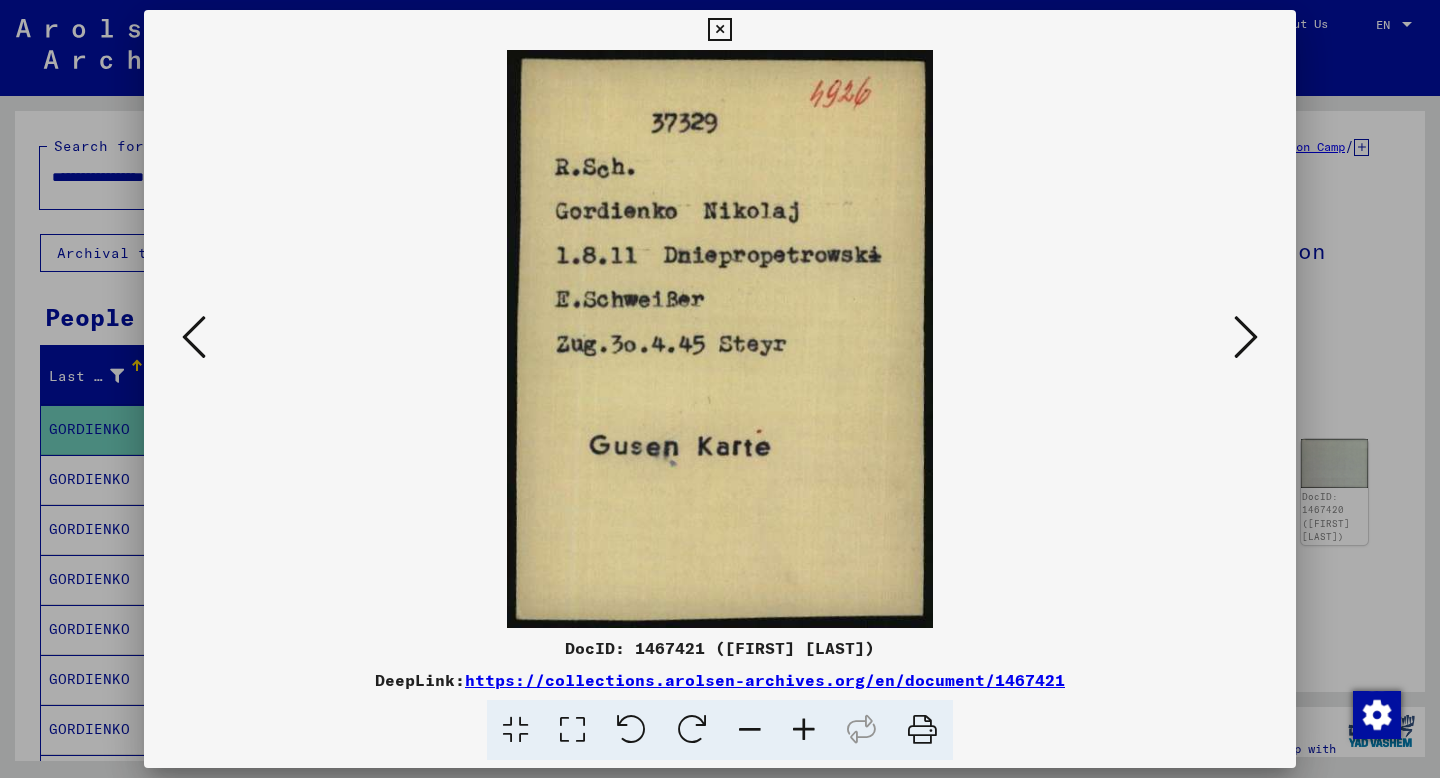 click at bounding box center (1246, 337) 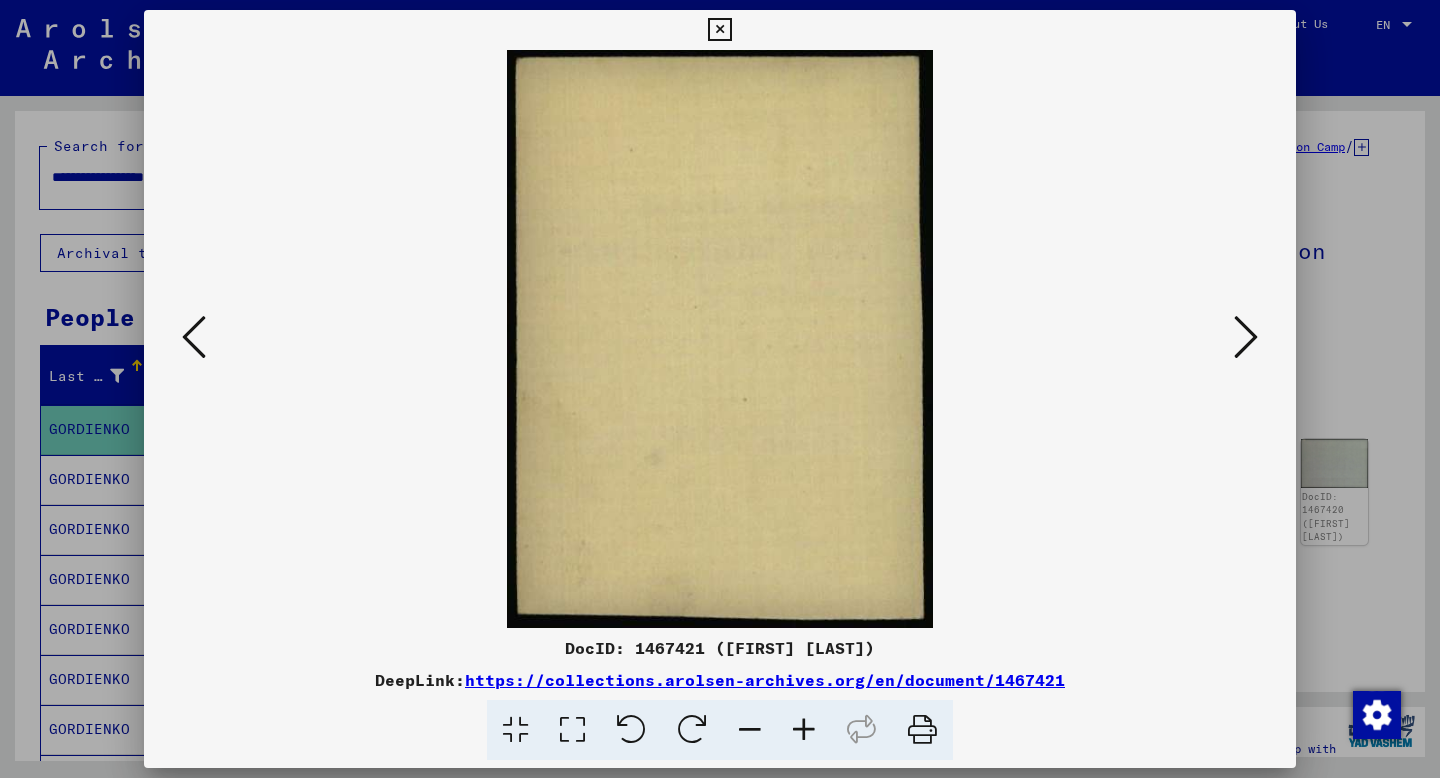 click at bounding box center (1246, 337) 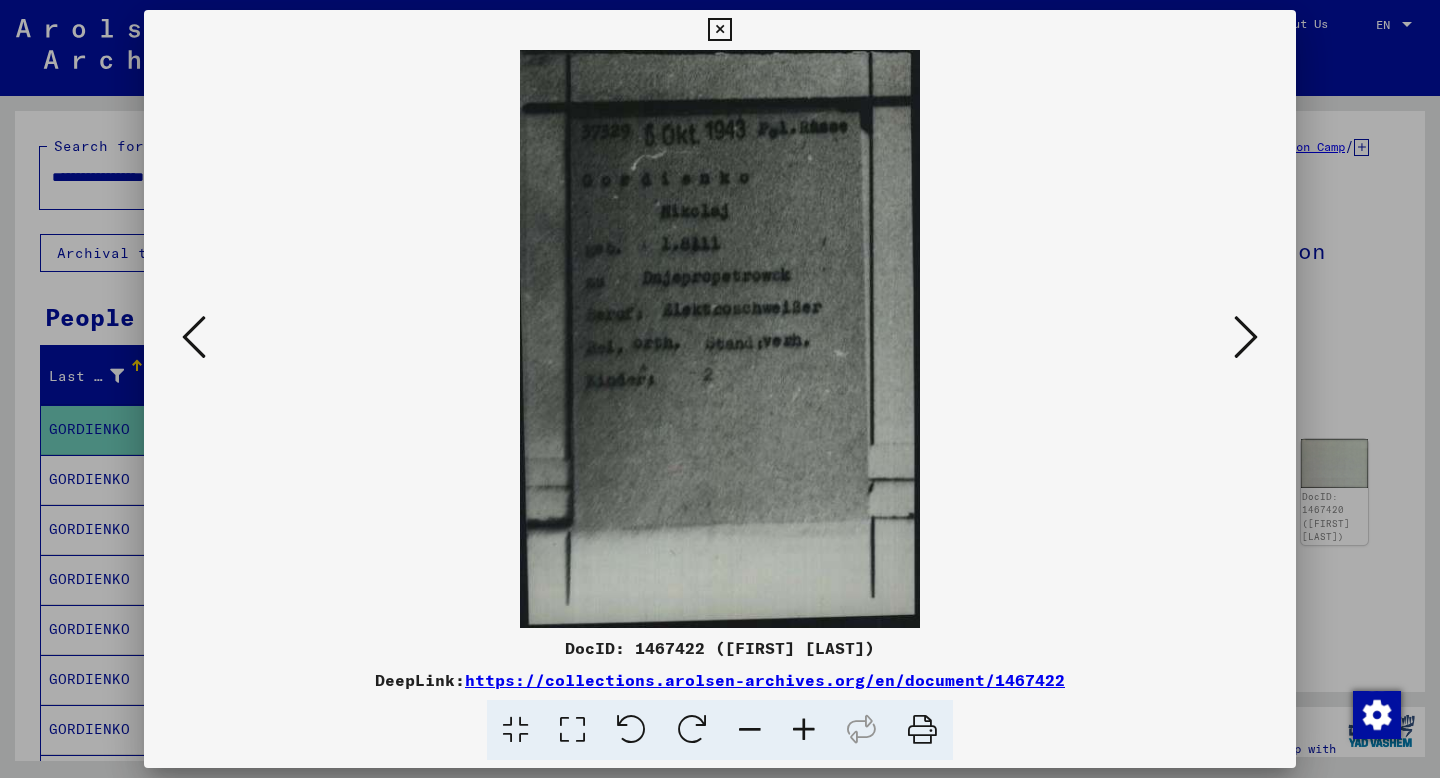 click at bounding box center (1246, 337) 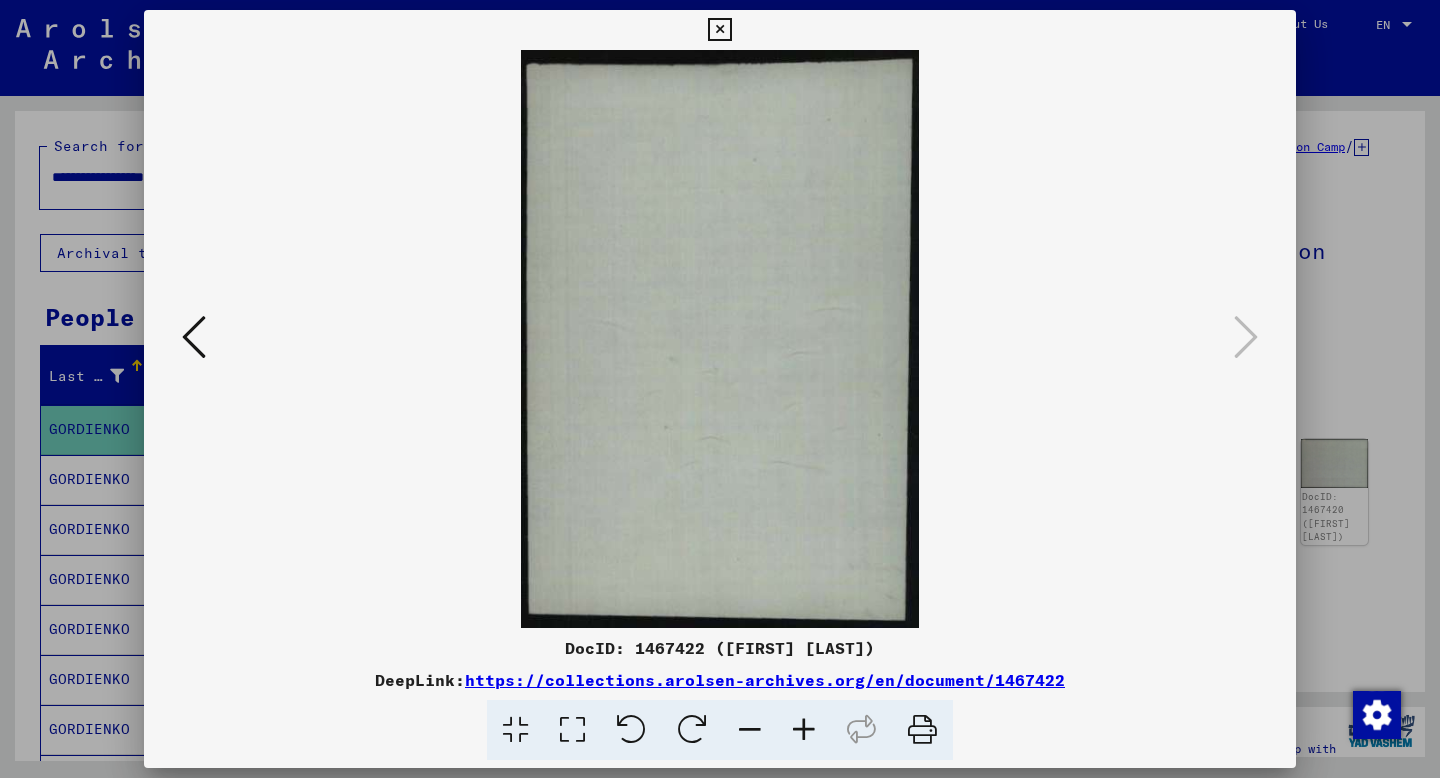 click at bounding box center [720, 389] 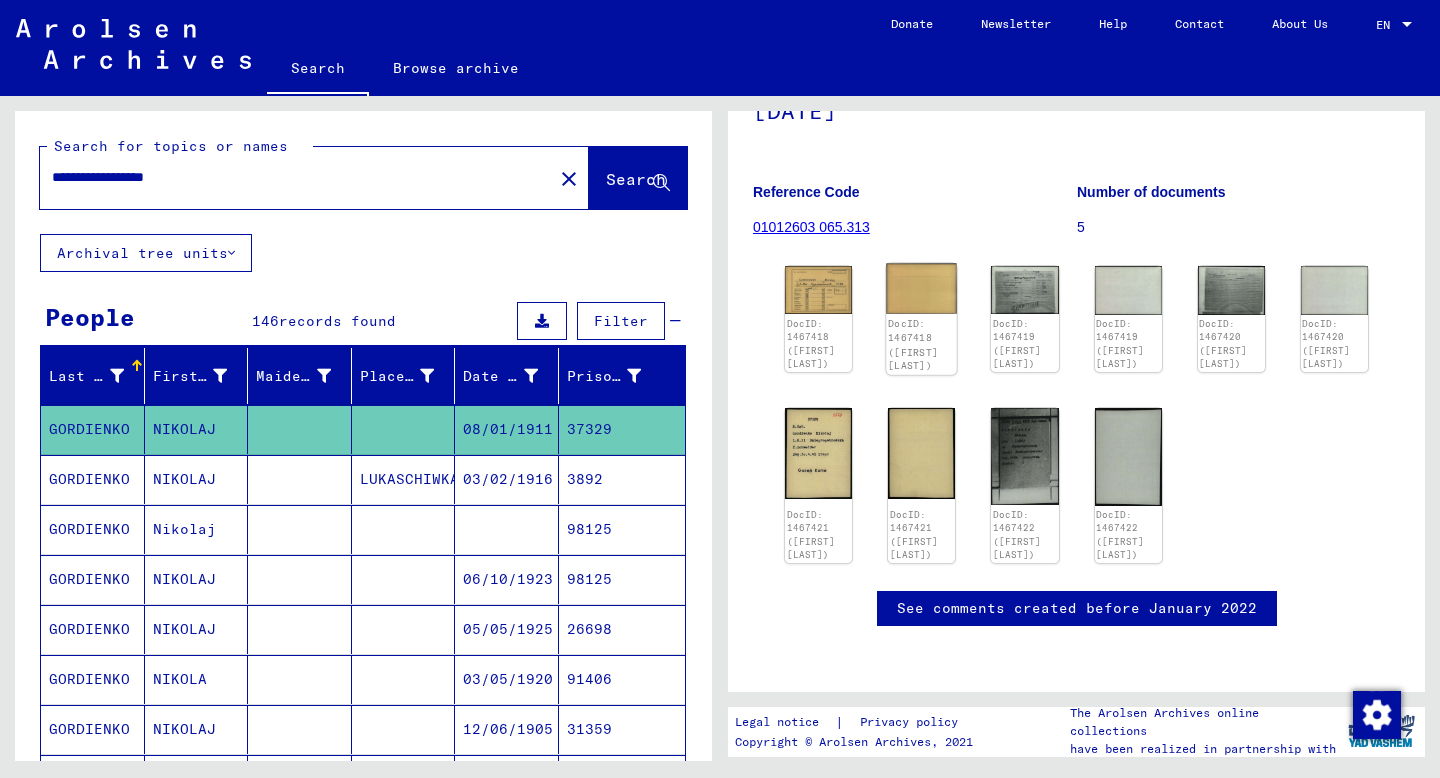 scroll, scrollTop: 358, scrollLeft: 0, axis: vertical 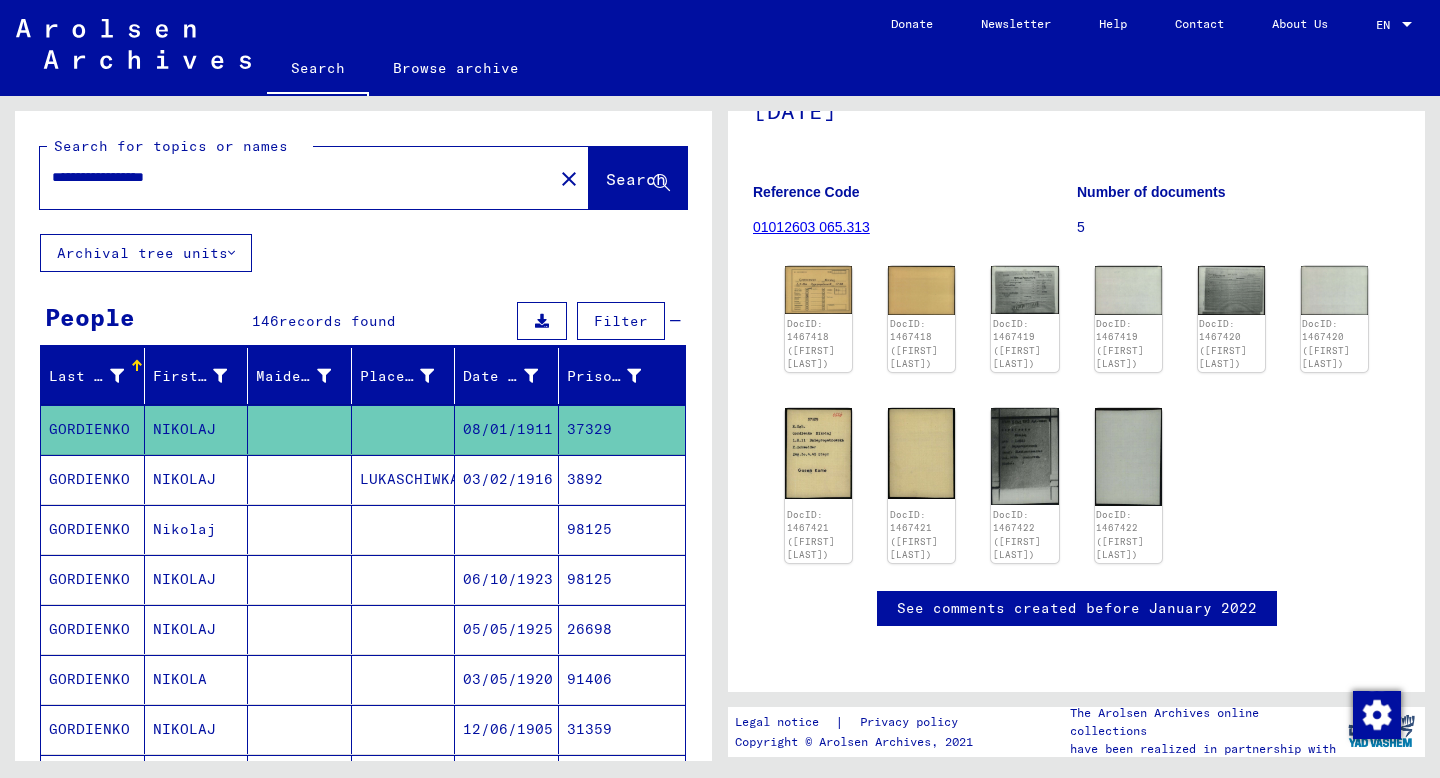 click at bounding box center [300, 529] 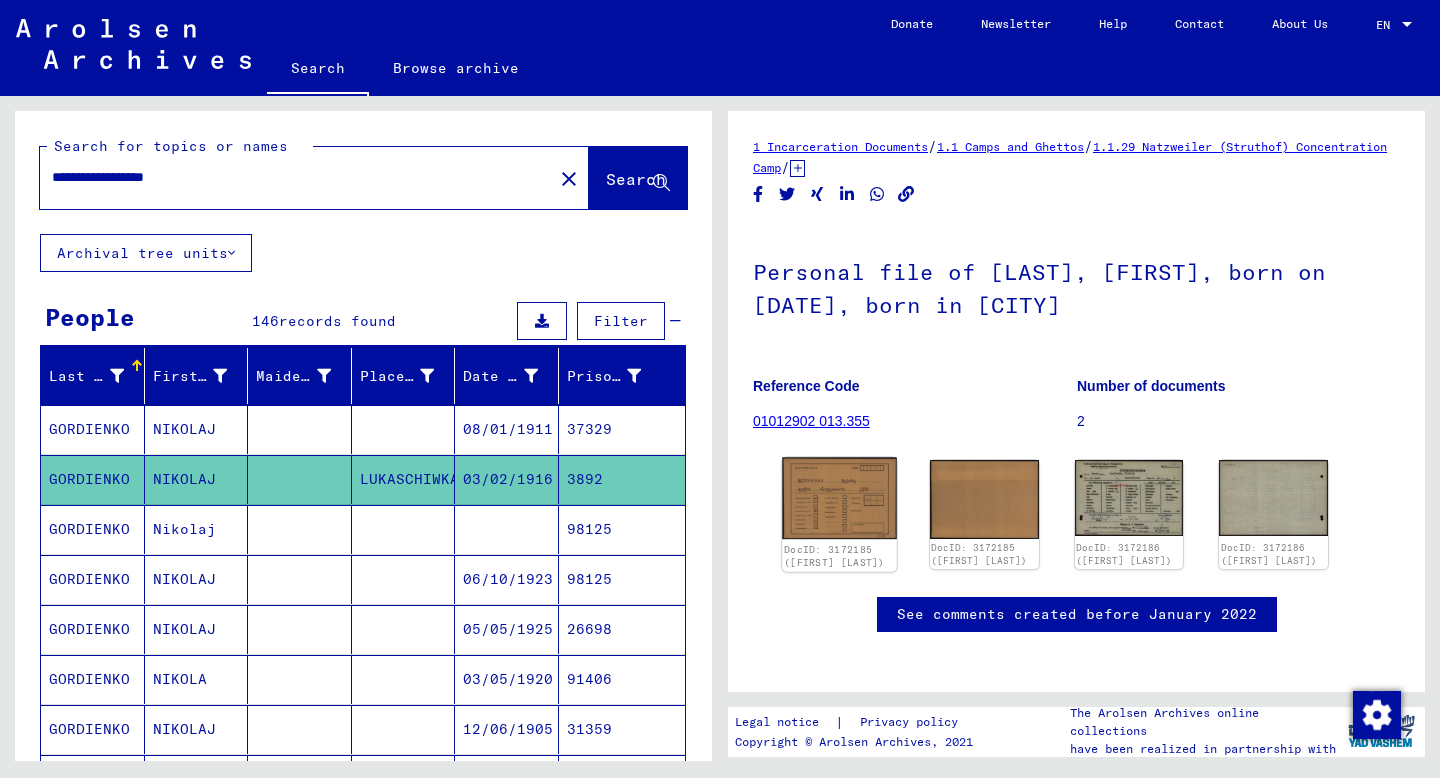 click 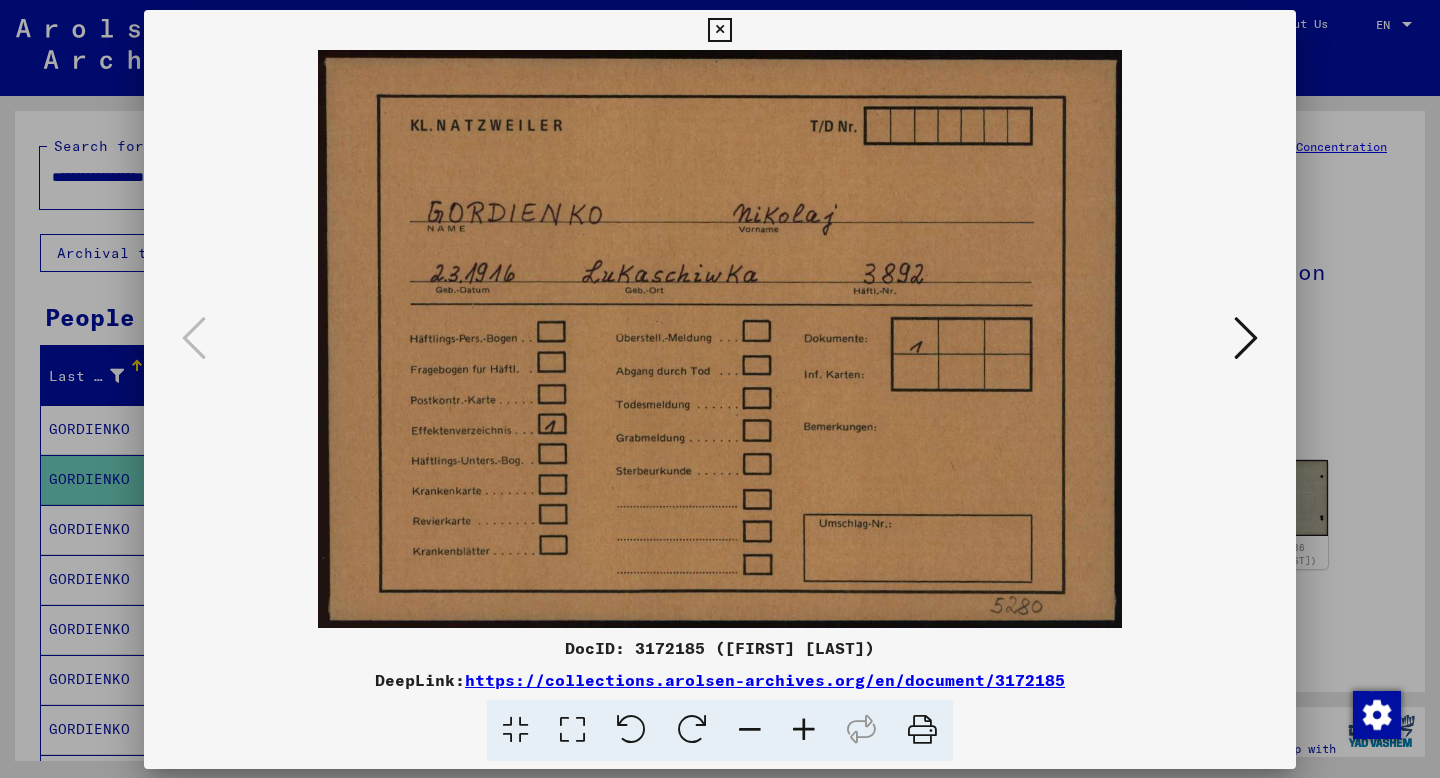 scroll, scrollTop: 0, scrollLeft: 0, axis: both 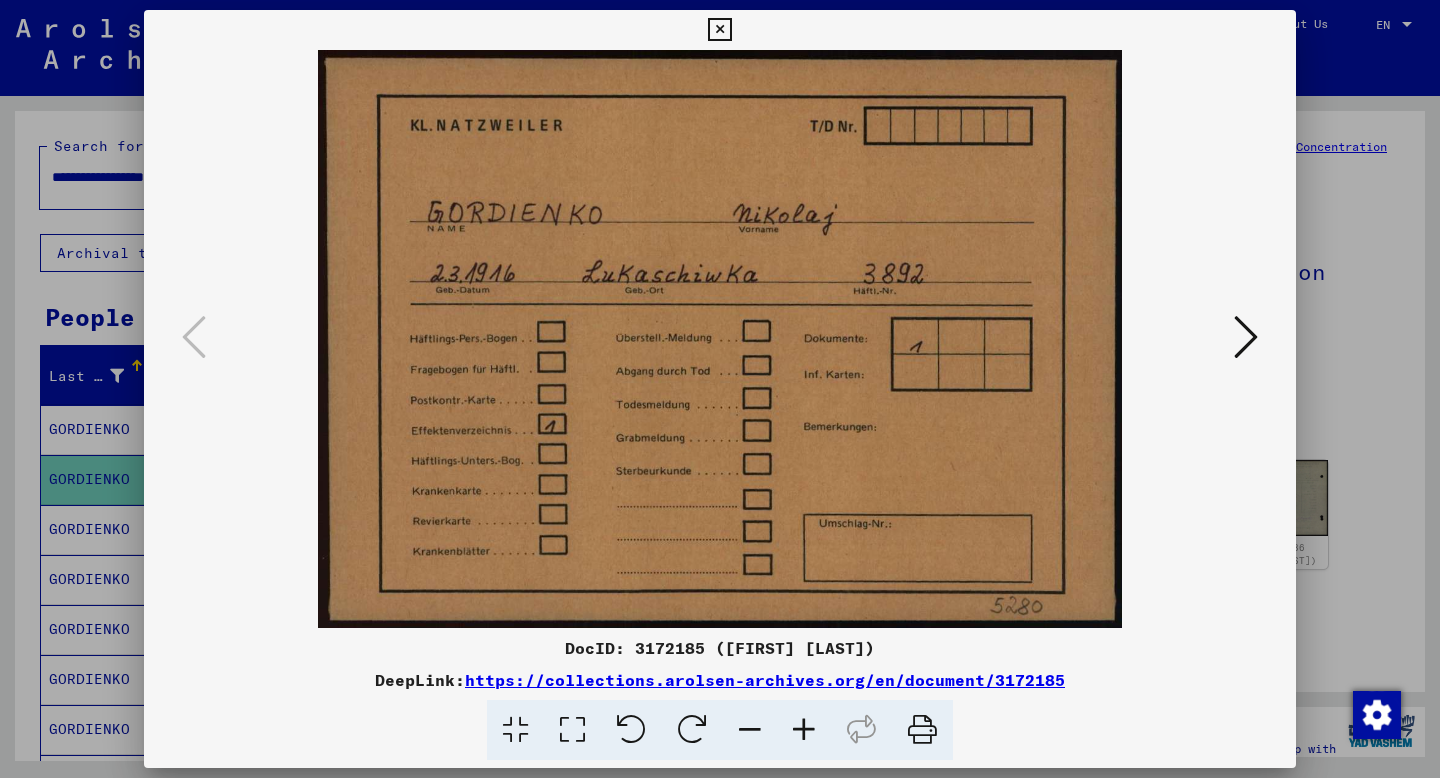 click at bounding box center (1246, 337) 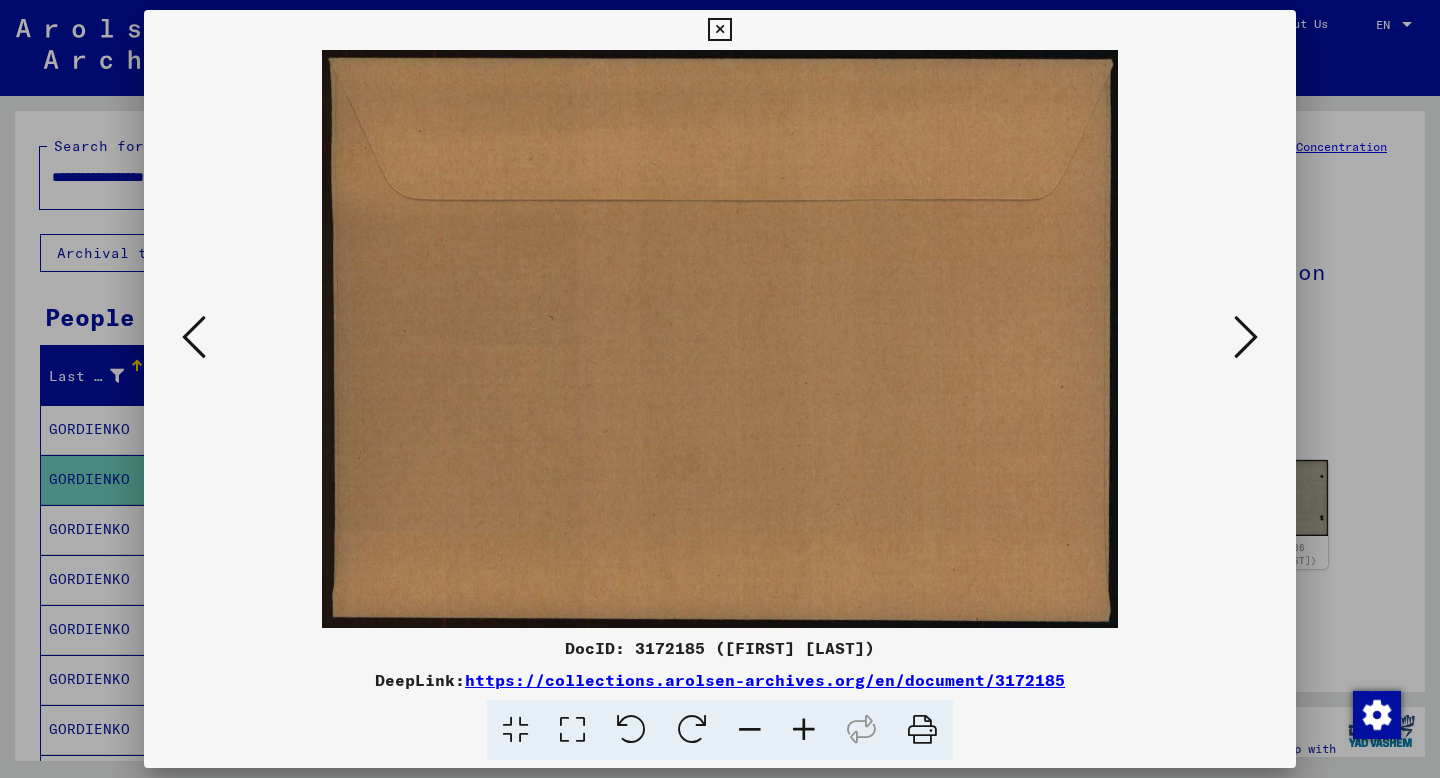 click at bounding box center [1246, 337] 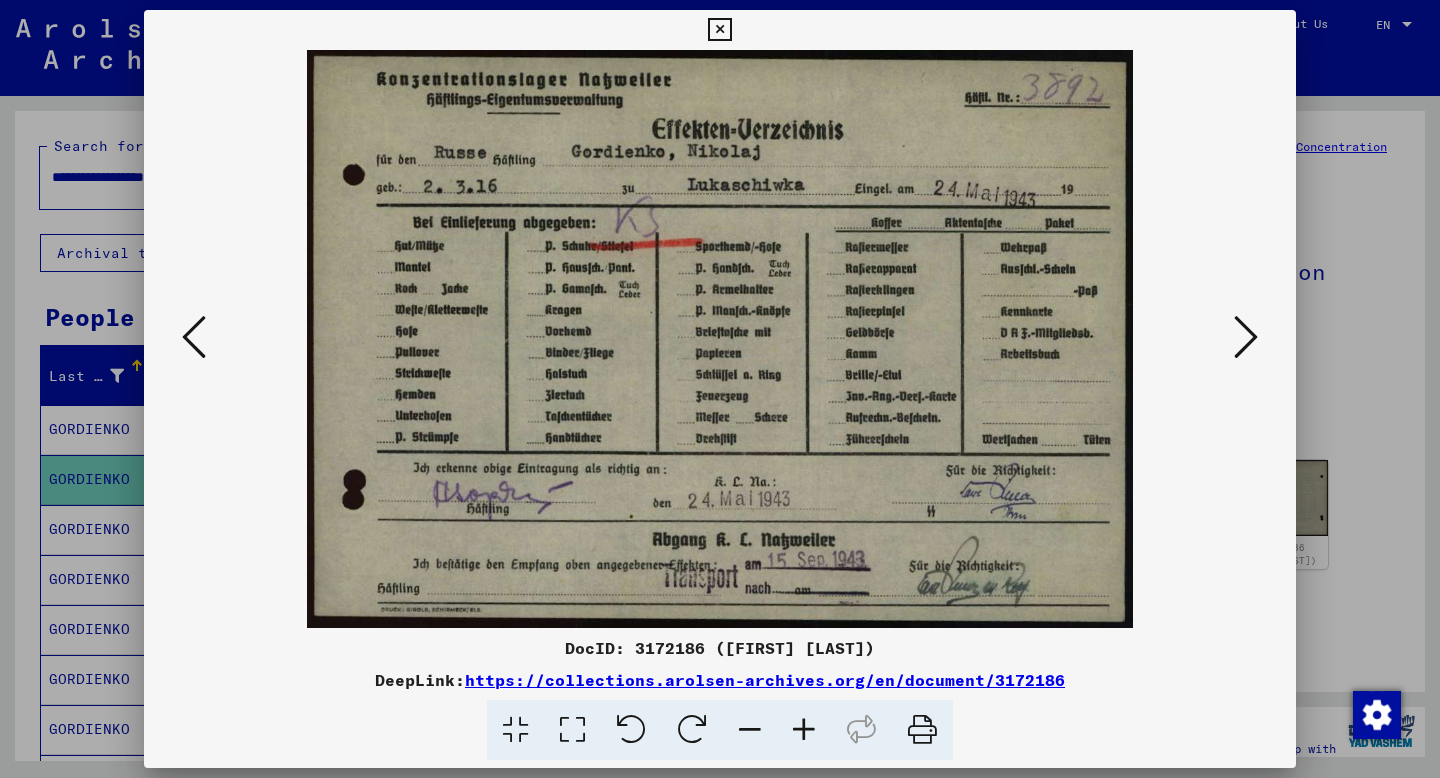 click at bounding box center (1246, 337) 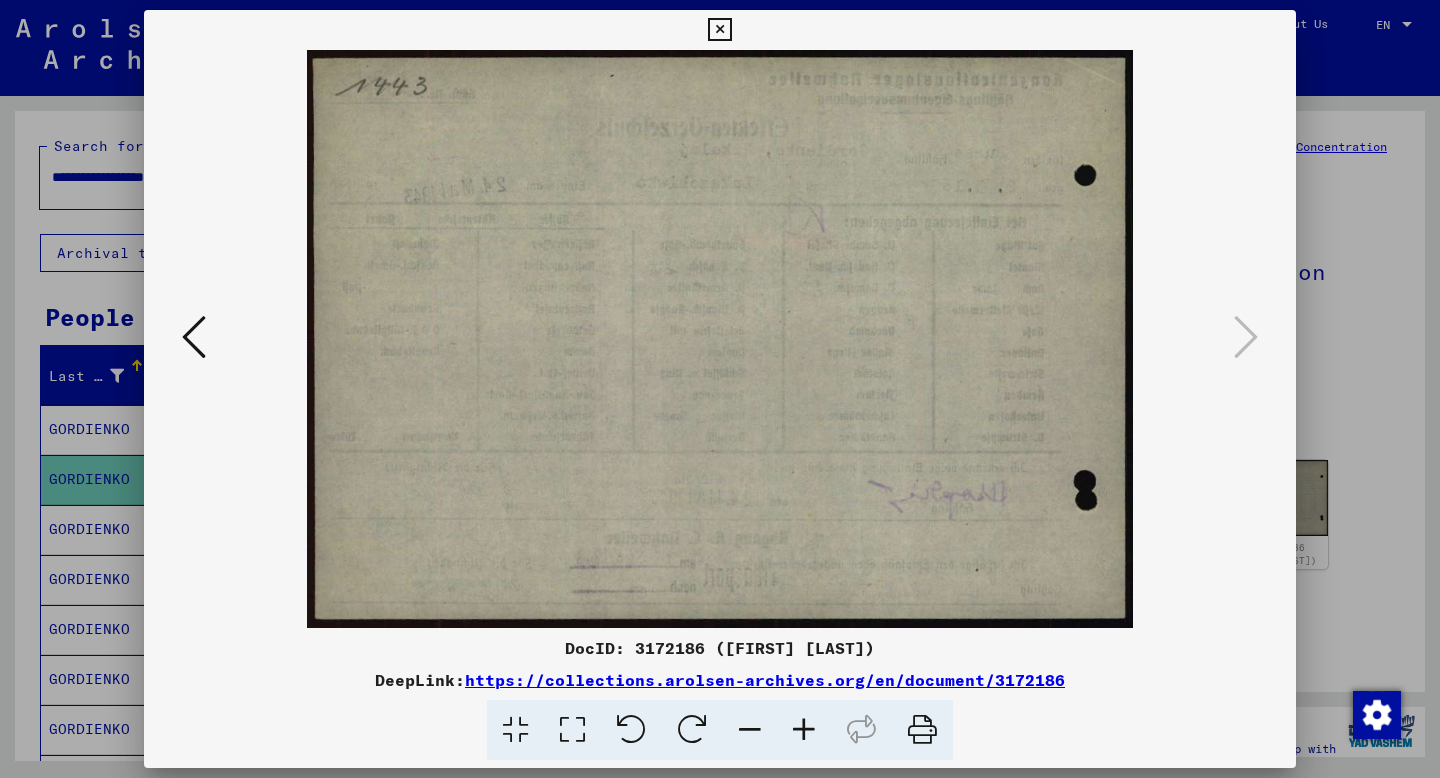 click at bounding box center [194, 337] 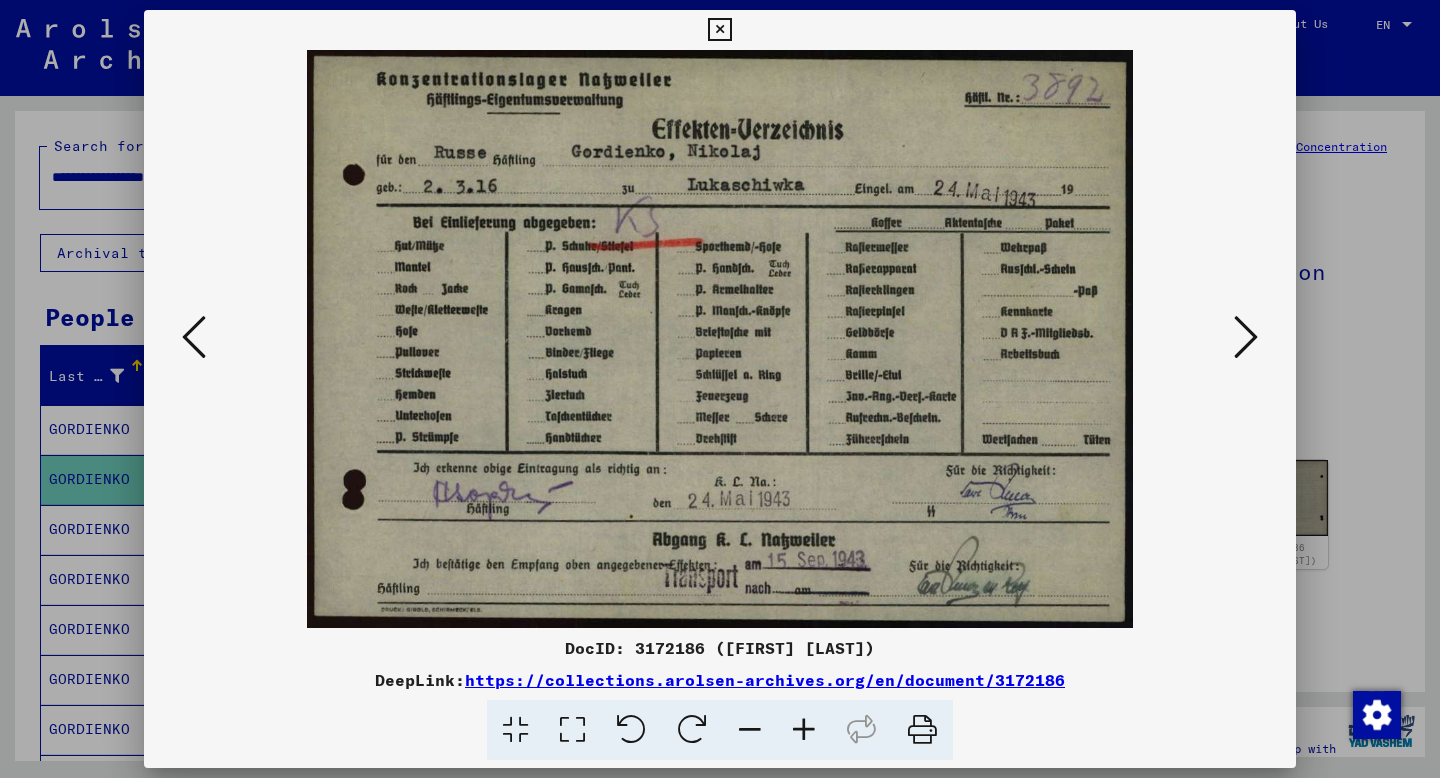 click at bounding box center [1246, 337] 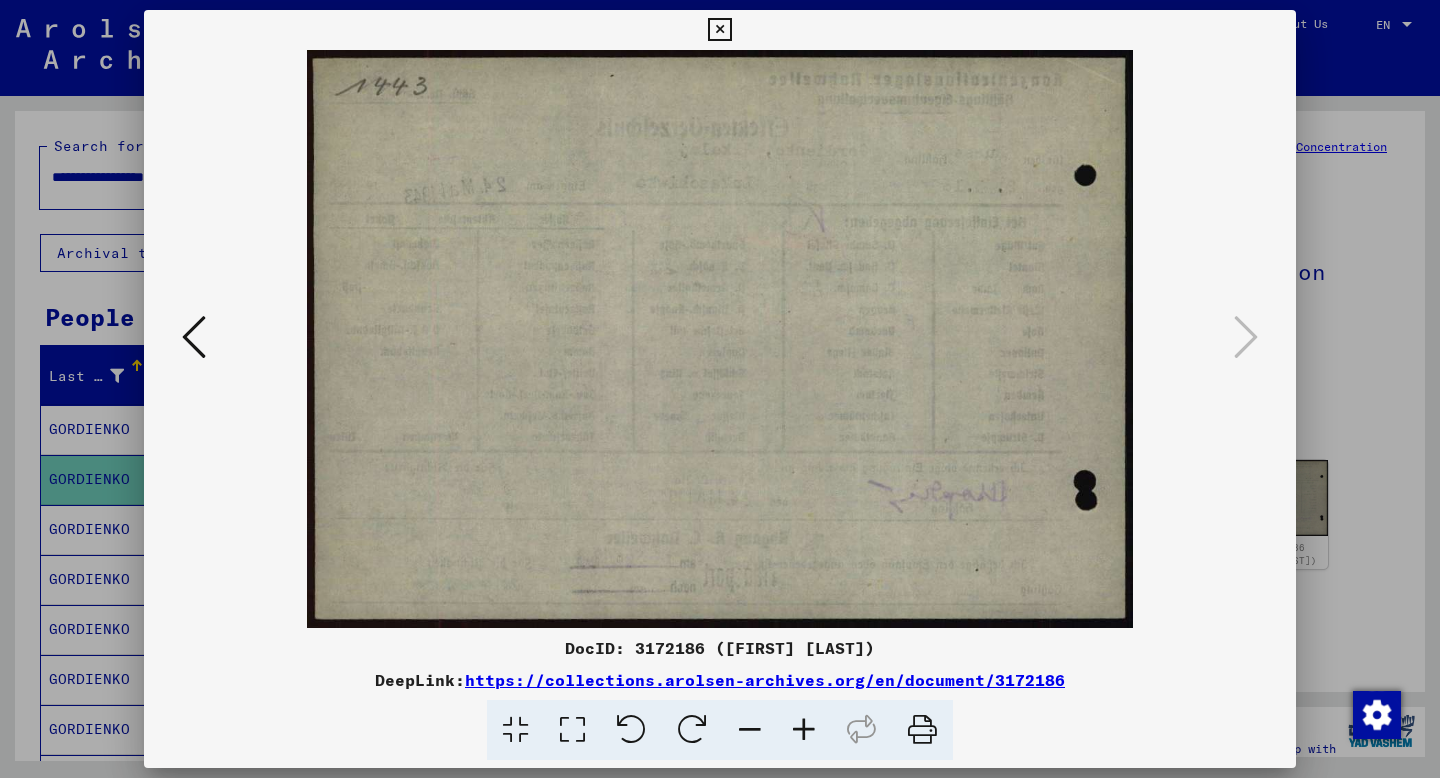 click at bounding box center [720, 389] 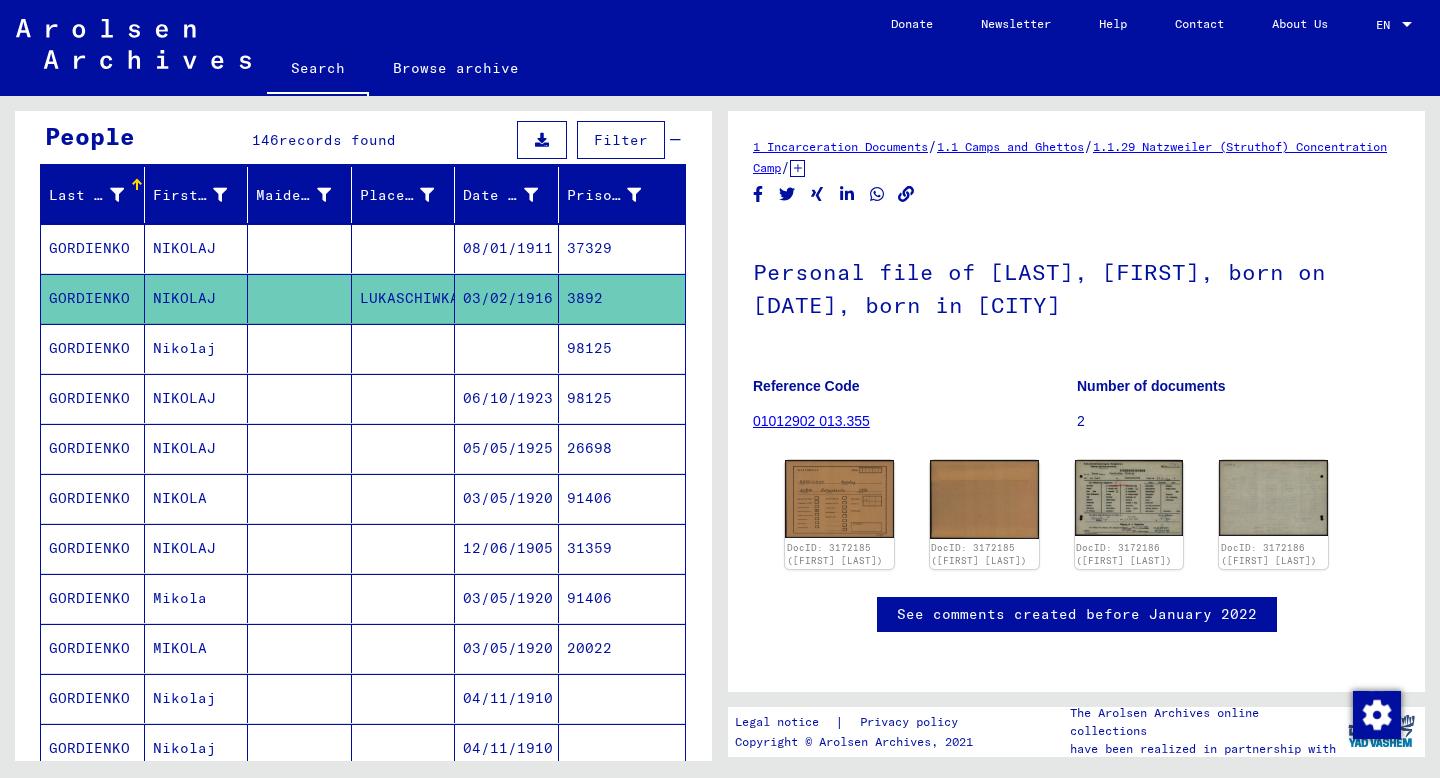 scroll, scrollTop: 192, scrollLeft: 0, axis: vertical 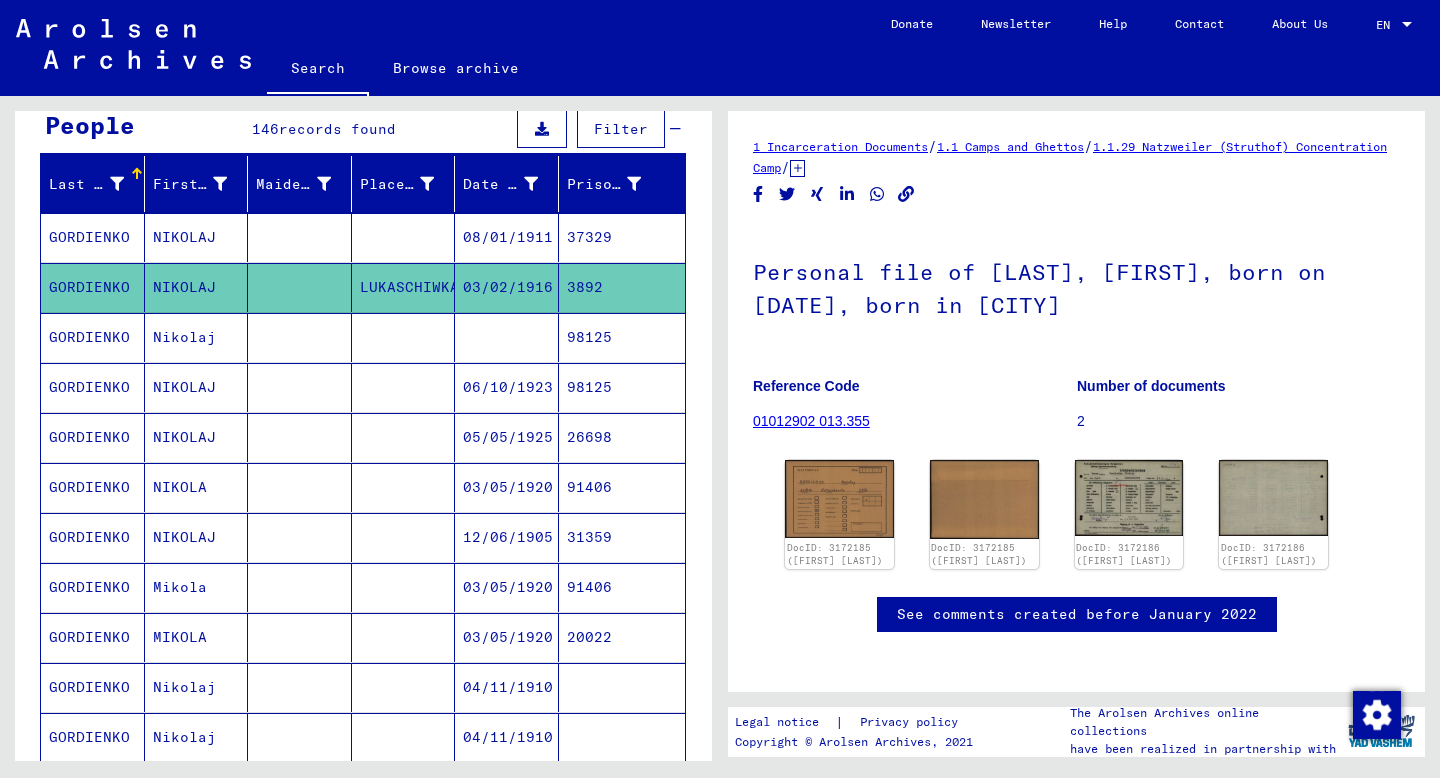 click at bounding box center [404, 387] 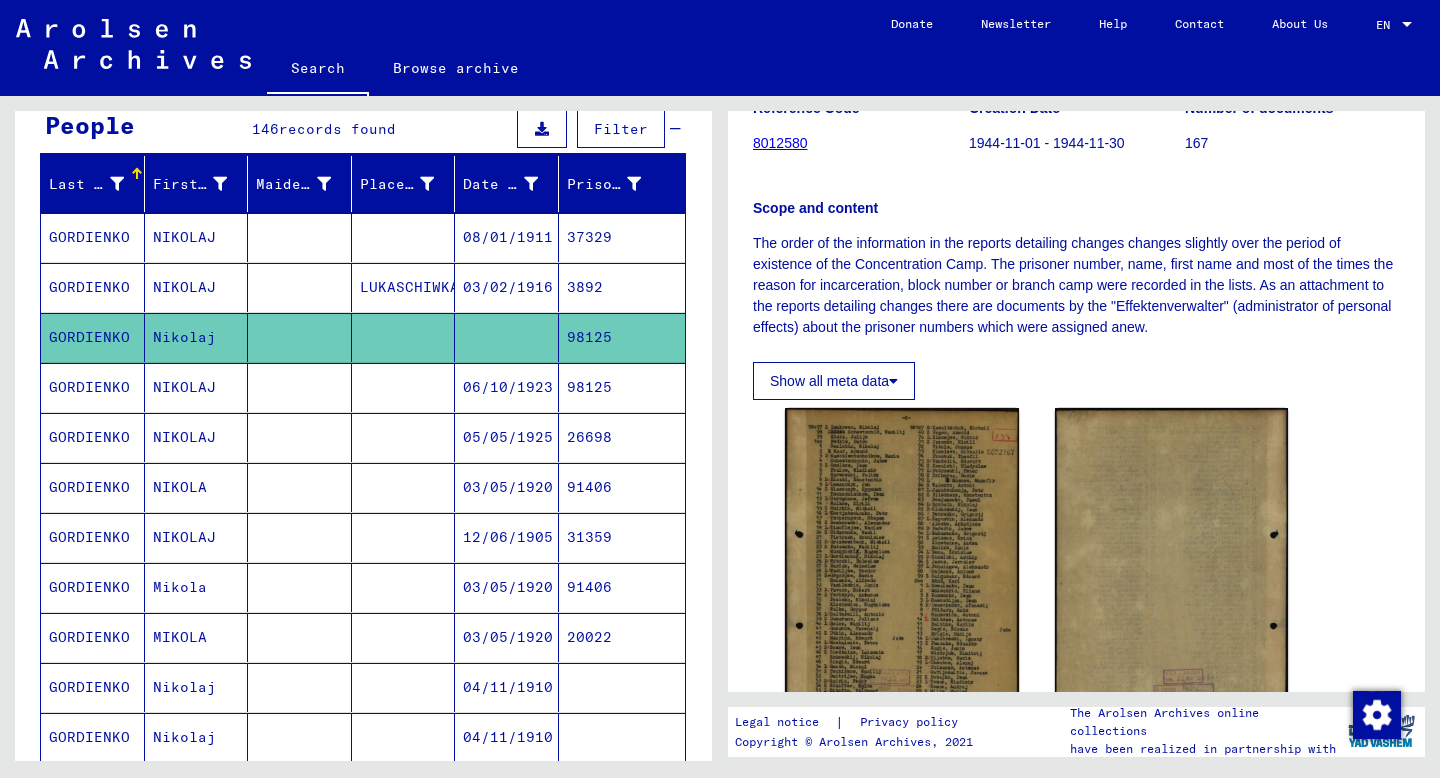 scroll, scrollTop: 240, scrollLeft: 0, axis: vertical 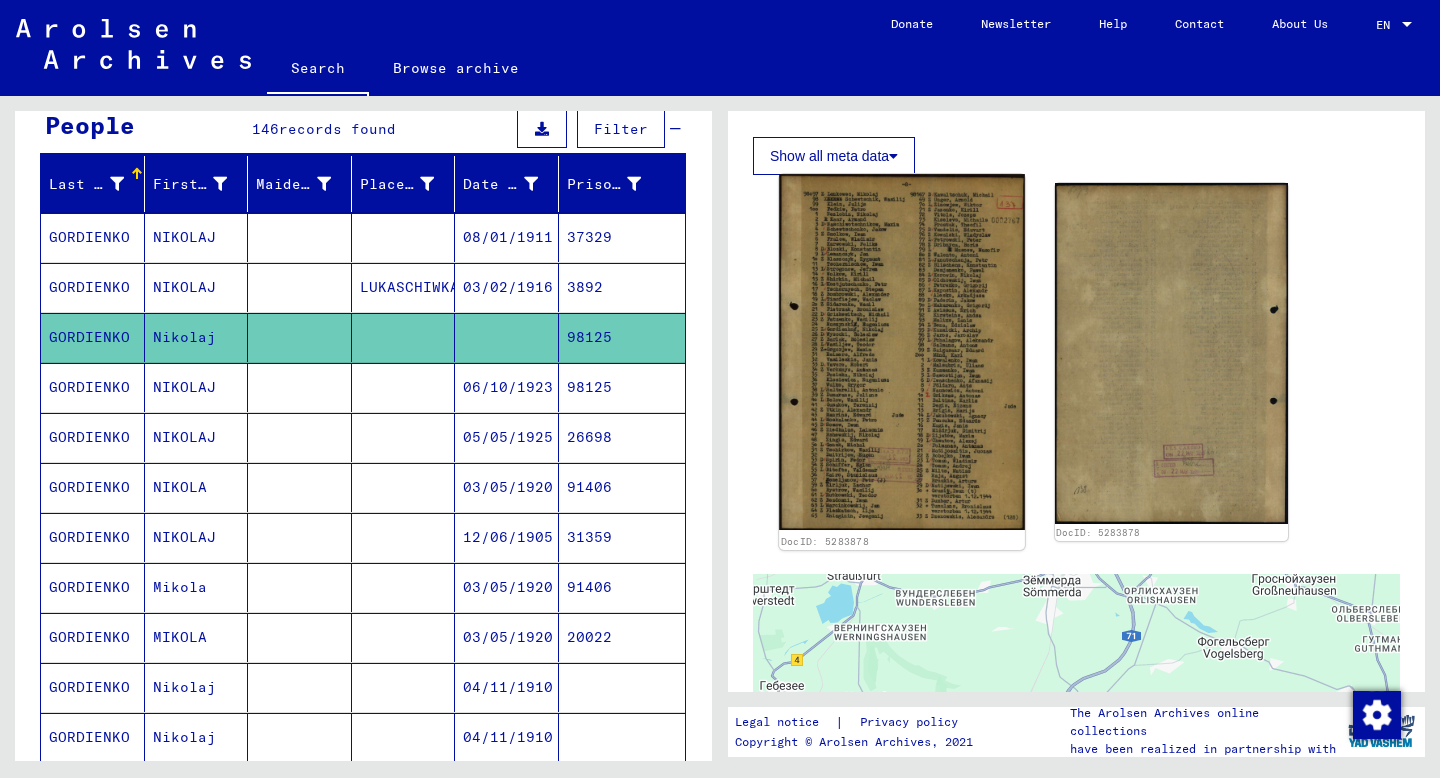 click 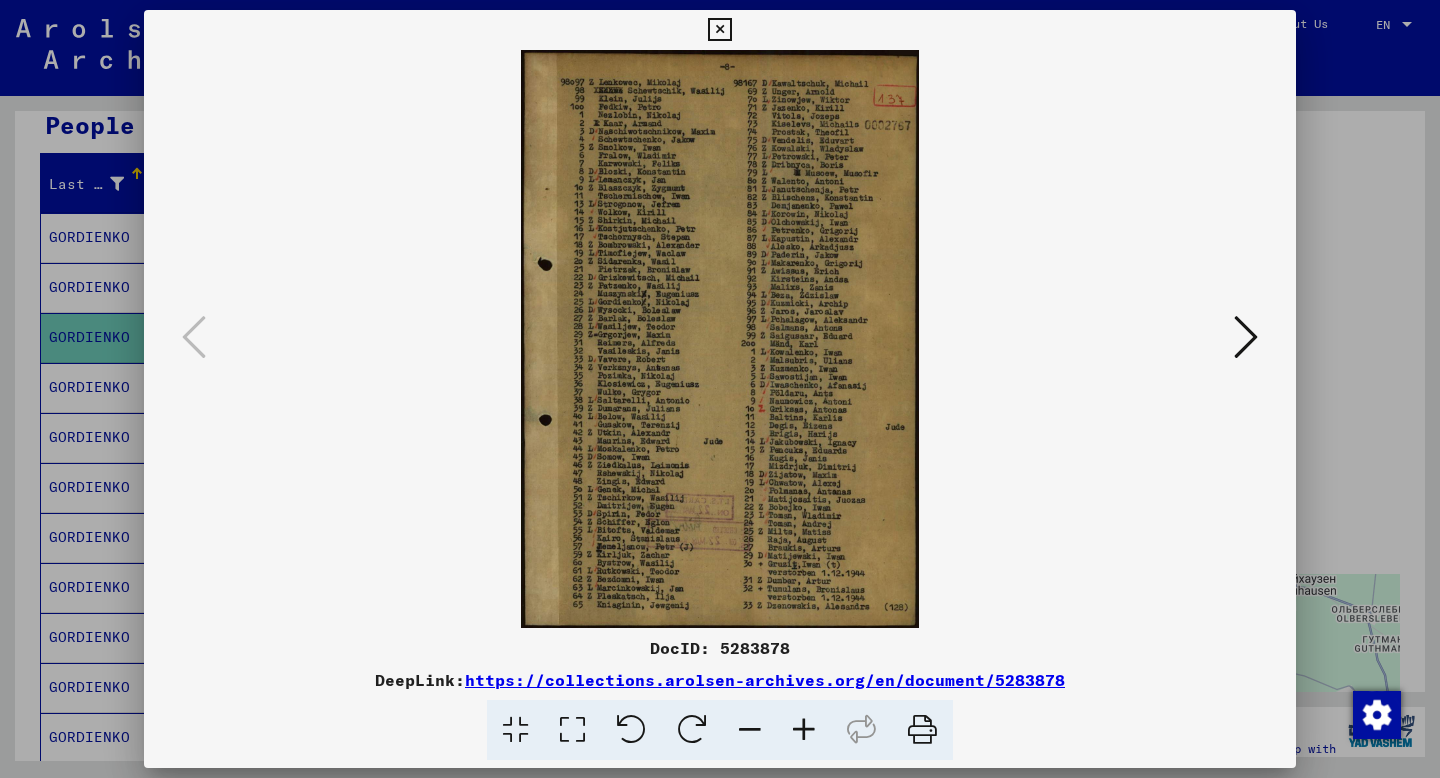 click at bounding box center [1246, 337] 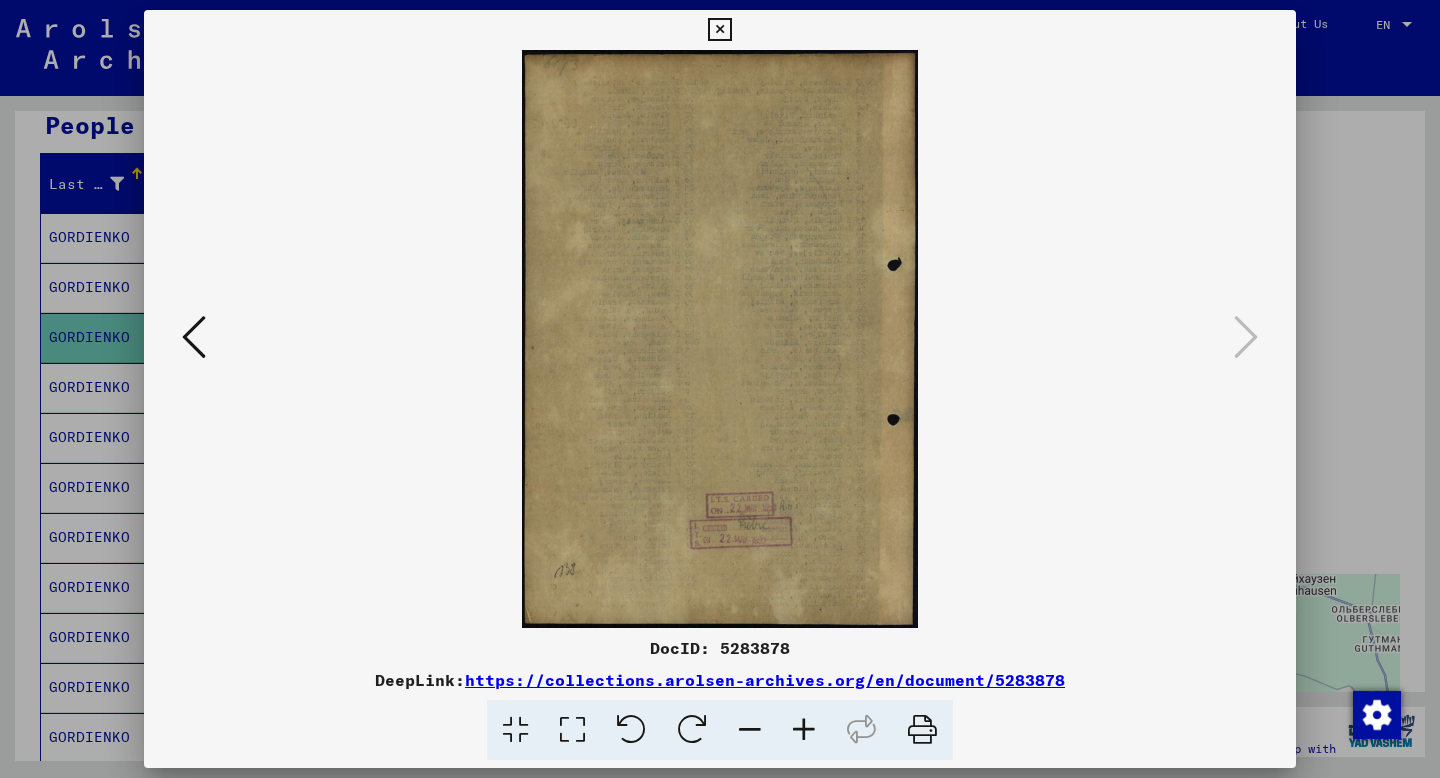 click at bounding box center (720, 389) 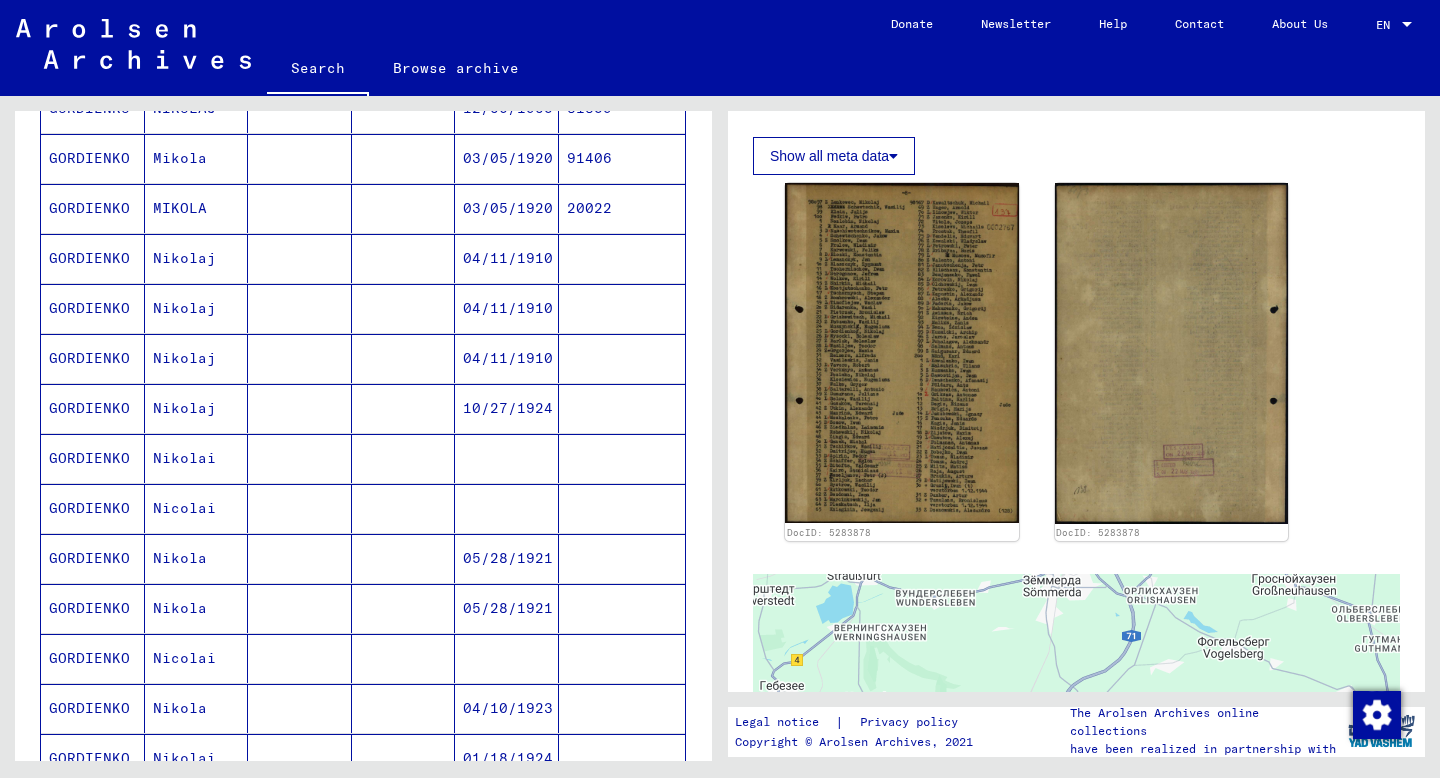 scroll, scrollTop: 625, scrollLeft: 0, axis: vertical 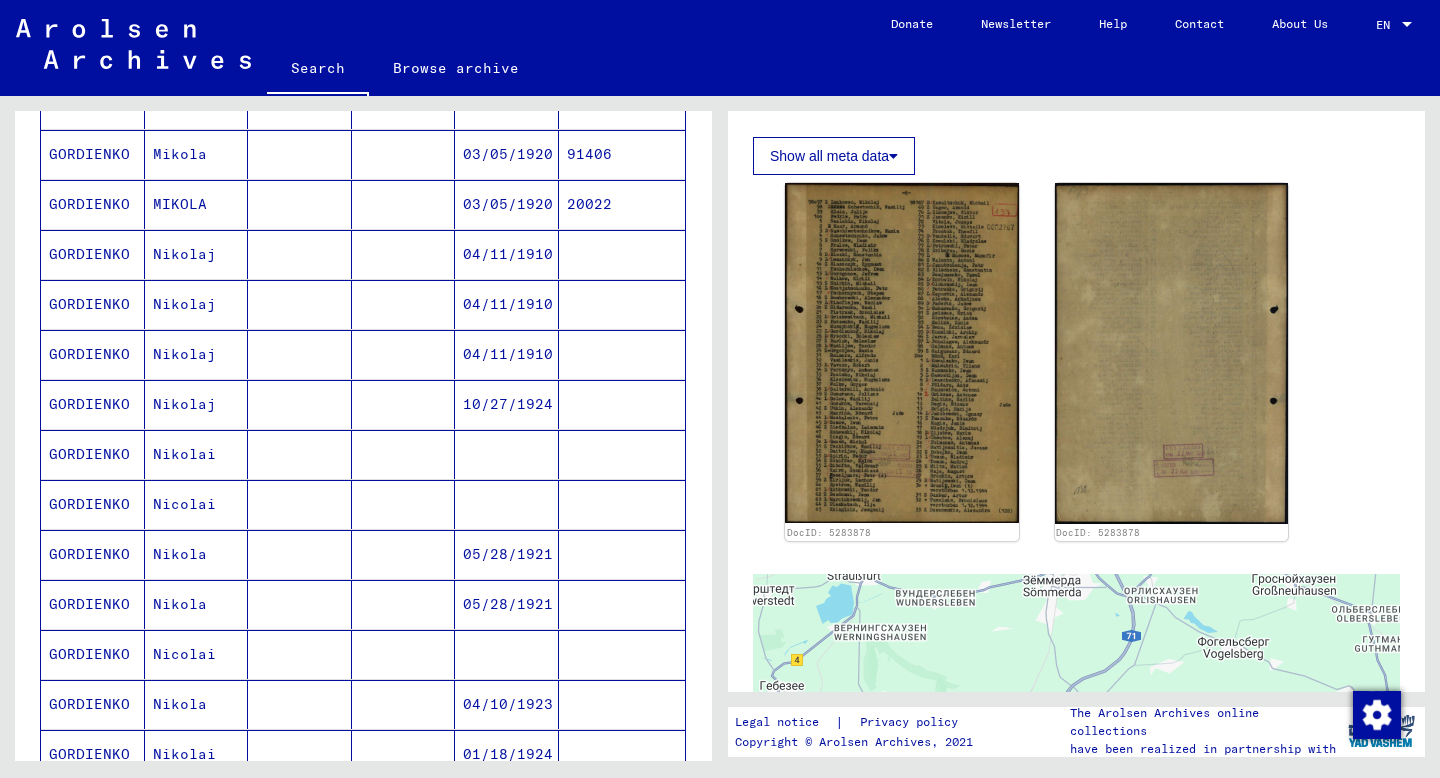 click at bounding box center [507, 504] 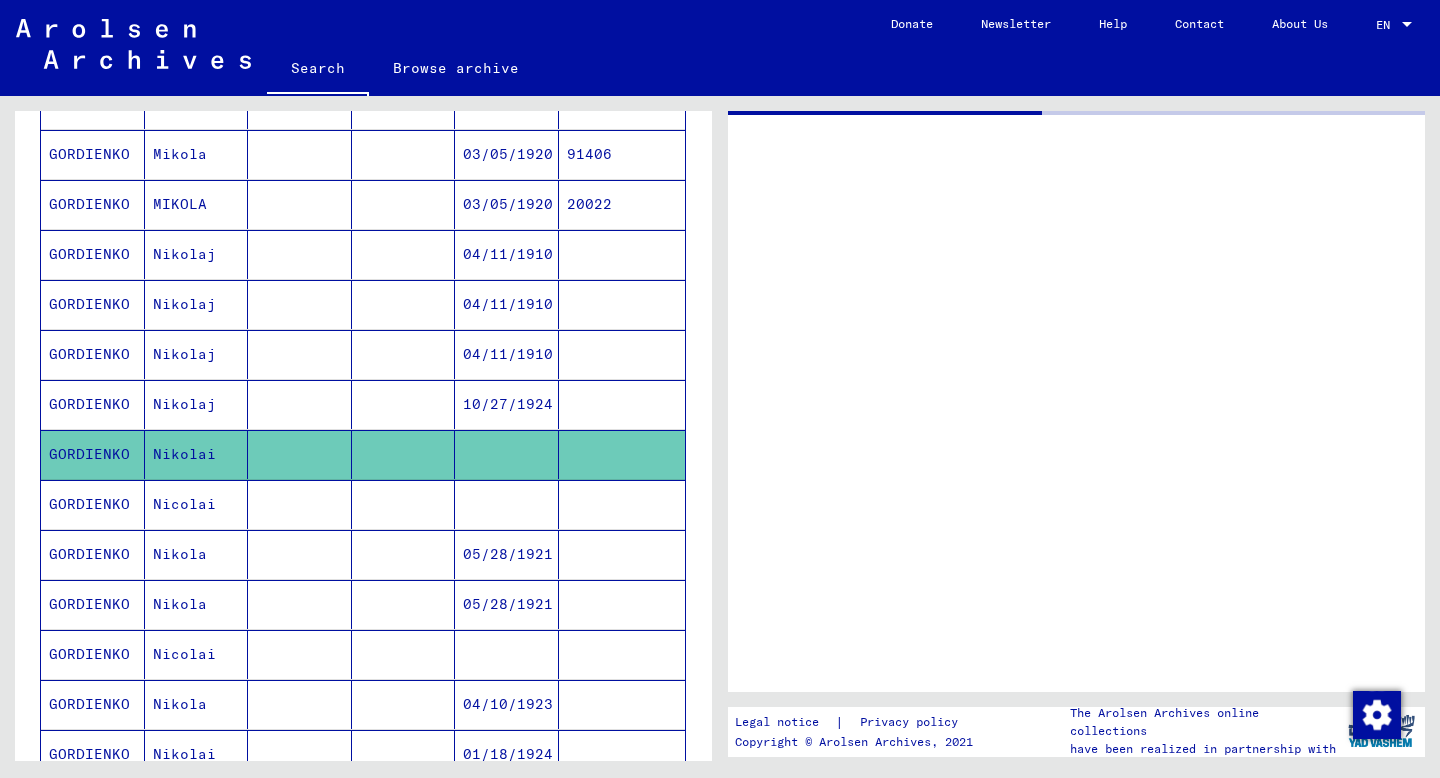 scroll, scrollTop: 0, scrollLeft: 0, axis: both 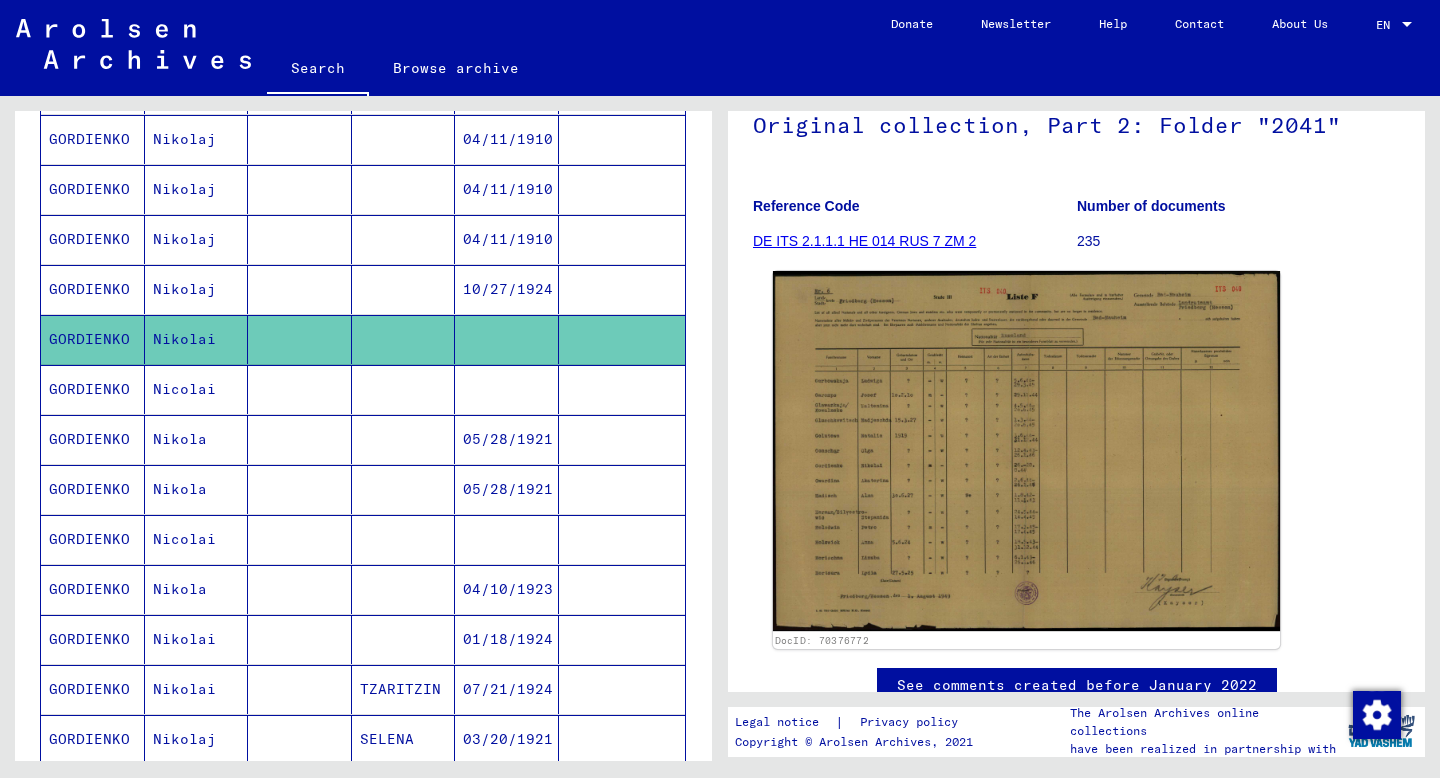 click 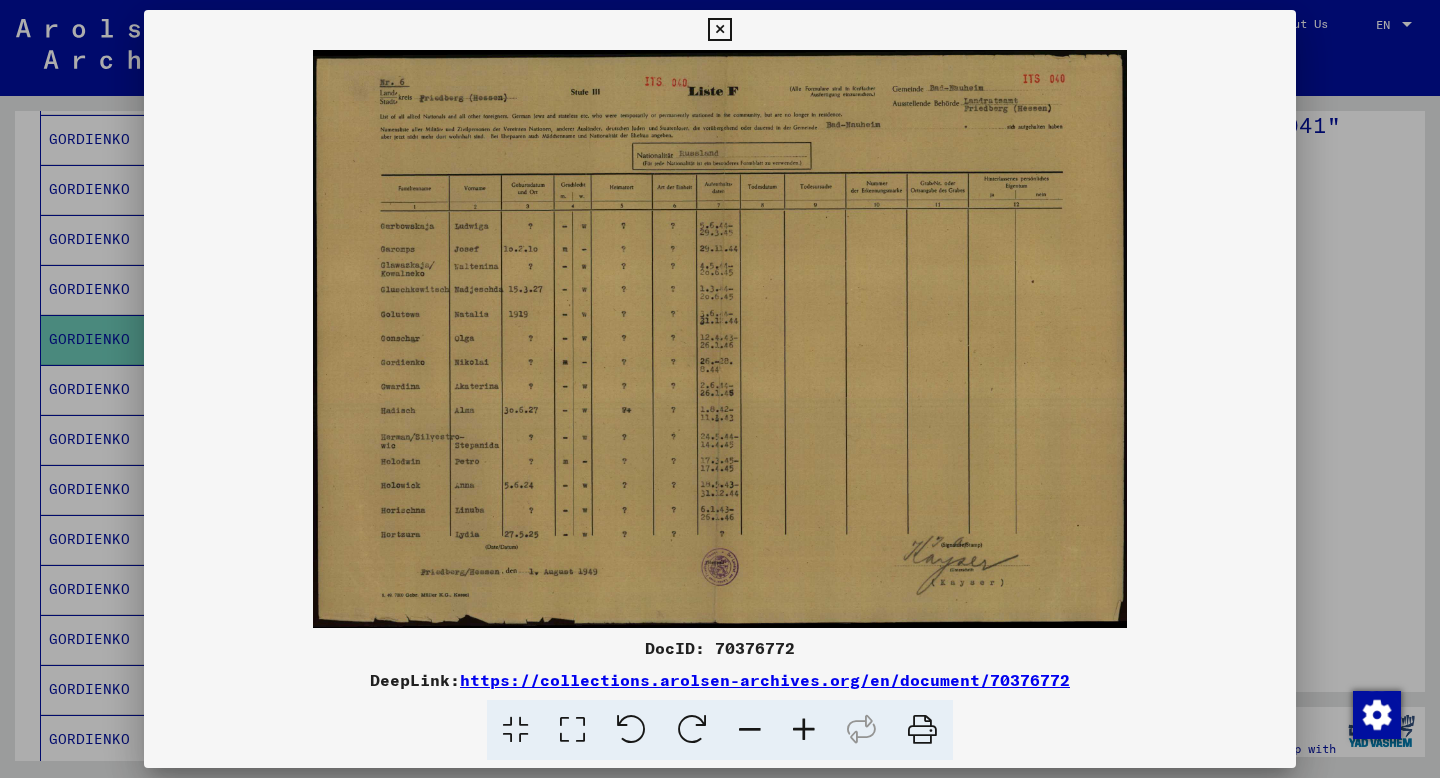 click at bounding box center [720, 389] 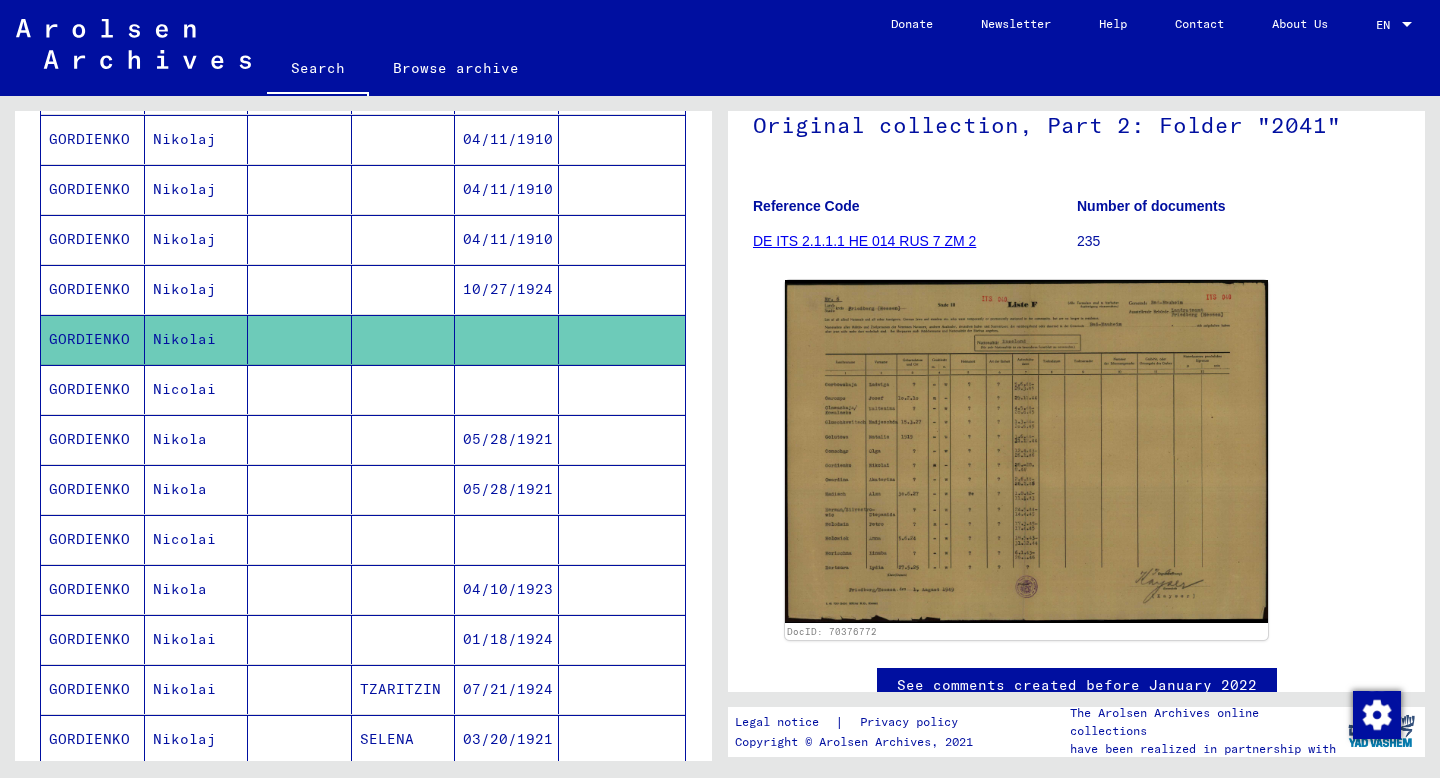 click at bounding box center [300, 439] 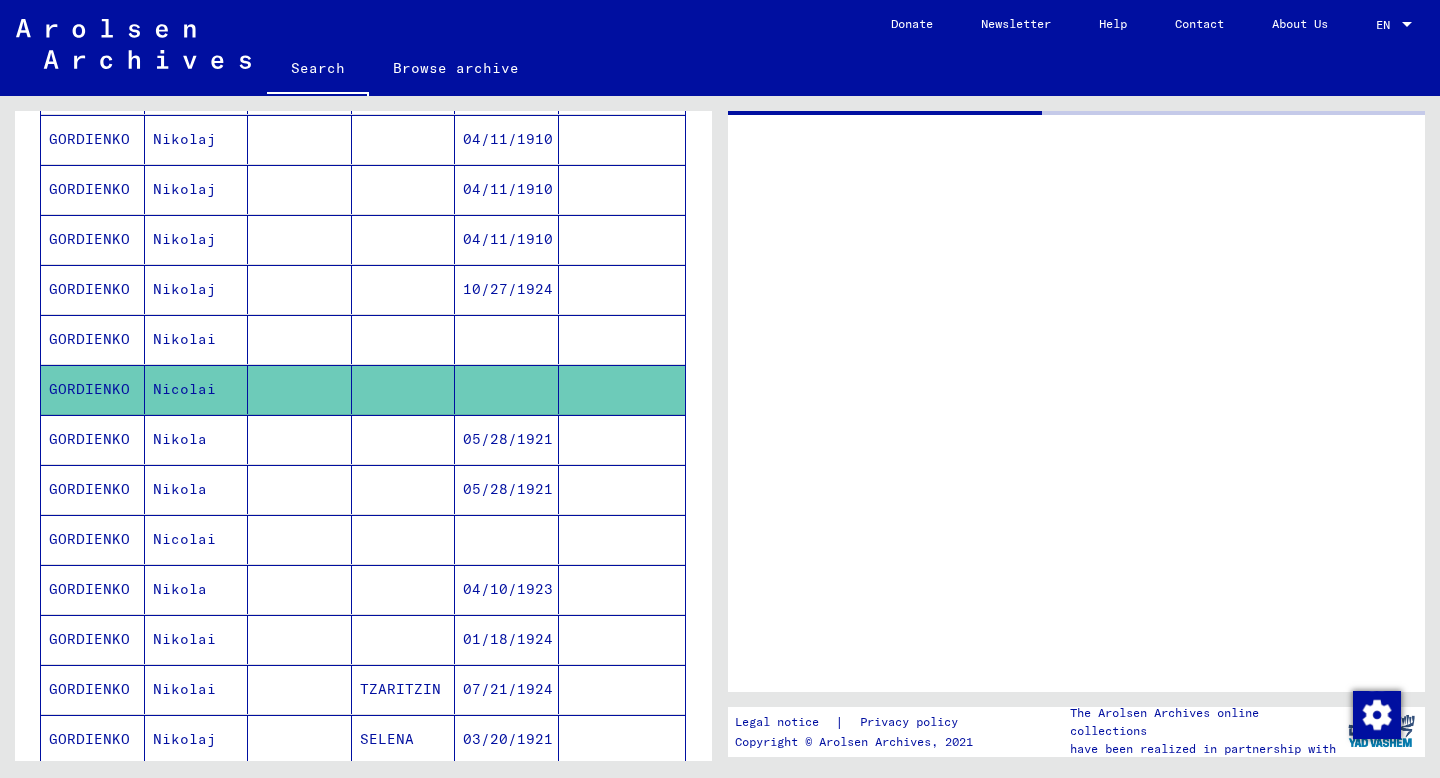 scroll, scrollTop: 0, scrollLeft: 0, axis: both 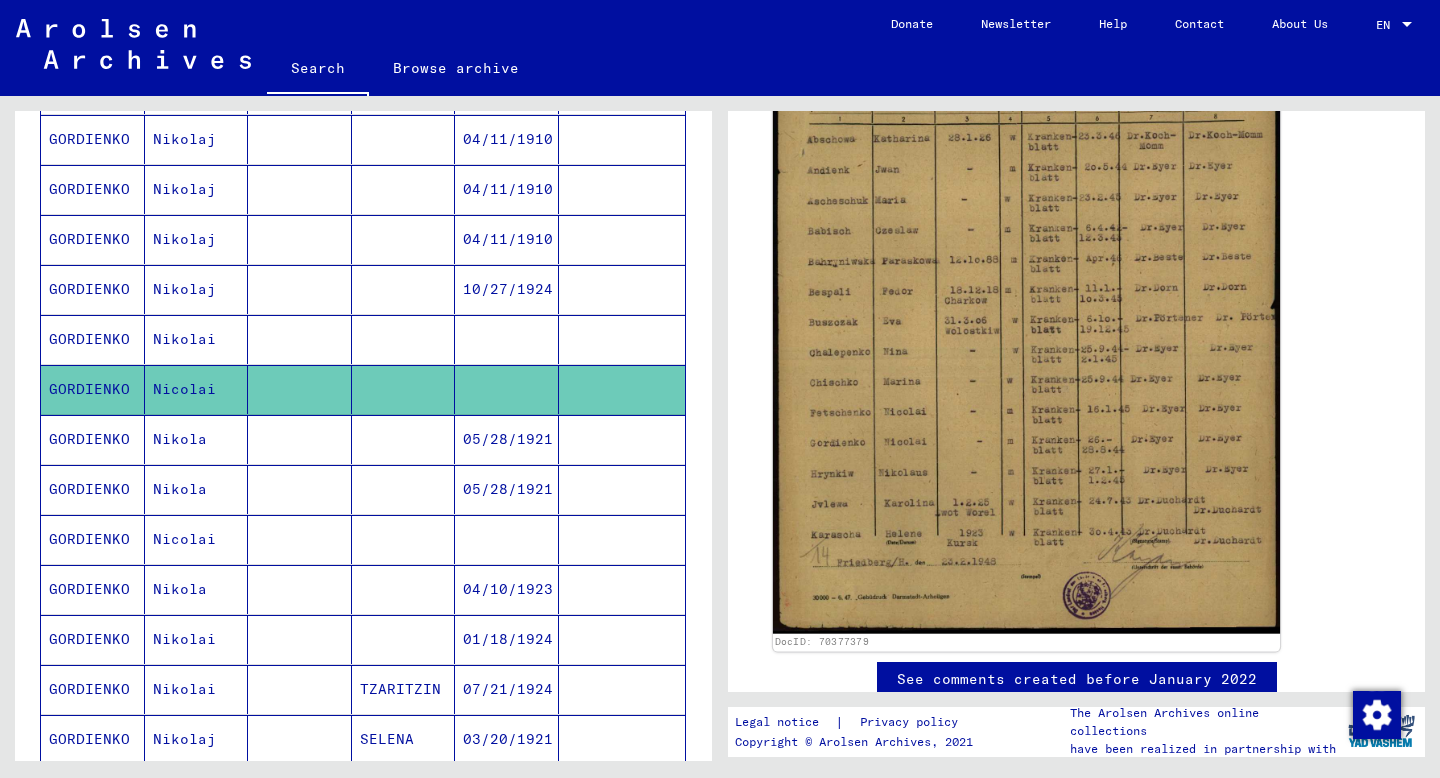 click 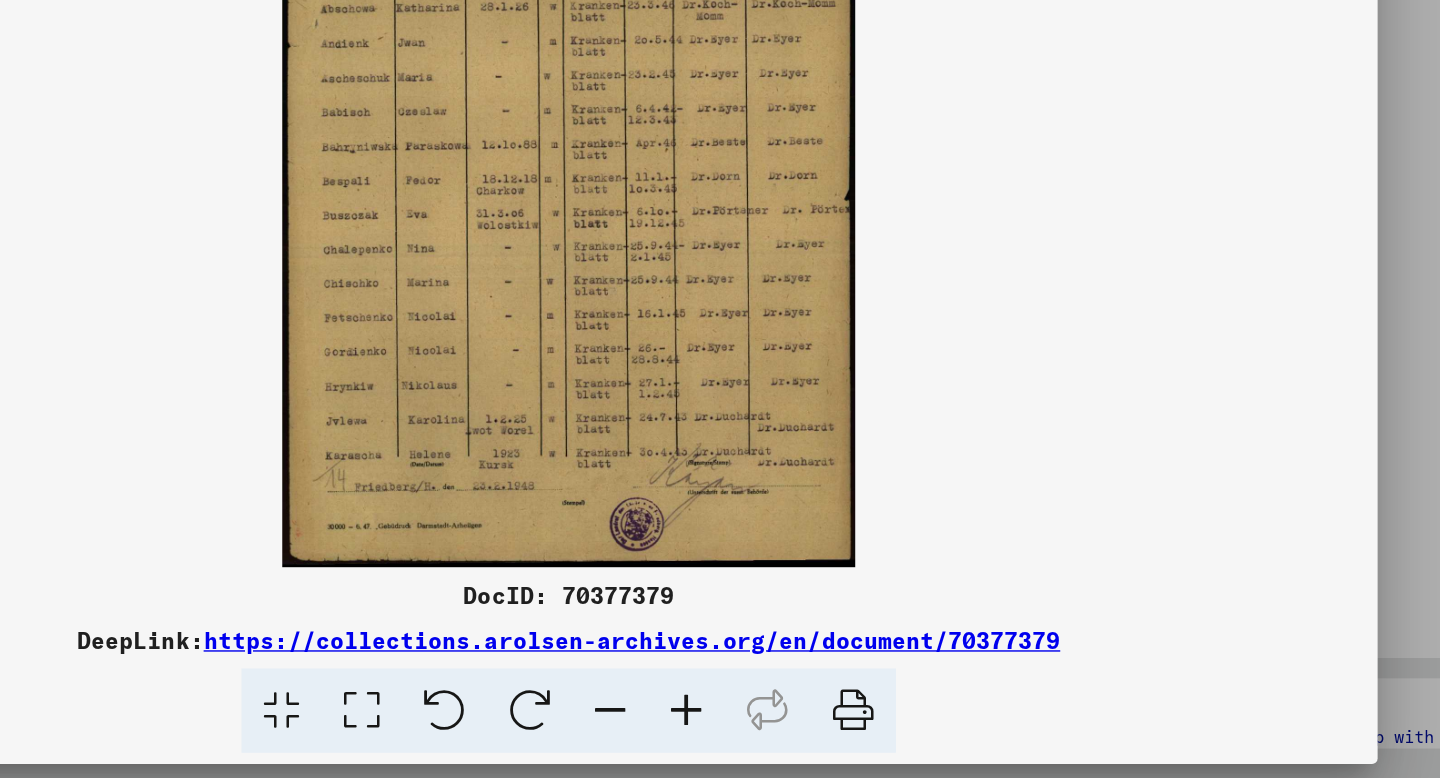 scroll, scrollTop: 0, scrollLeft: 0, axis: both 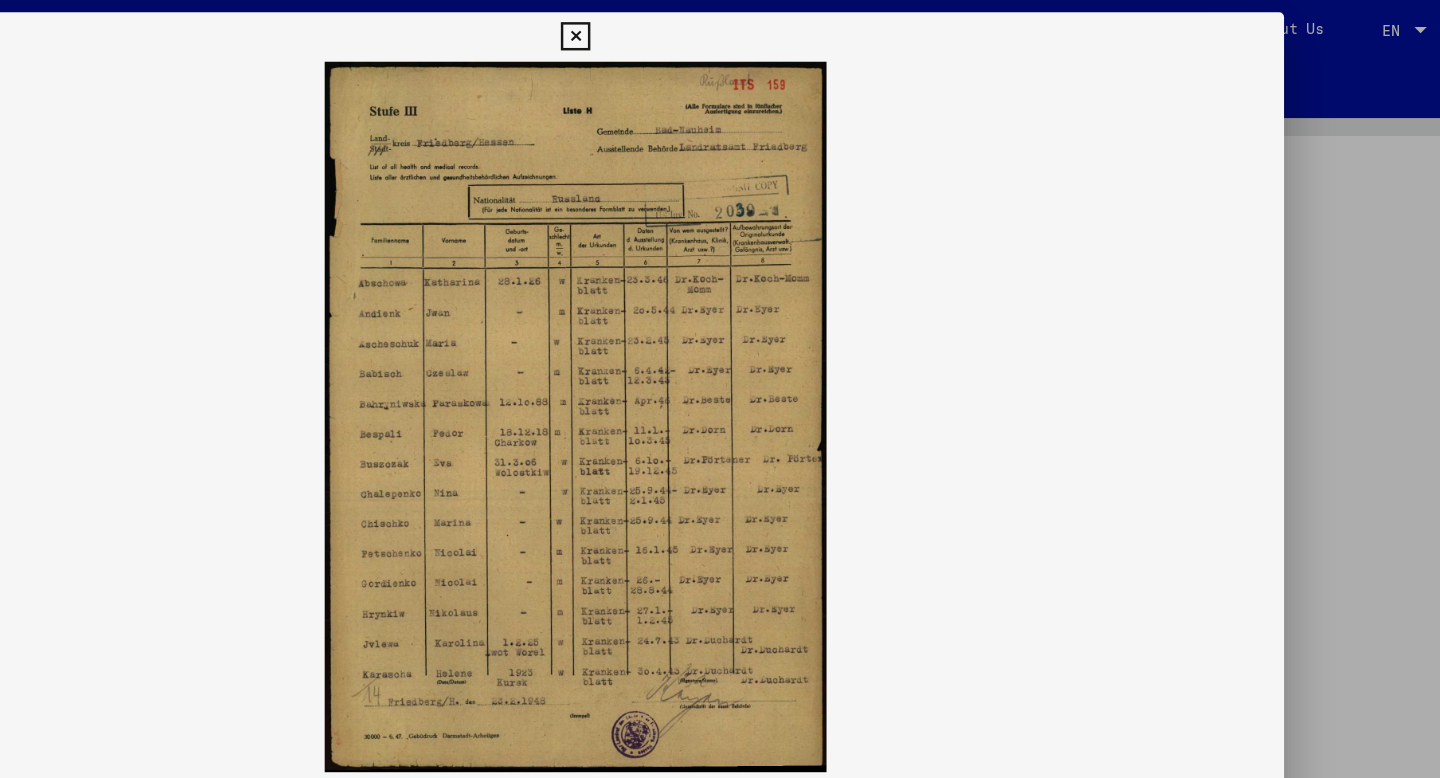 click at bounding box center (720, 389) 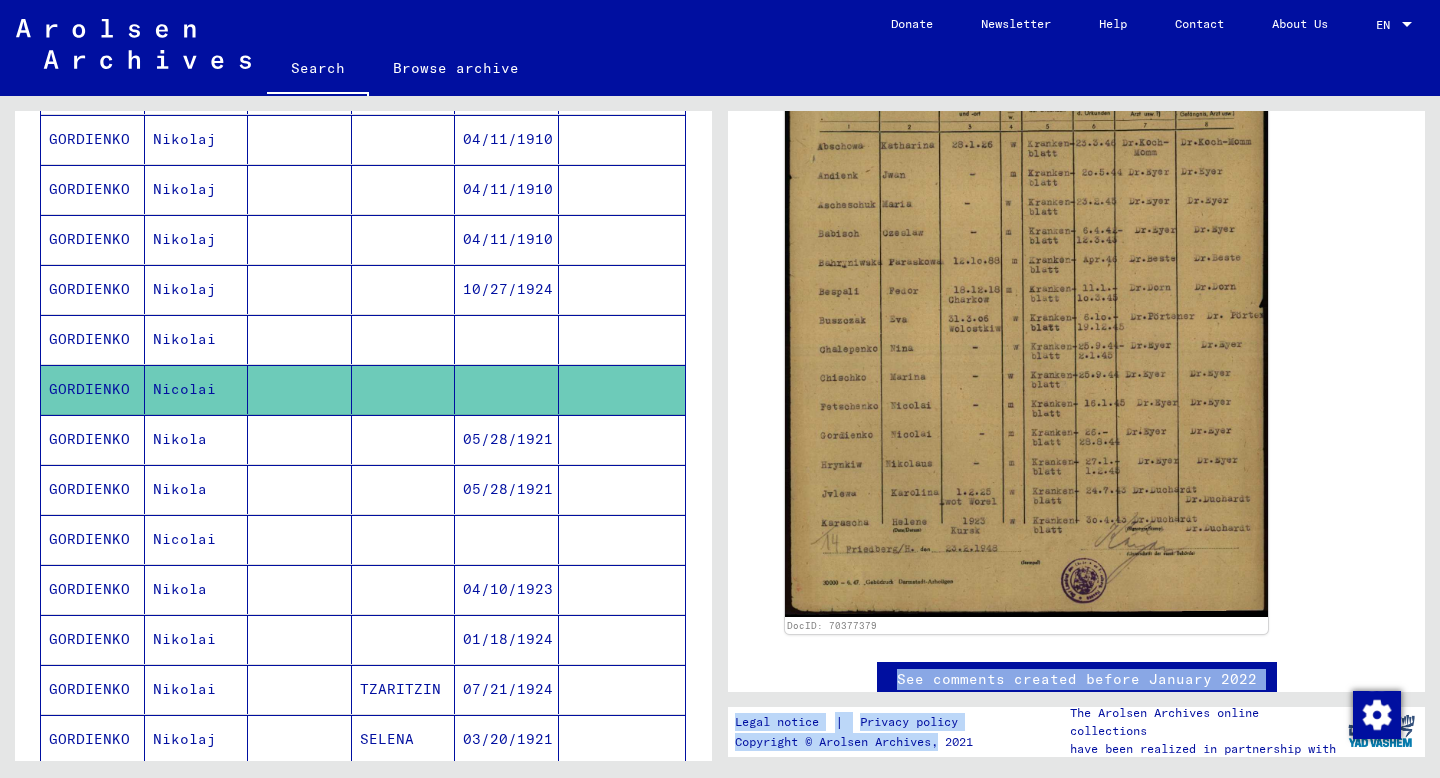 drag, startPoint x: 785, startPoint y: 648, endPoint x: 1025, endPoint y: 777, distance: 272.47202 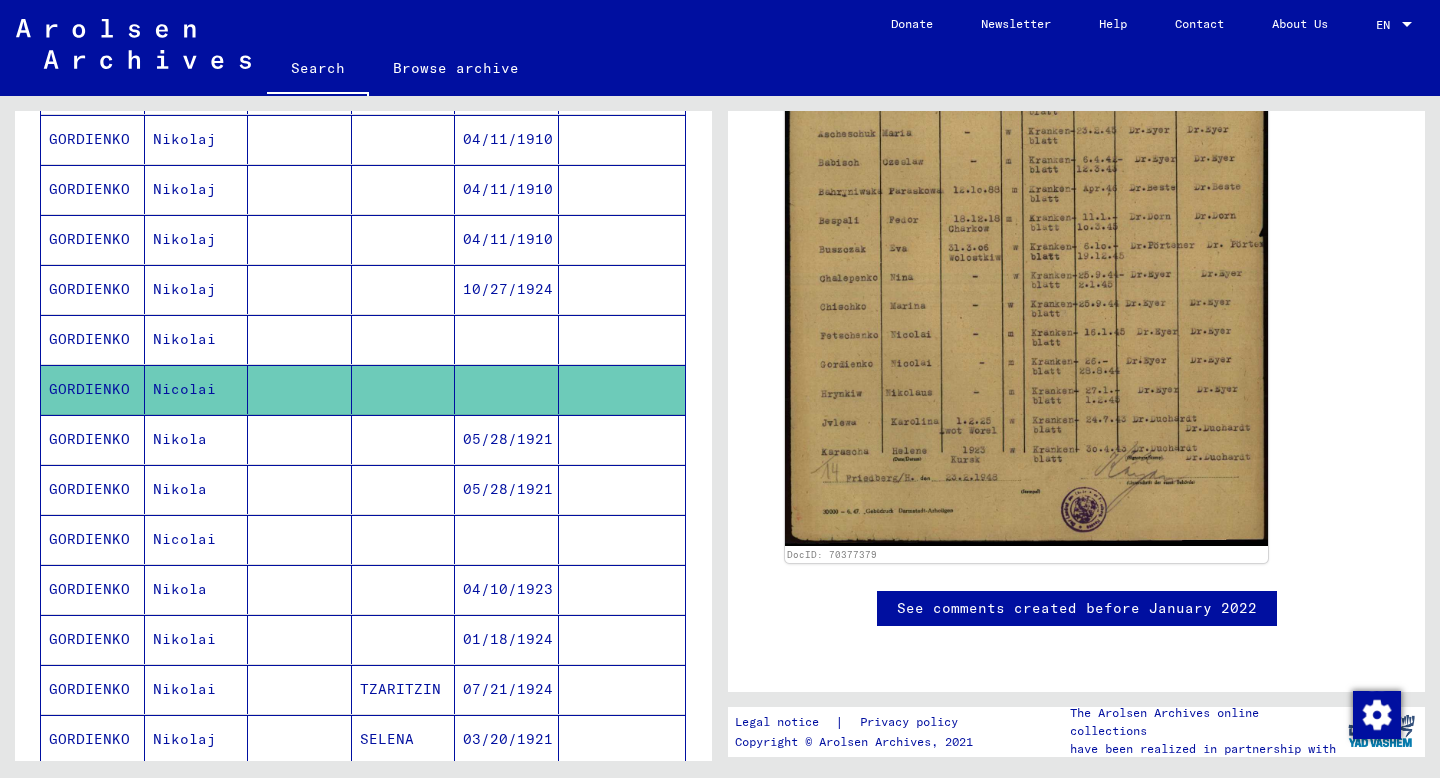 click on "See comments created before January 2022" 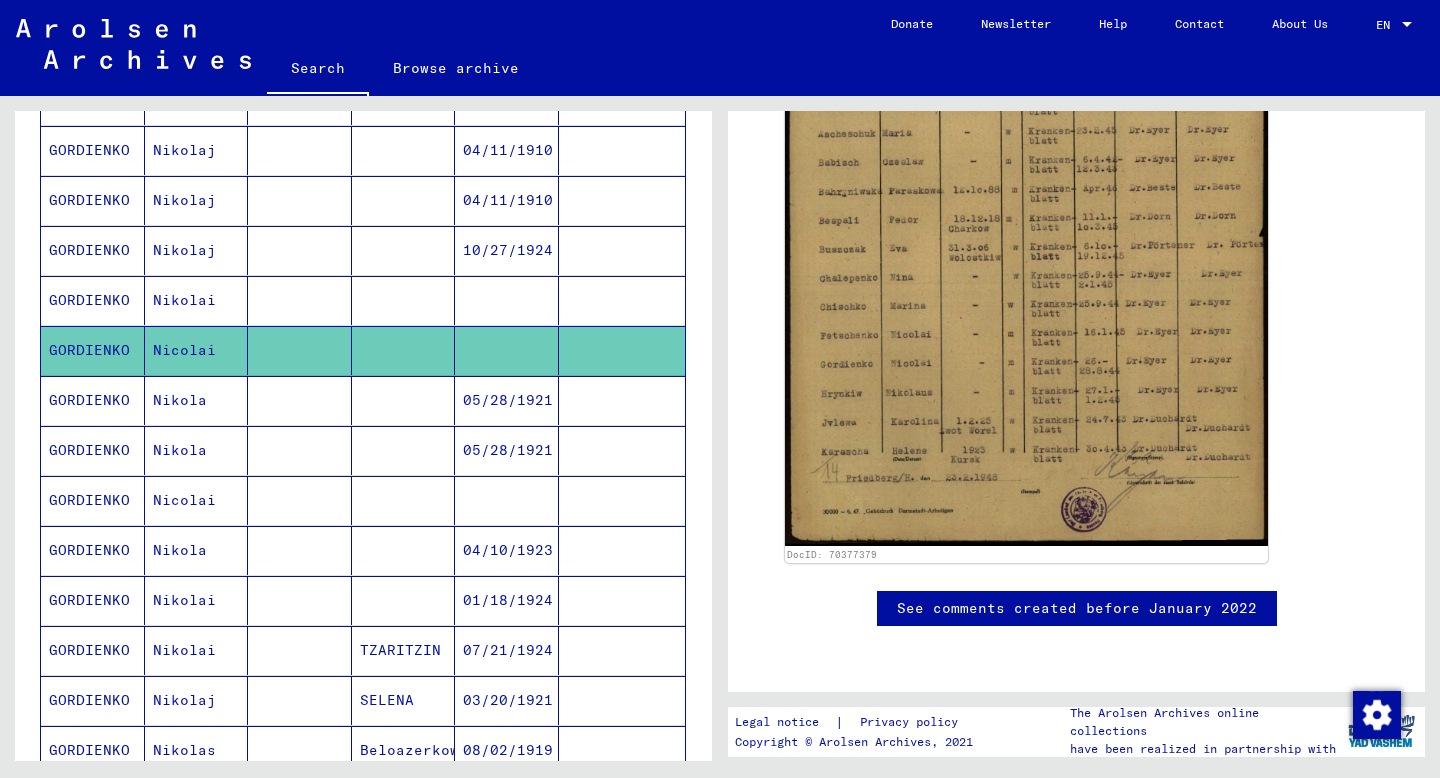 scroll, scrollTop: 791, scrollLeft: 0, axis: vertical 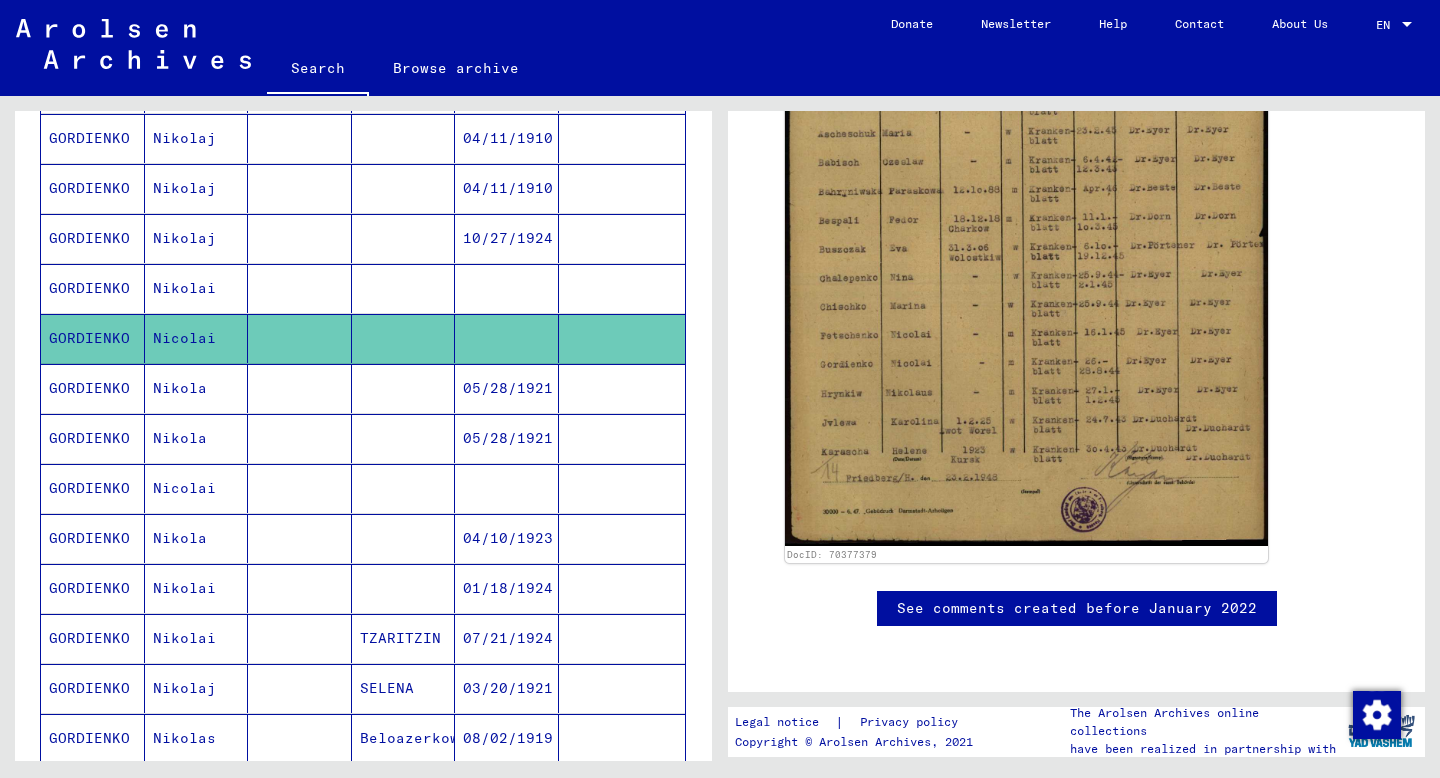 click at bounding box center (300, 538) 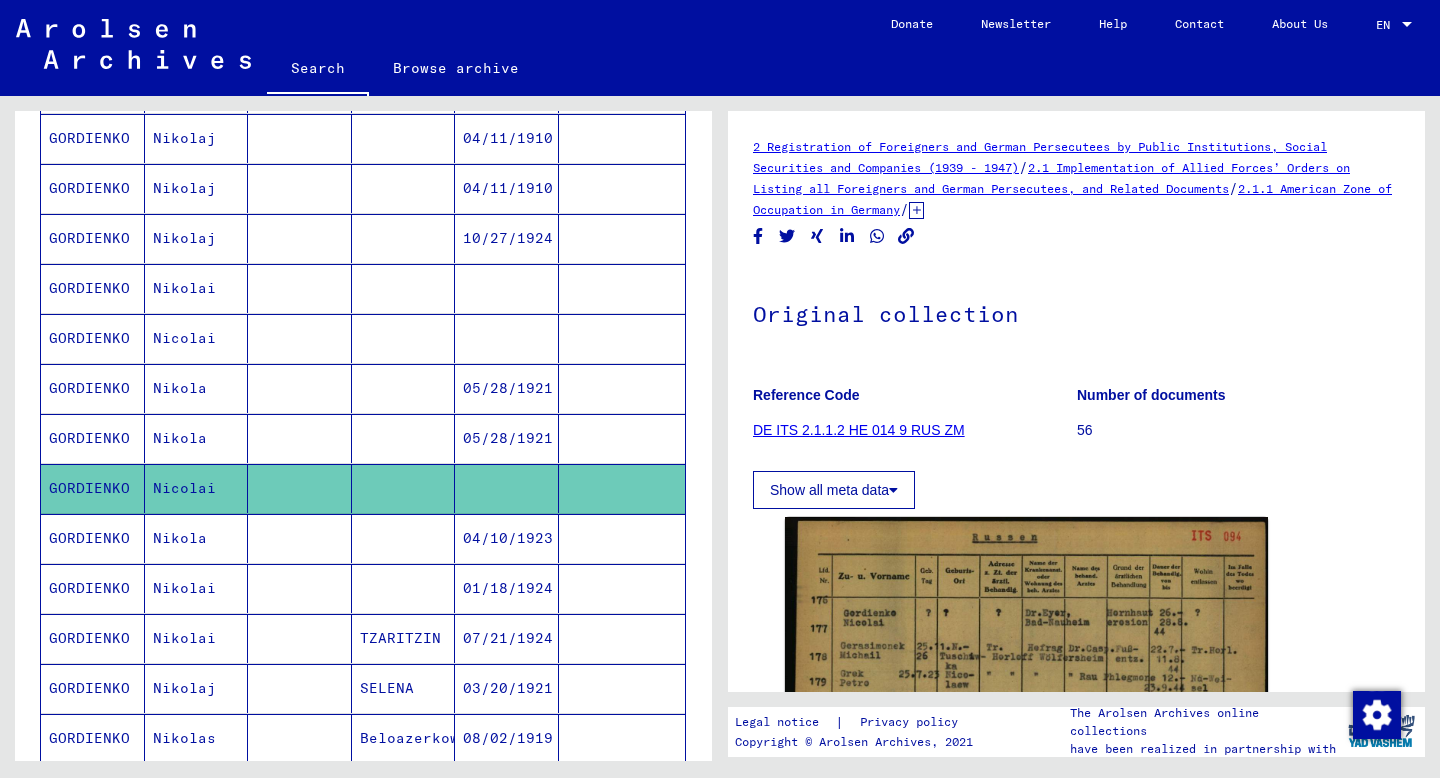 scroll, scrollTop: 0, scrollLeft: 0, axis: both 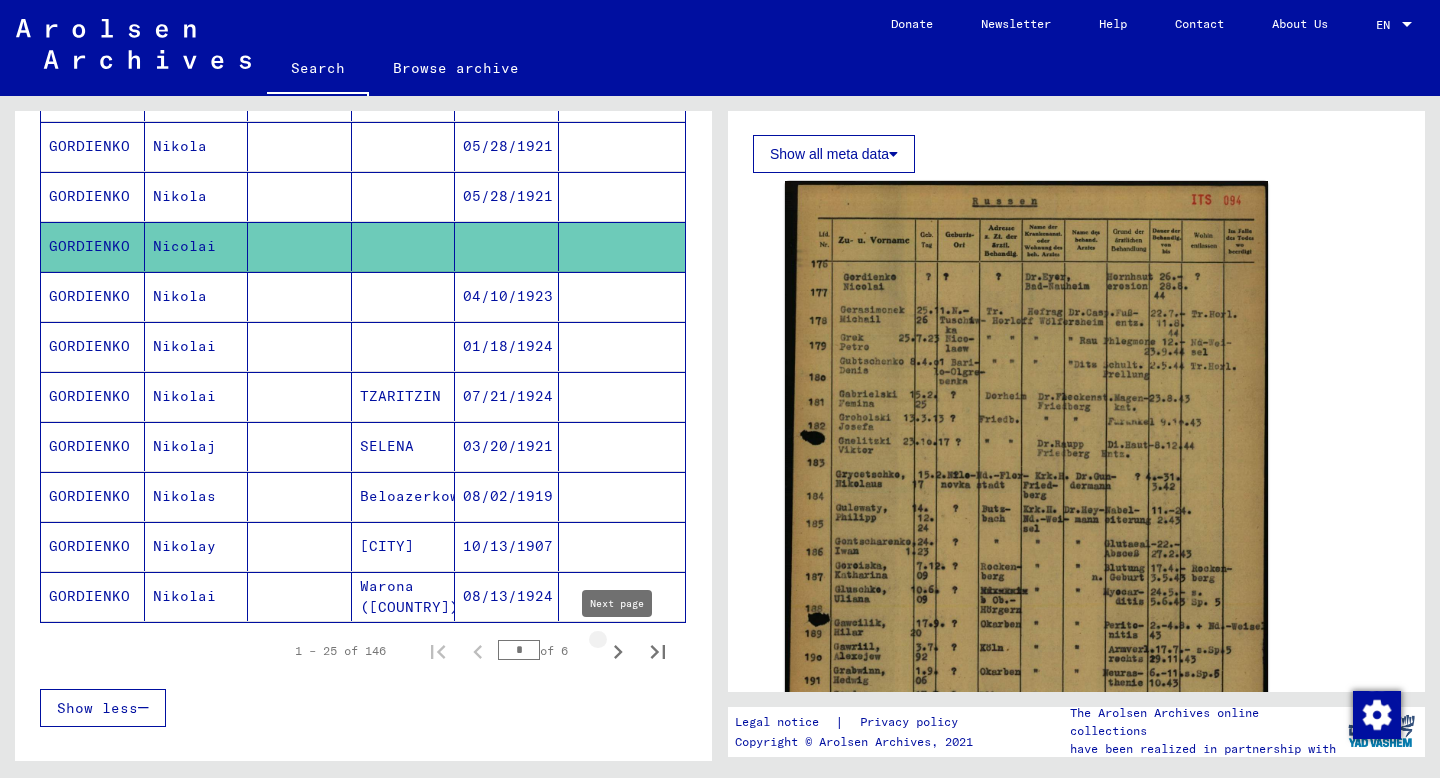 click 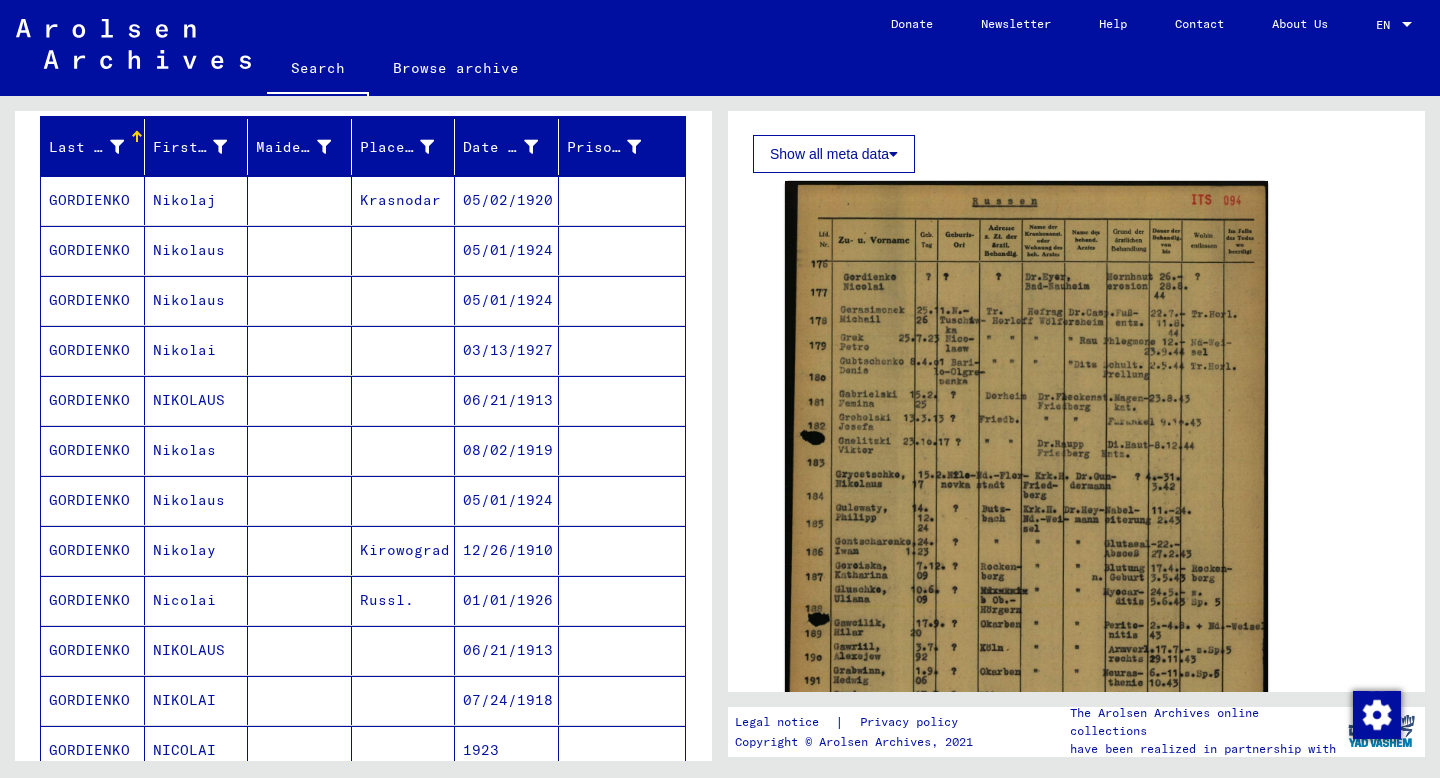 scroll, scrollTop: 232, scrollLeft: 0, axis: vertical 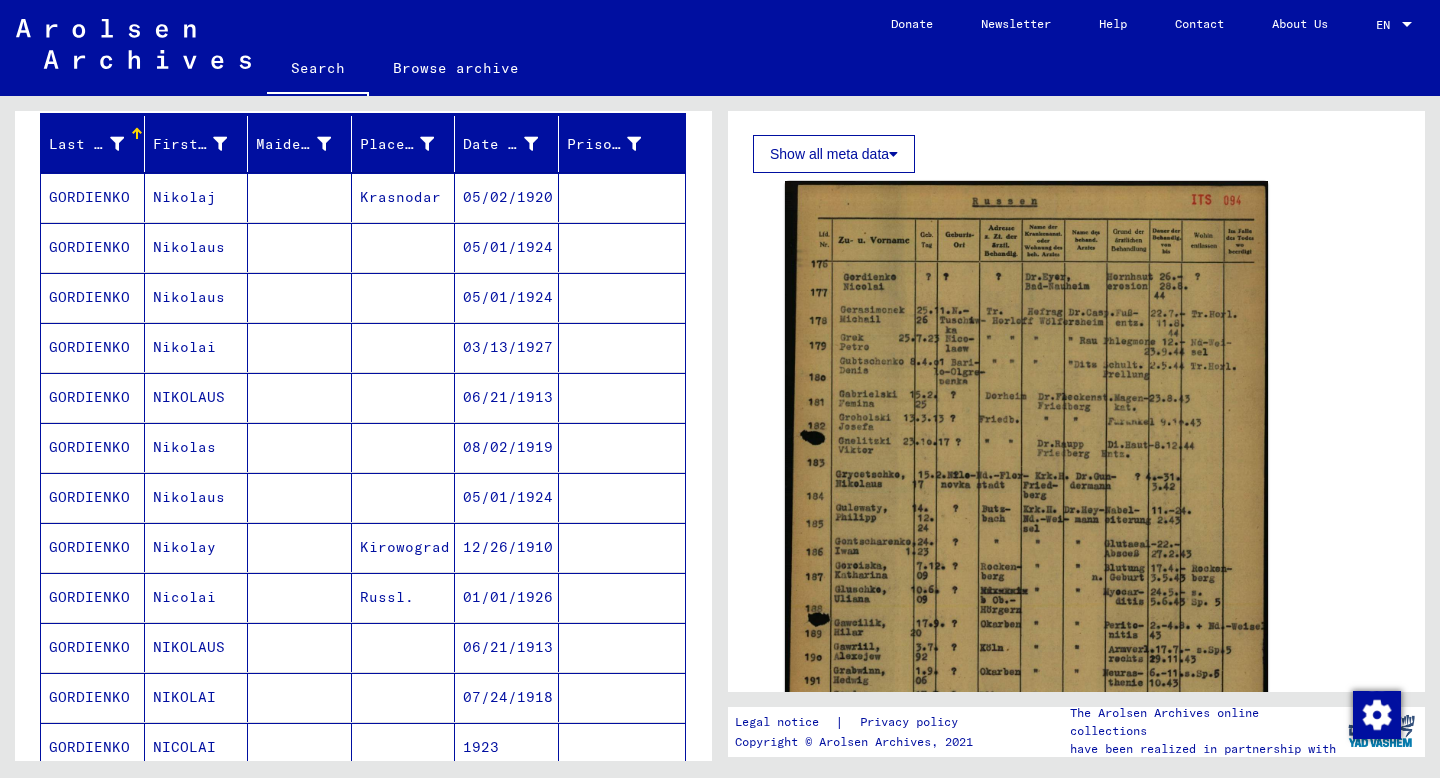click on "Kirowograd" at bounding box center (404, 597) 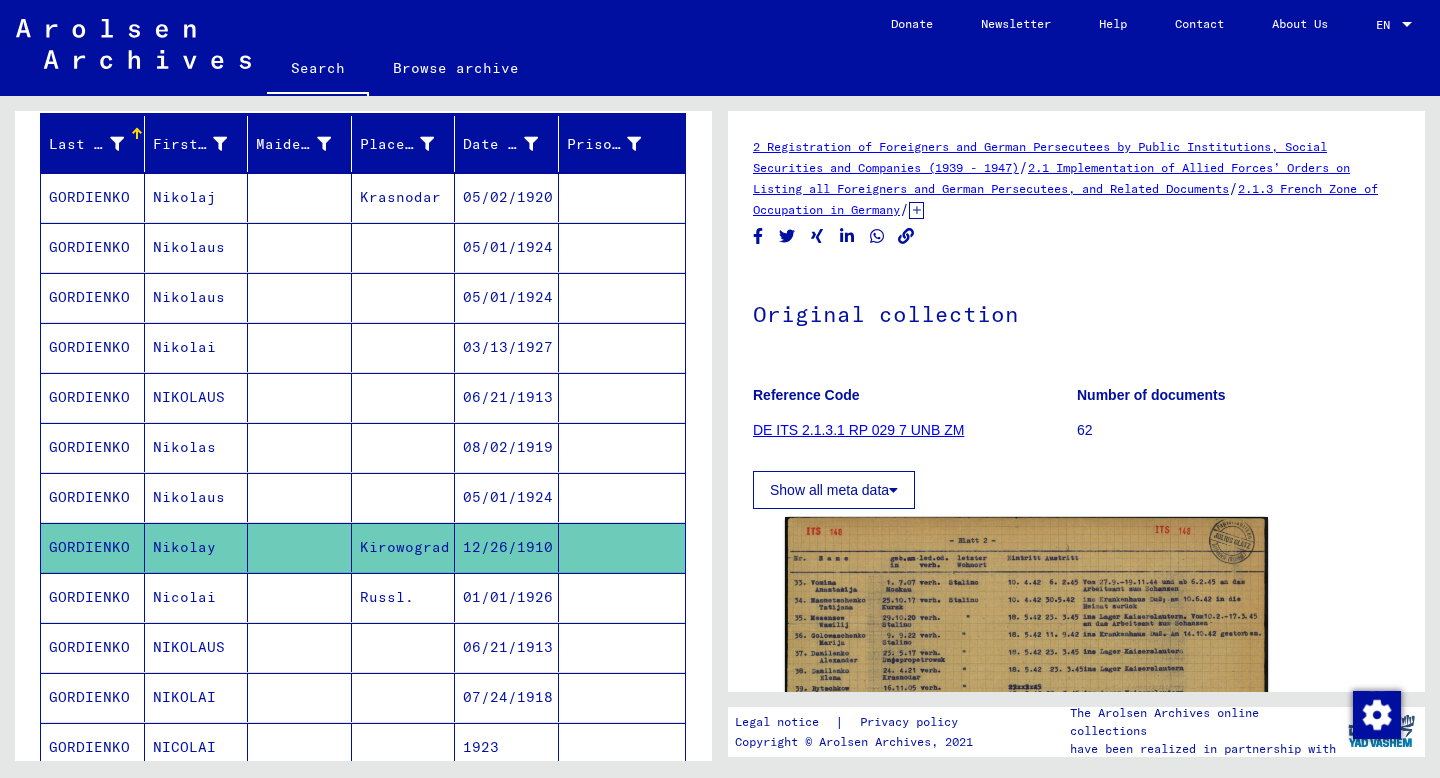 scroll, scrollTop: 0, scrollLeft: 0, axis: both 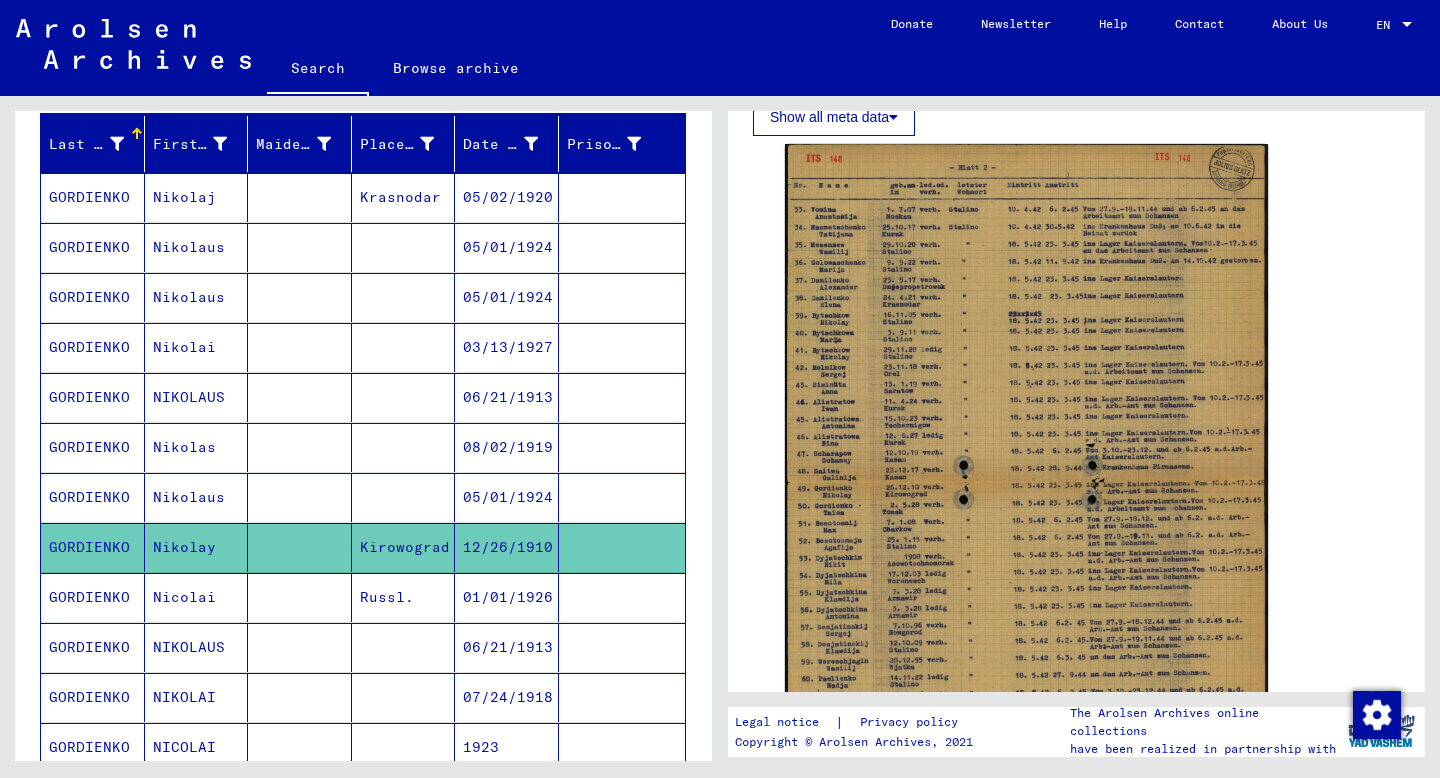 click 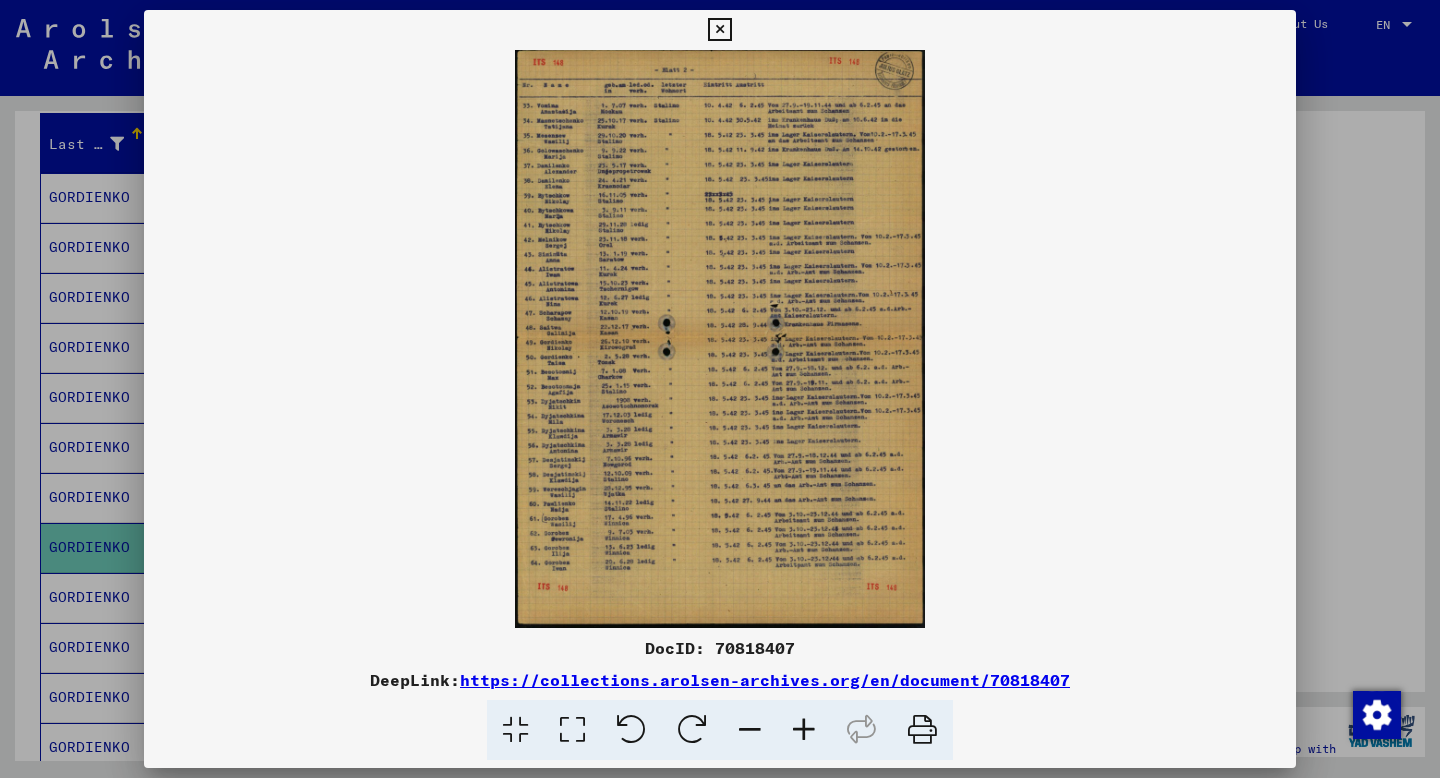 click at bounding box center (720, 389) 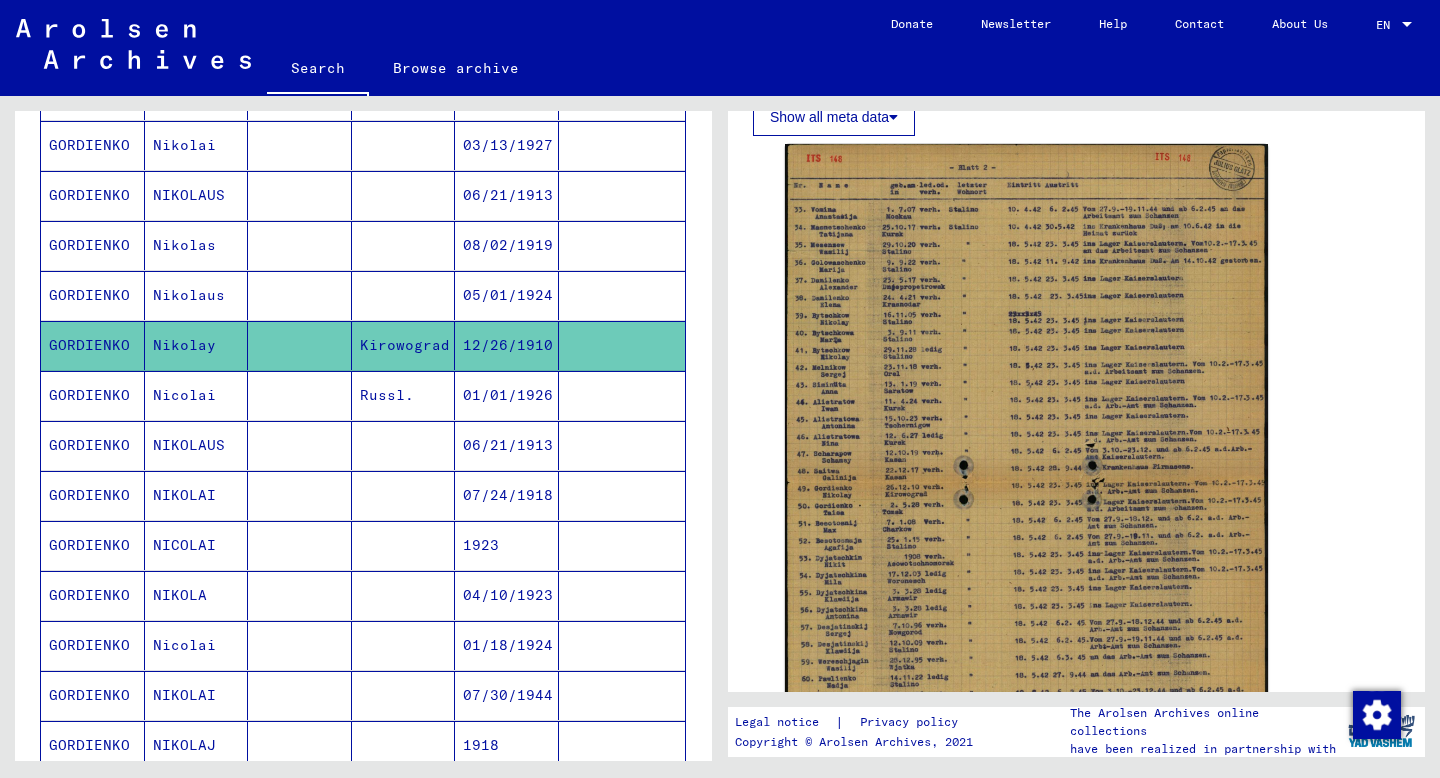 scroll, scrollTop: 447, scrollLeft: 0, axis: vertical 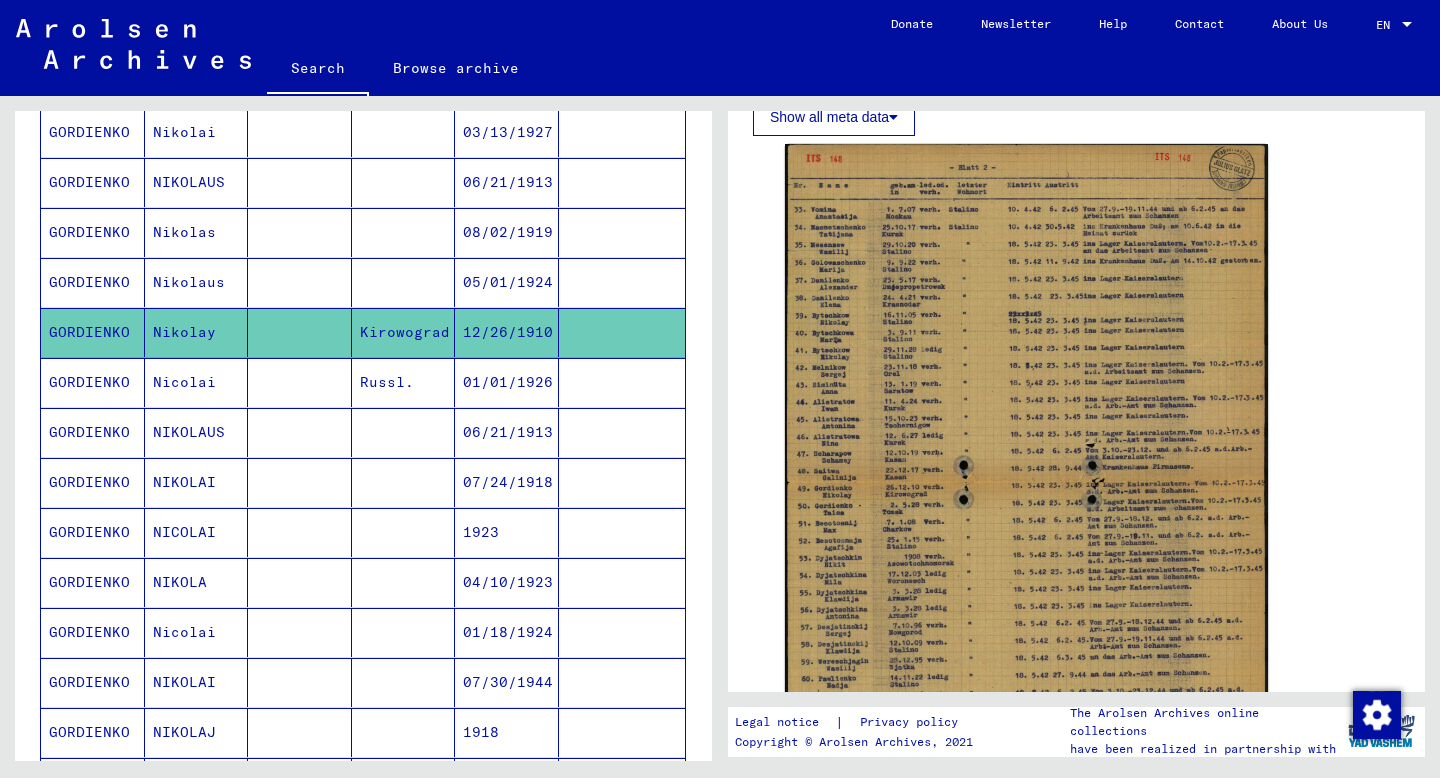 click at bounding box center [404, 482] 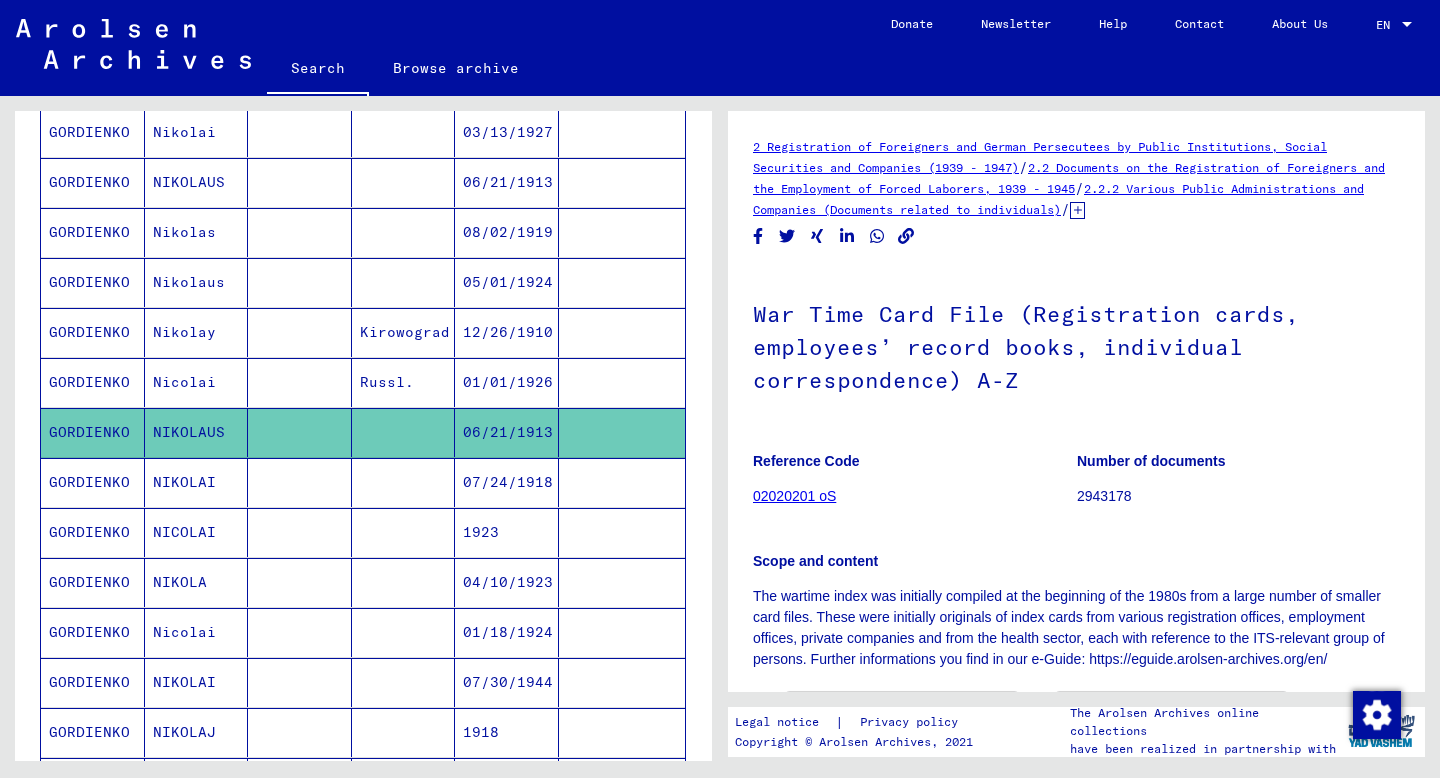 scroll, scrollTop: 0, scrollLeft: 0, axis: both 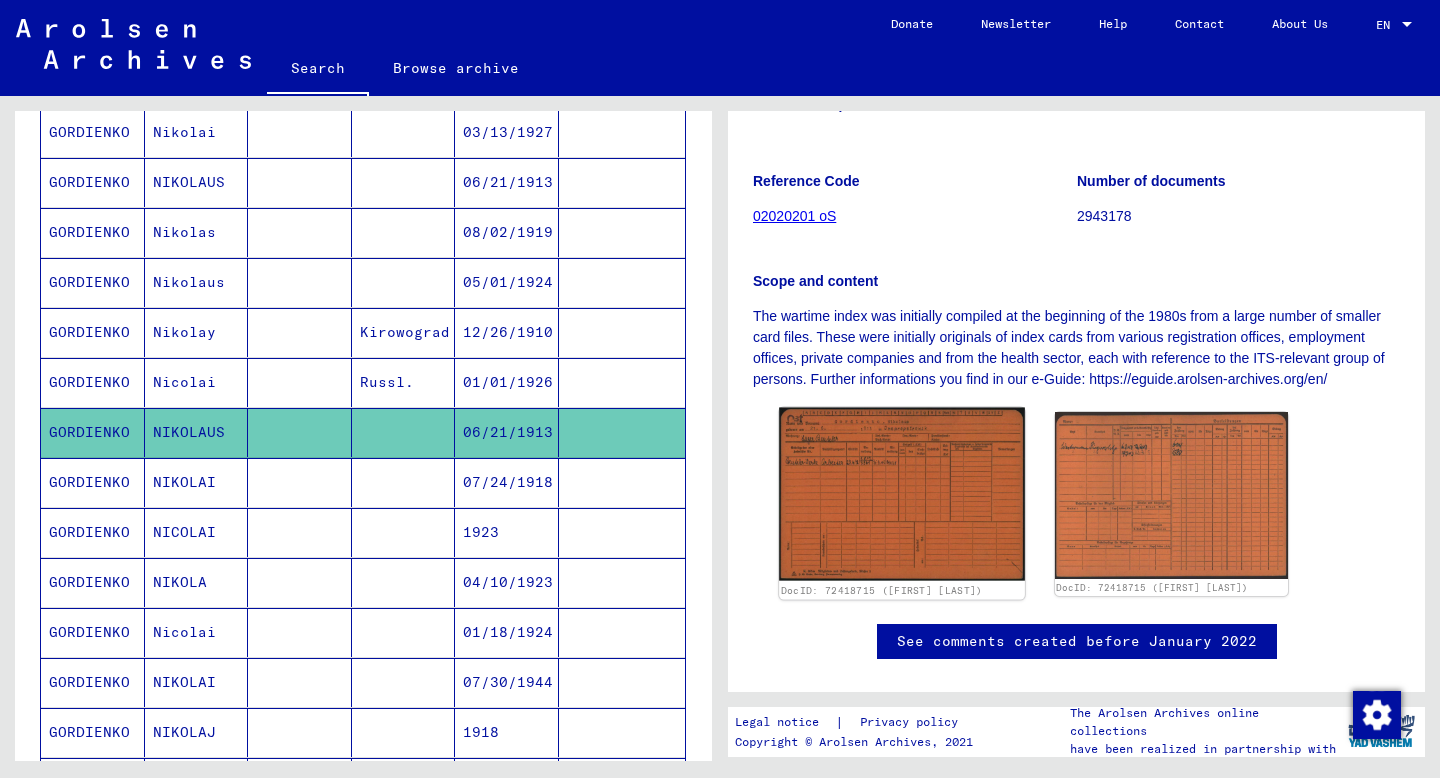 click 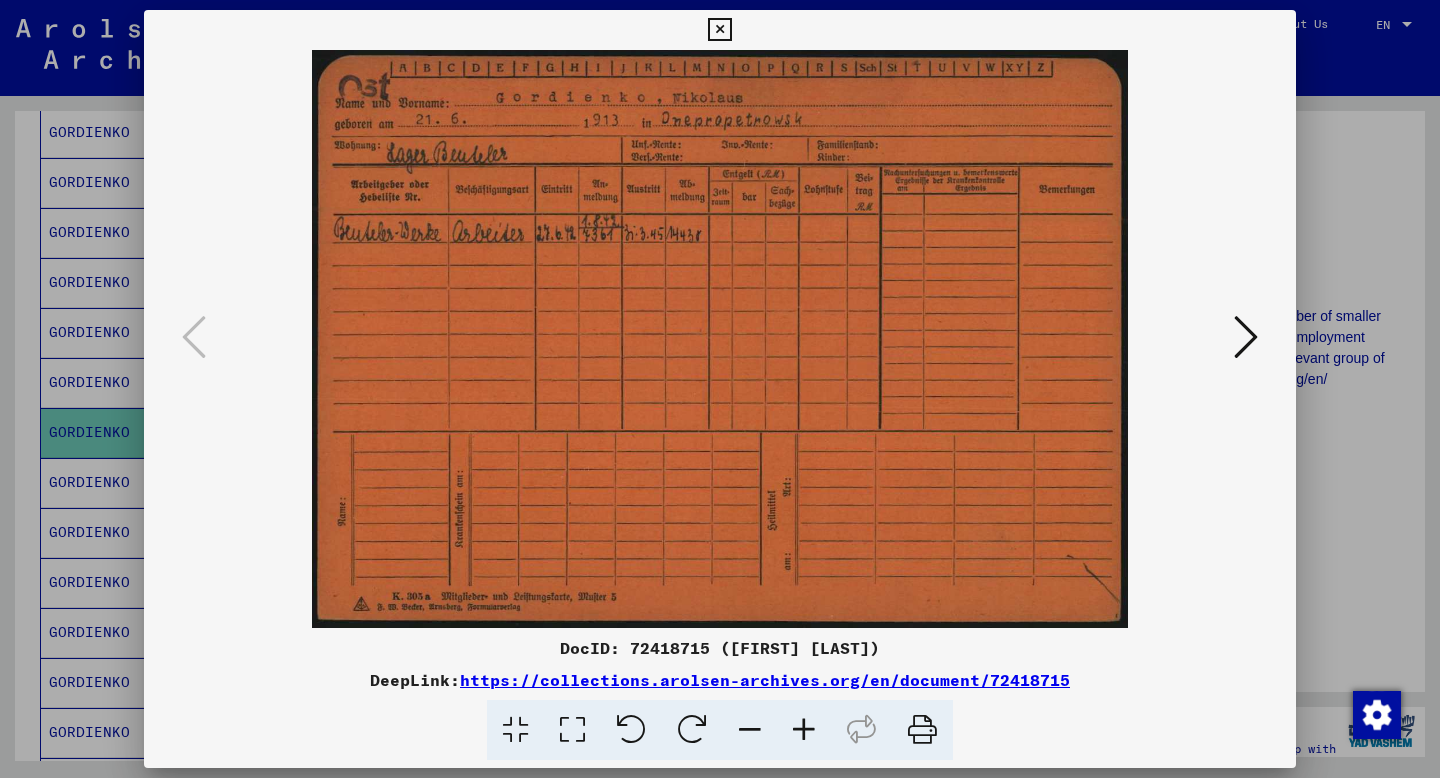 click at bounding box center (1246, 337) 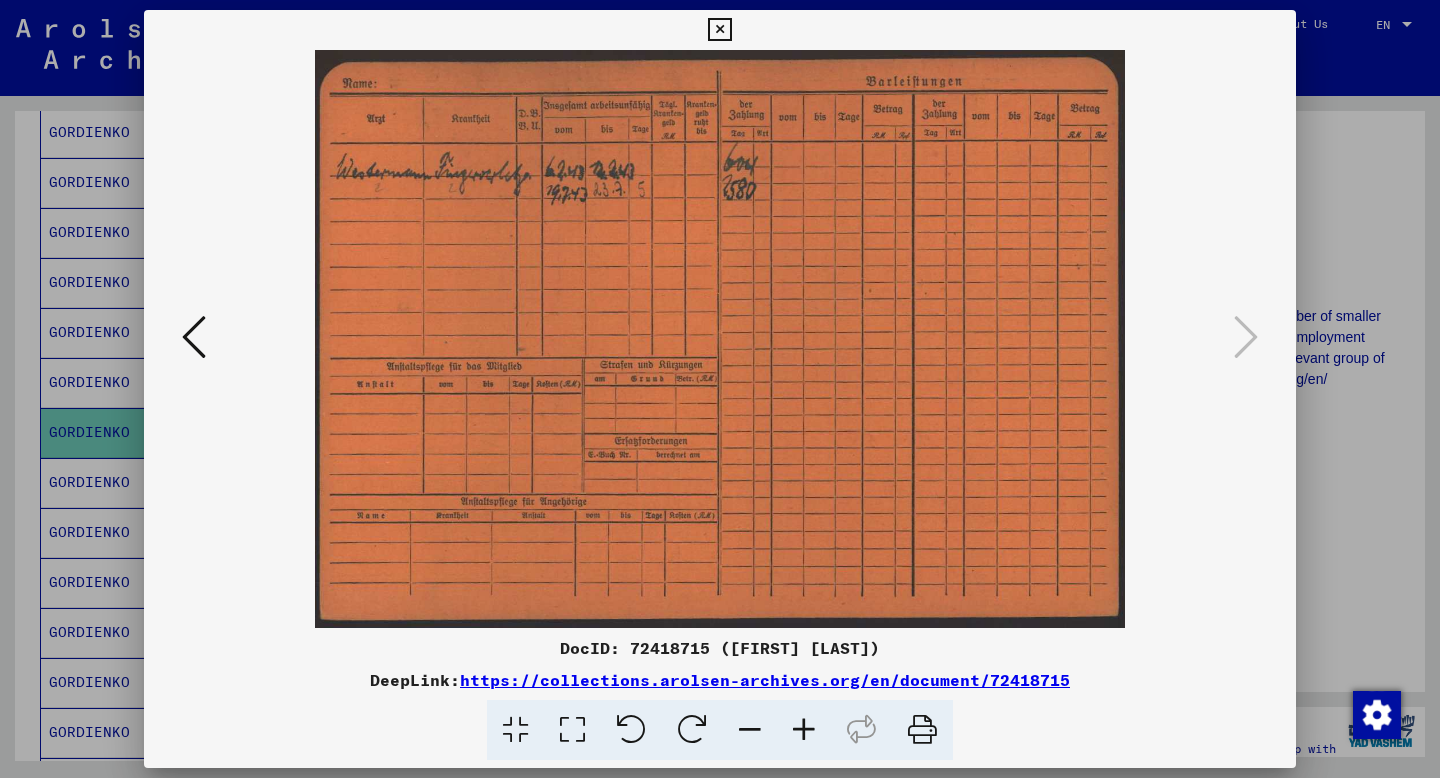 click at bounding box center (720, 389) 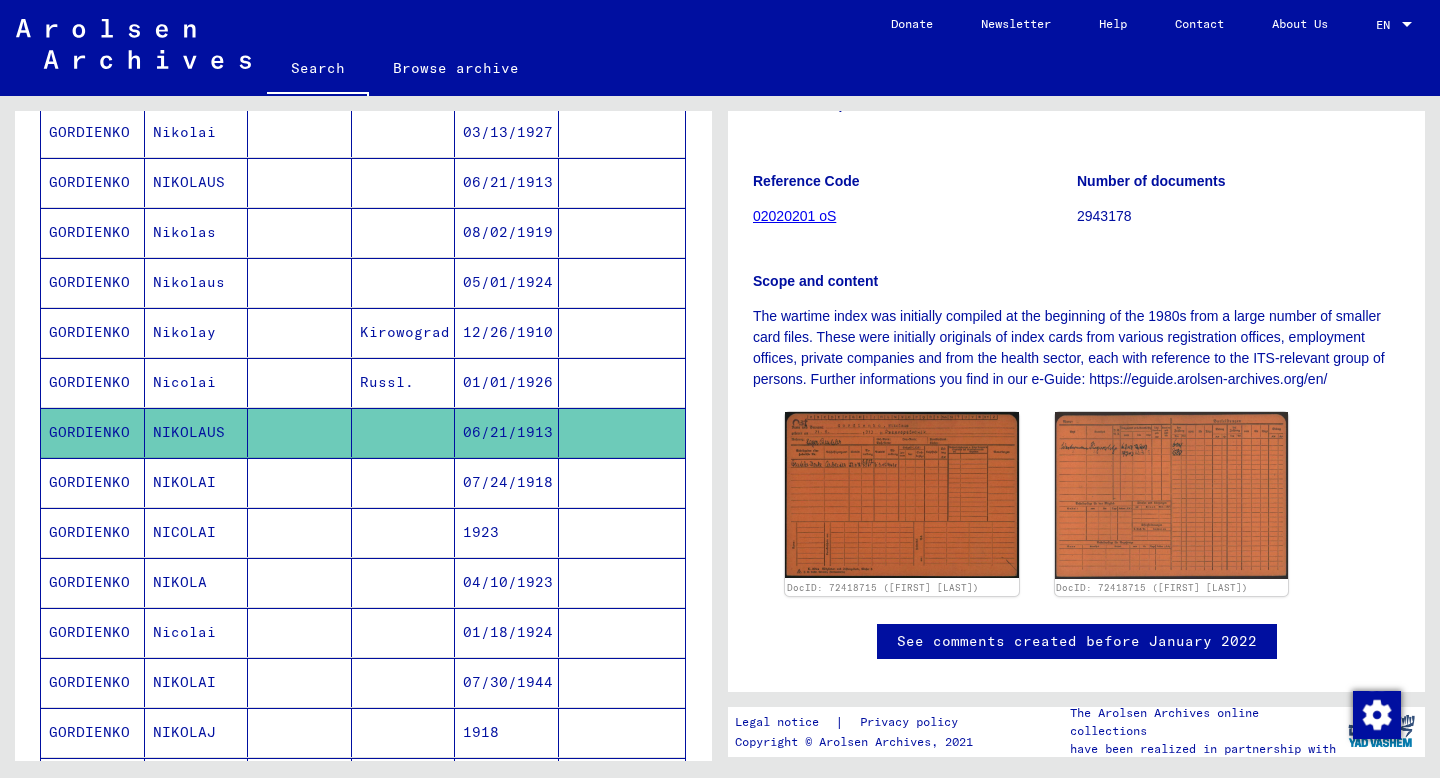 click on "07/24/1918" at bounding box center (507, 532) 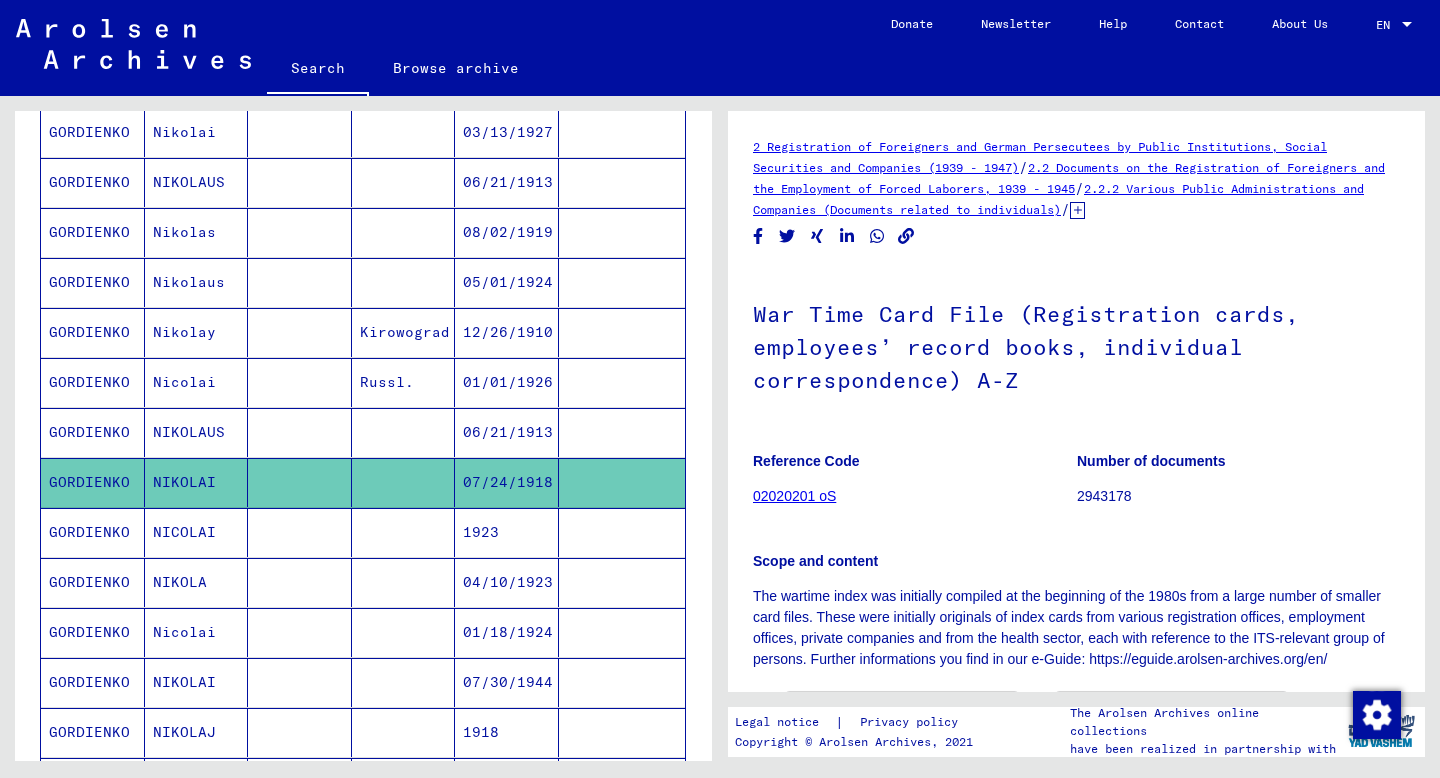 scroll, scrollTop: 0, scrollLeft: 0, axis: both 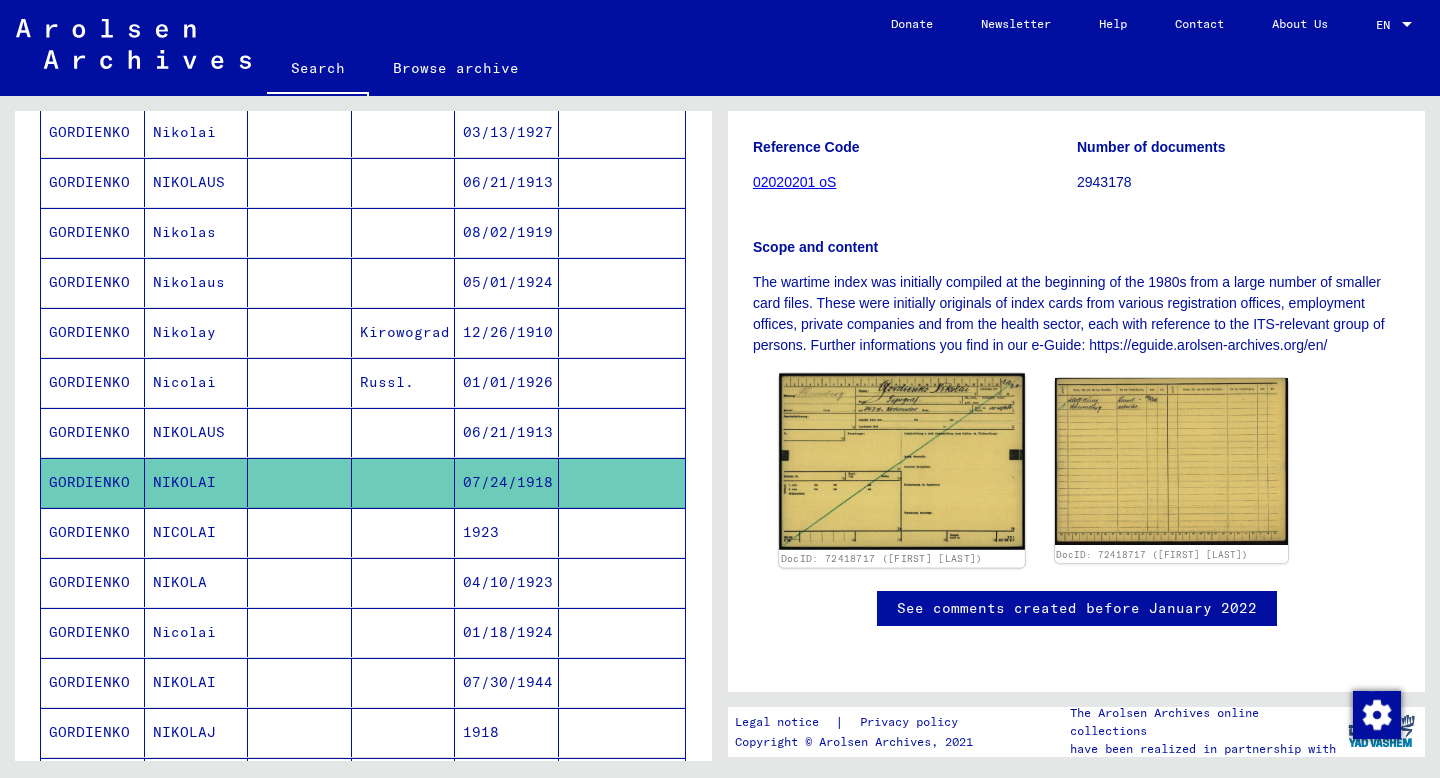 click 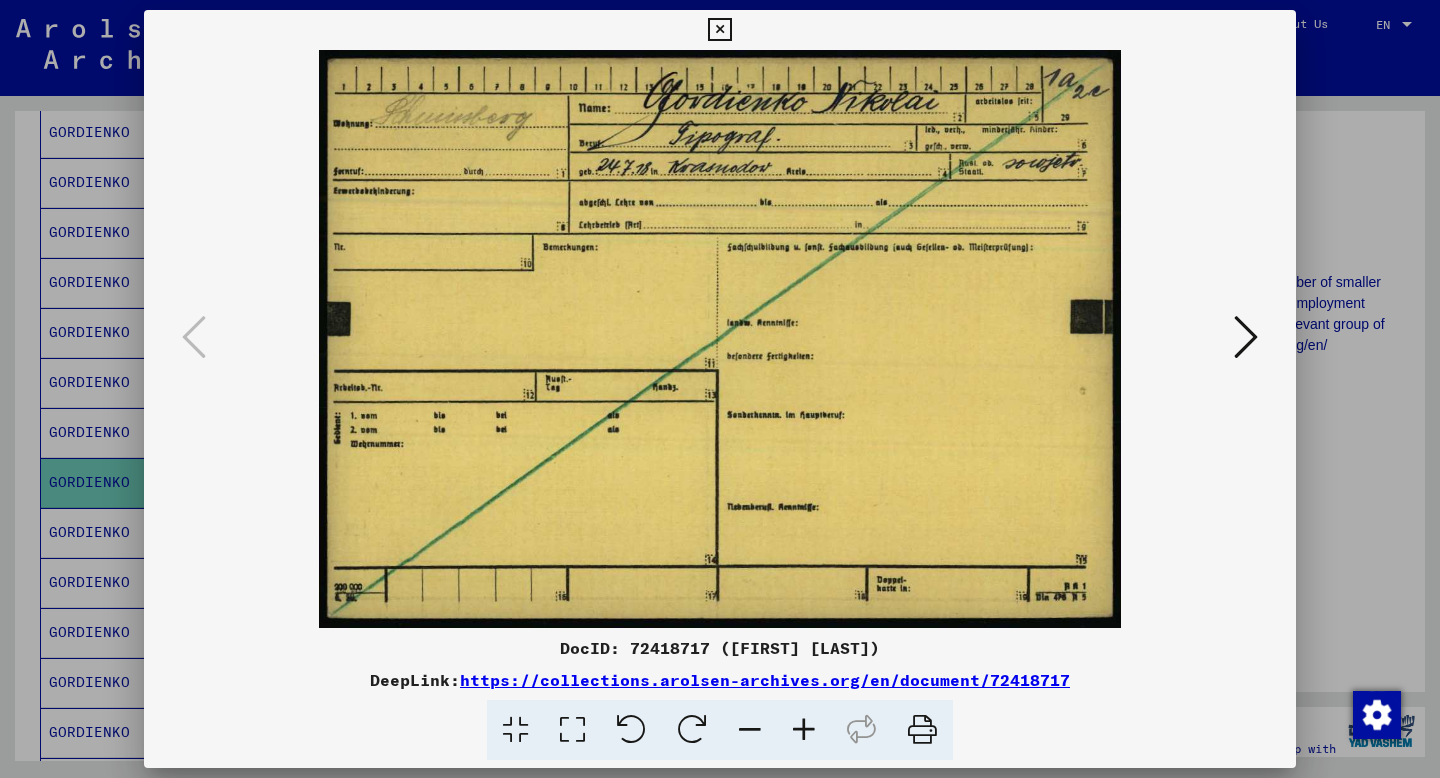 click at bounding box center [720, 389] 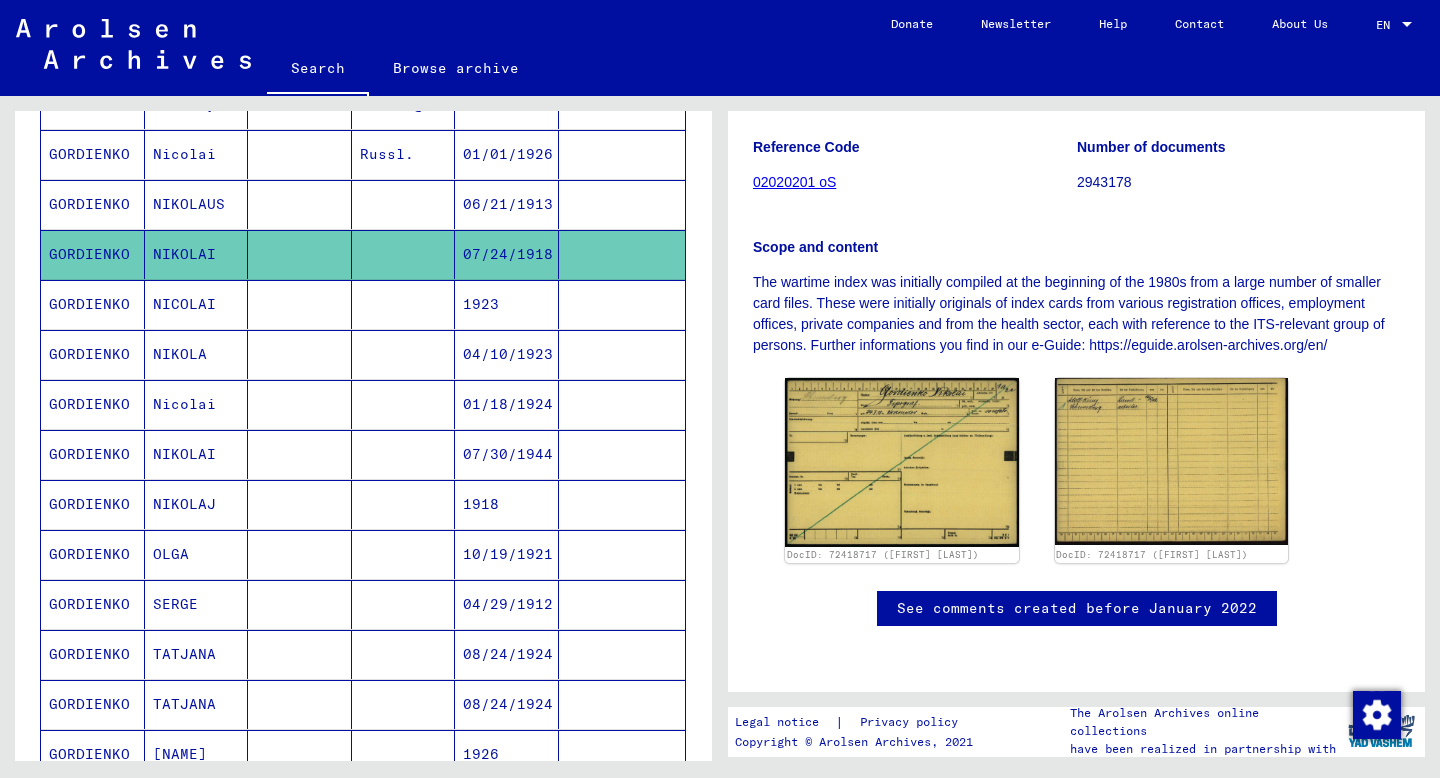 scroll, scrollTop: 786, scrollLeft: 0, axis: vertical 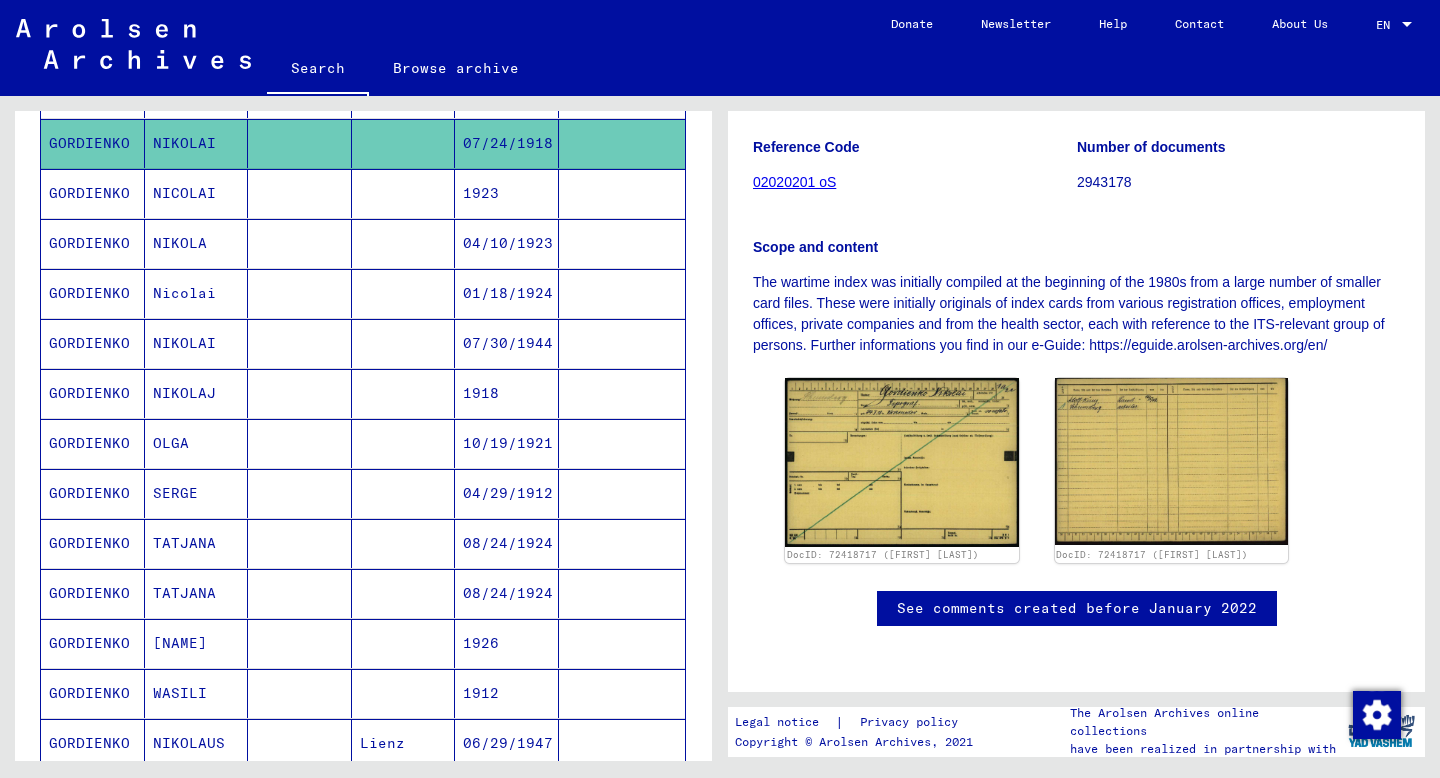 click at bounding box center (404, 443) 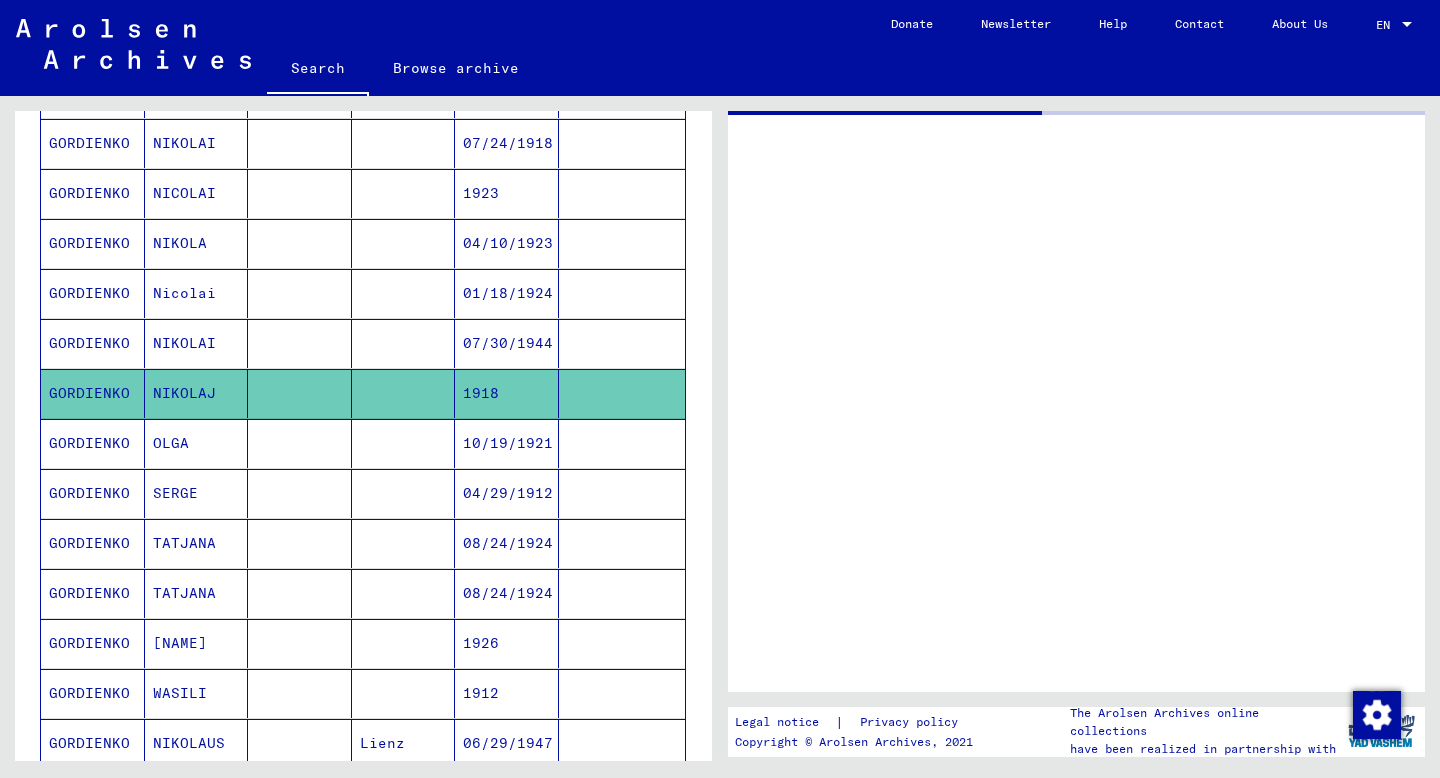 scroll, scrollTop: 0, scrollLeft: 0, axis: both 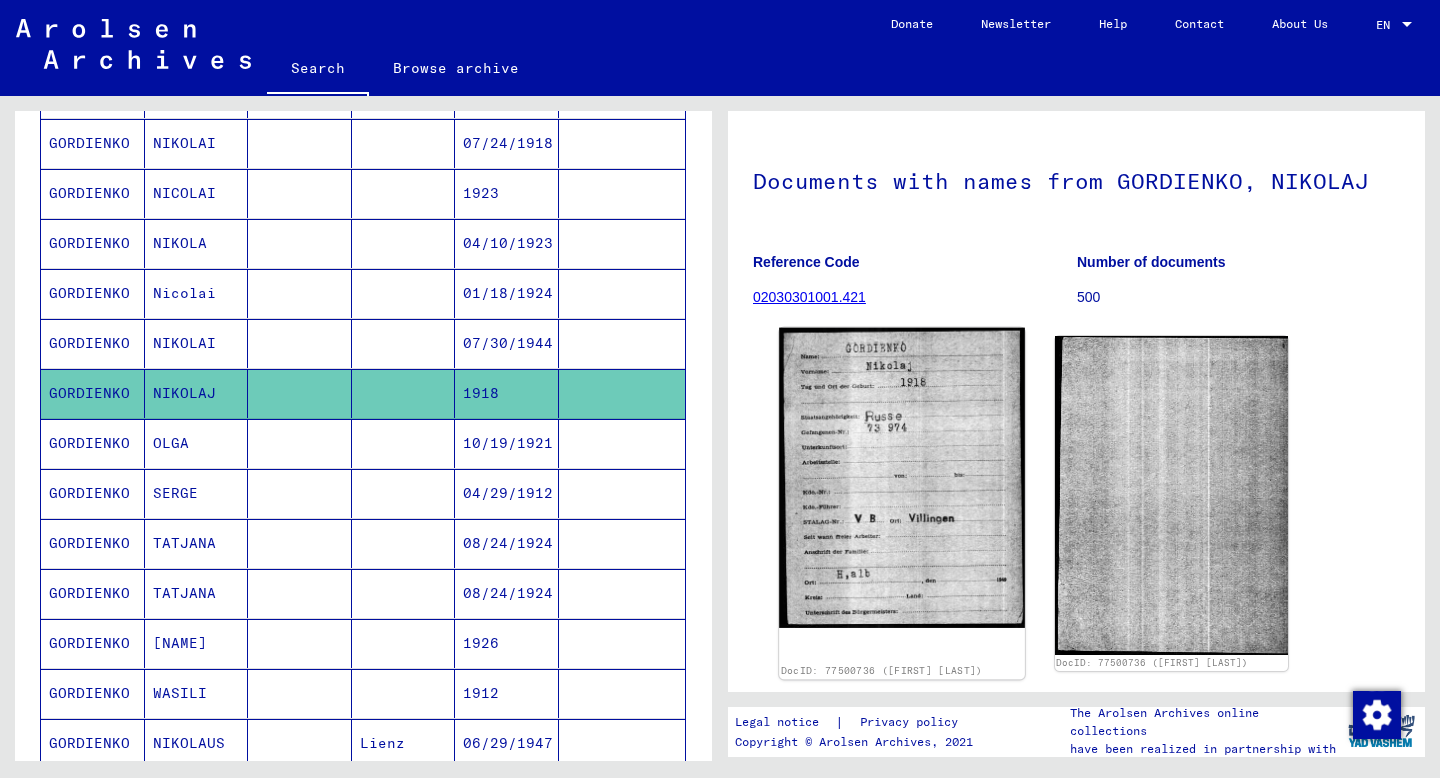 click 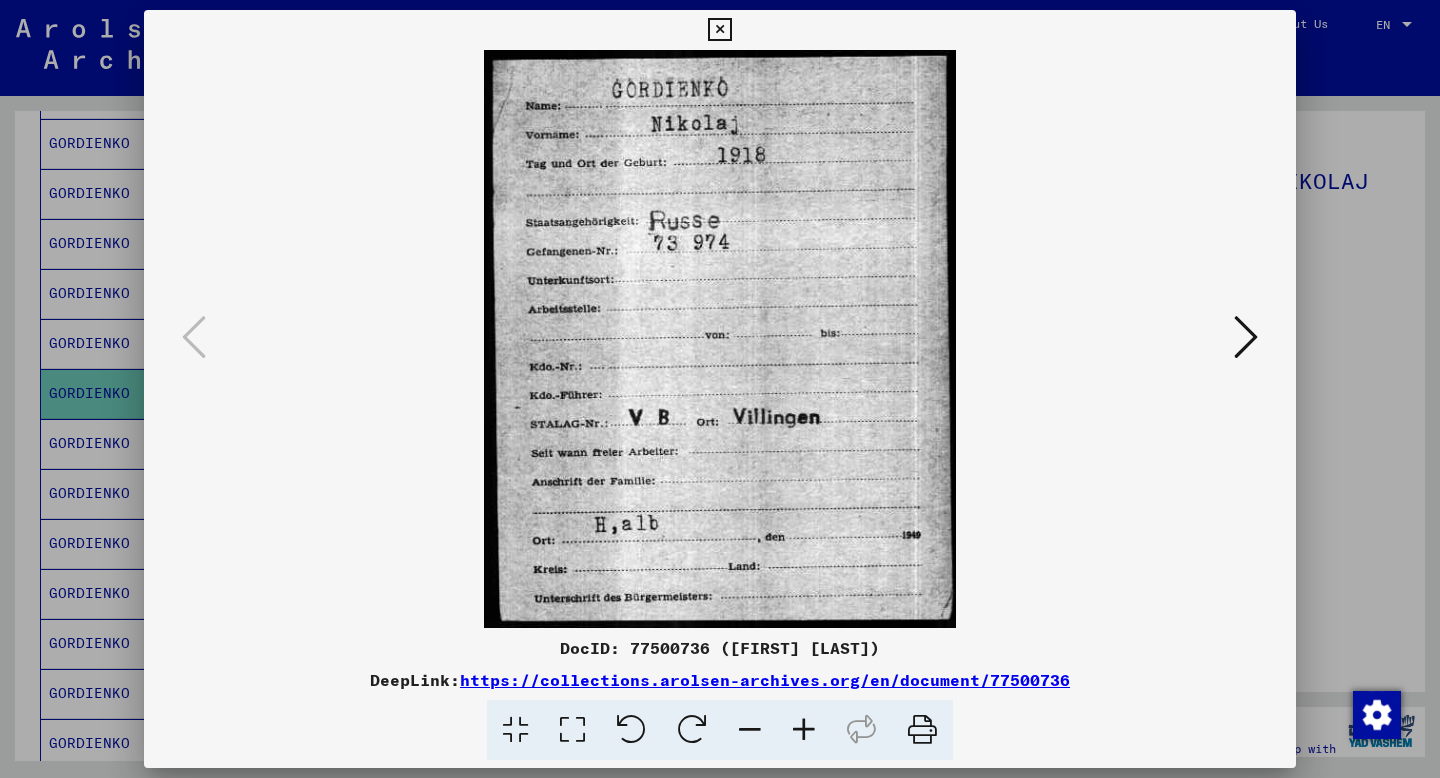 click at bounding box center [1246, 337] 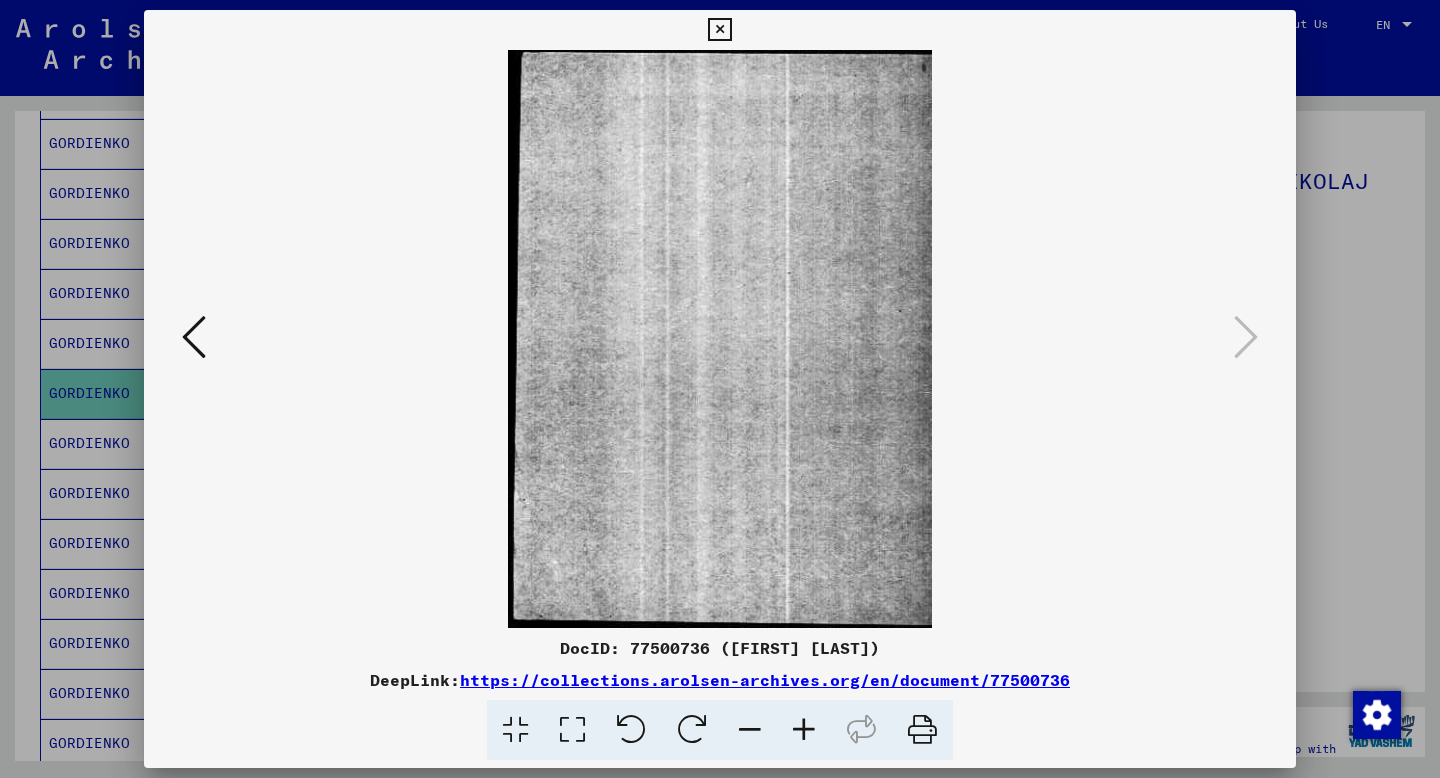click at bounding box center [720, 389] 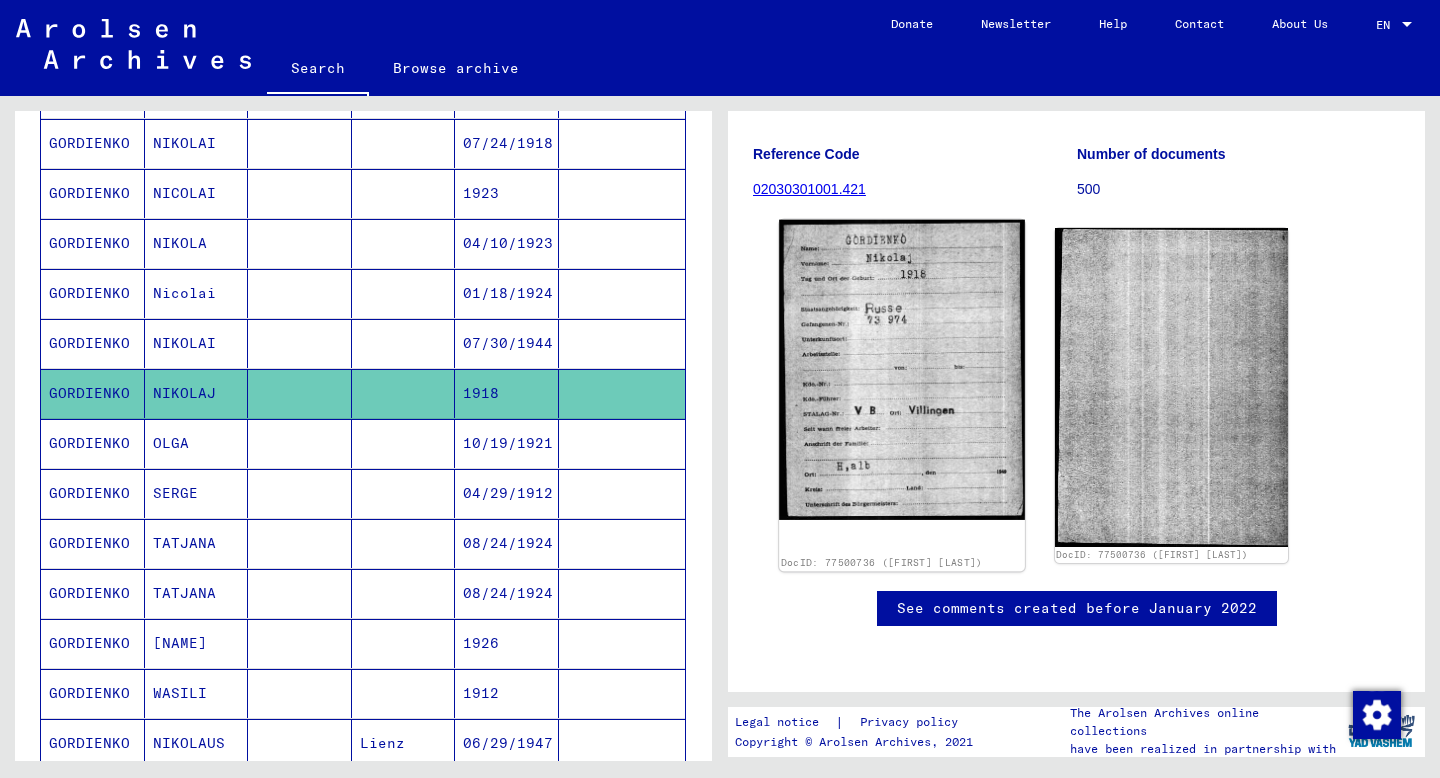 scroll, scrollTop: 283, scrollLeft: 0, axis: vertical 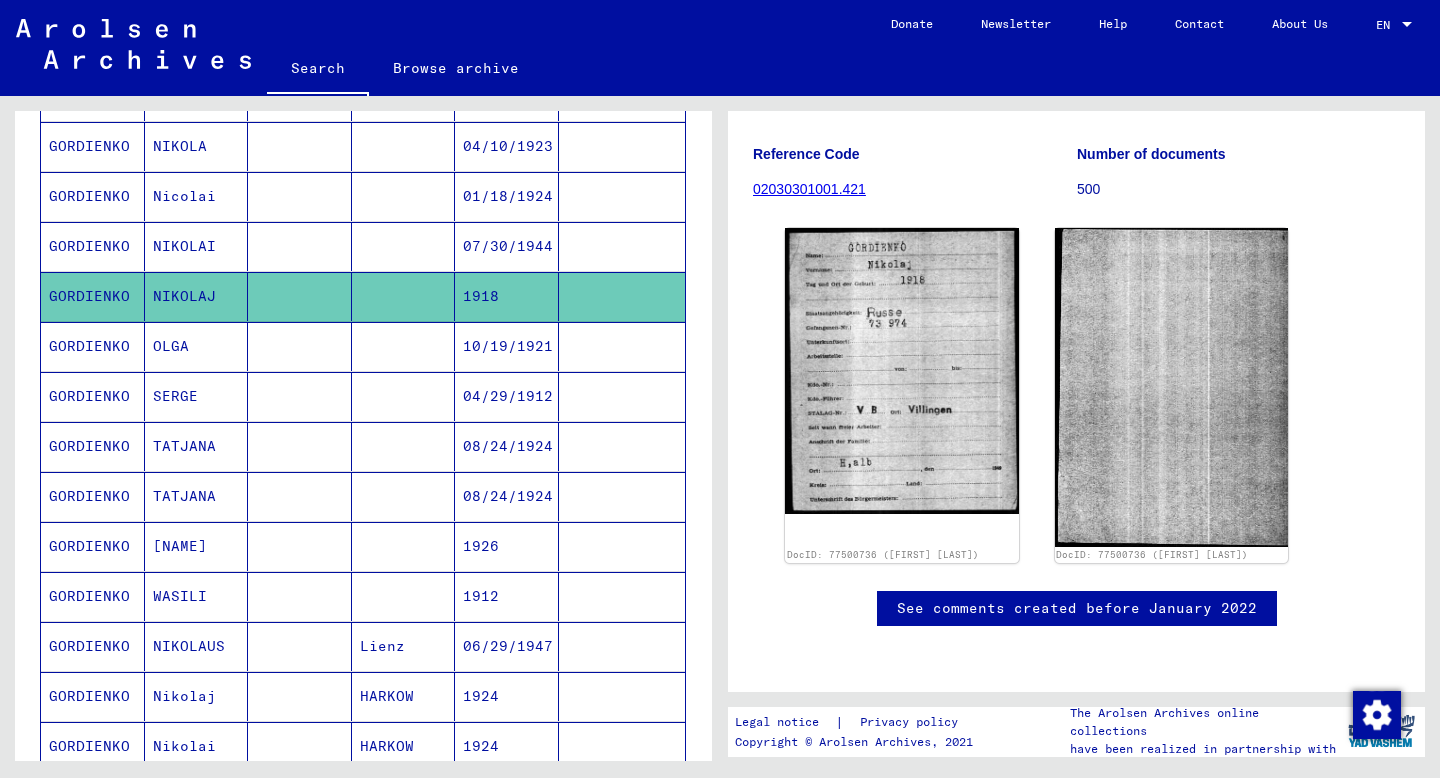 click on "04/29/1912" at bounding box center [507, 446] 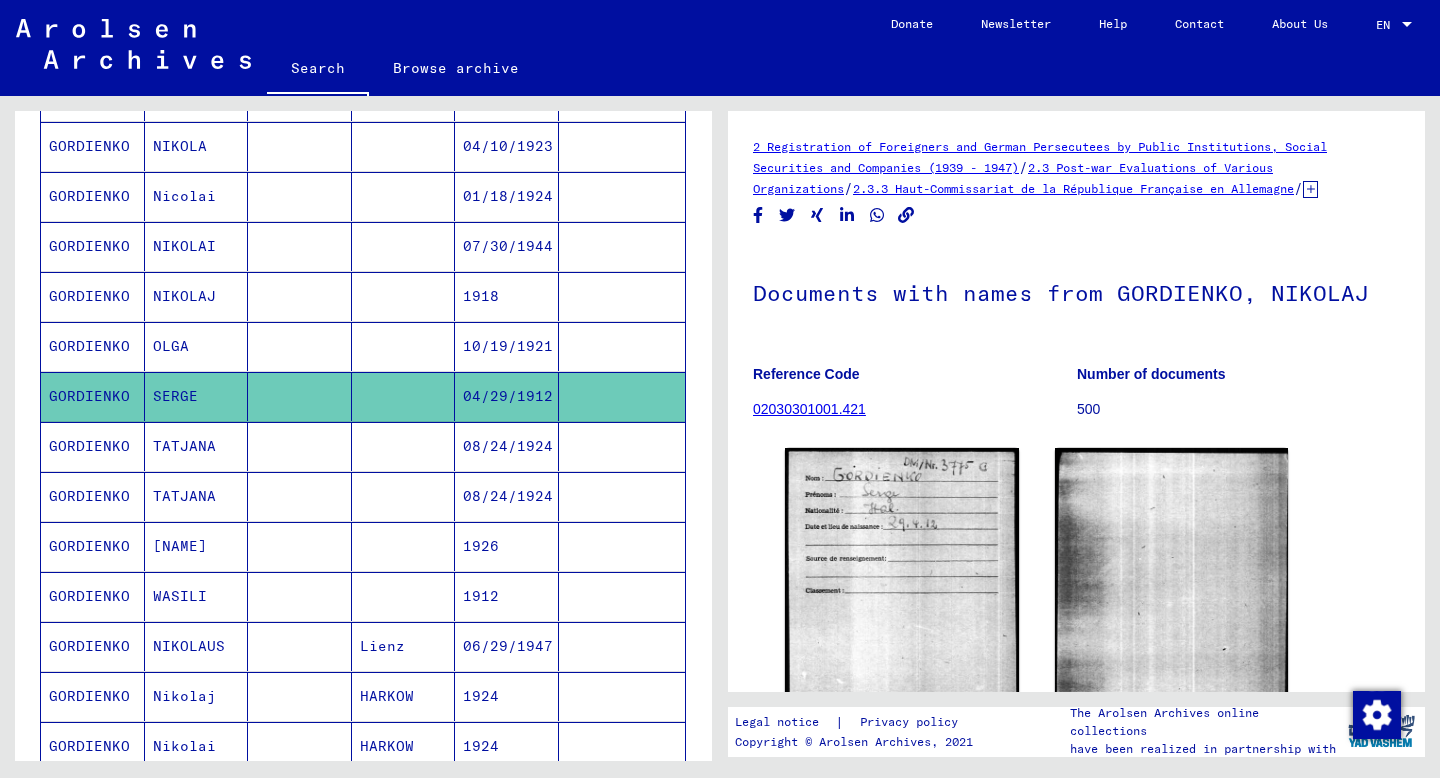 scroll, scrollTop: 0, scrollLeft: 0, axis: both 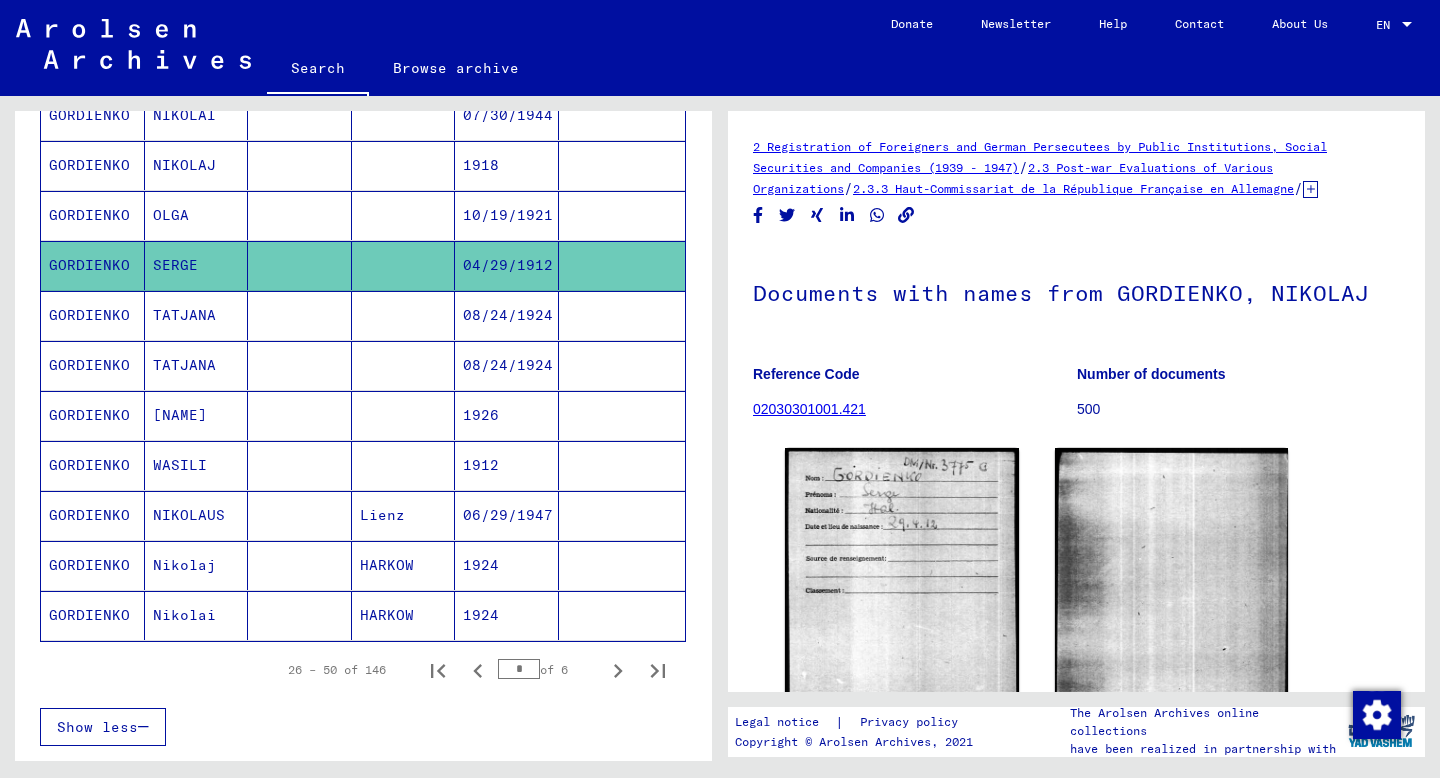 click on "06/29/1947" at bounding box center [507, 565] 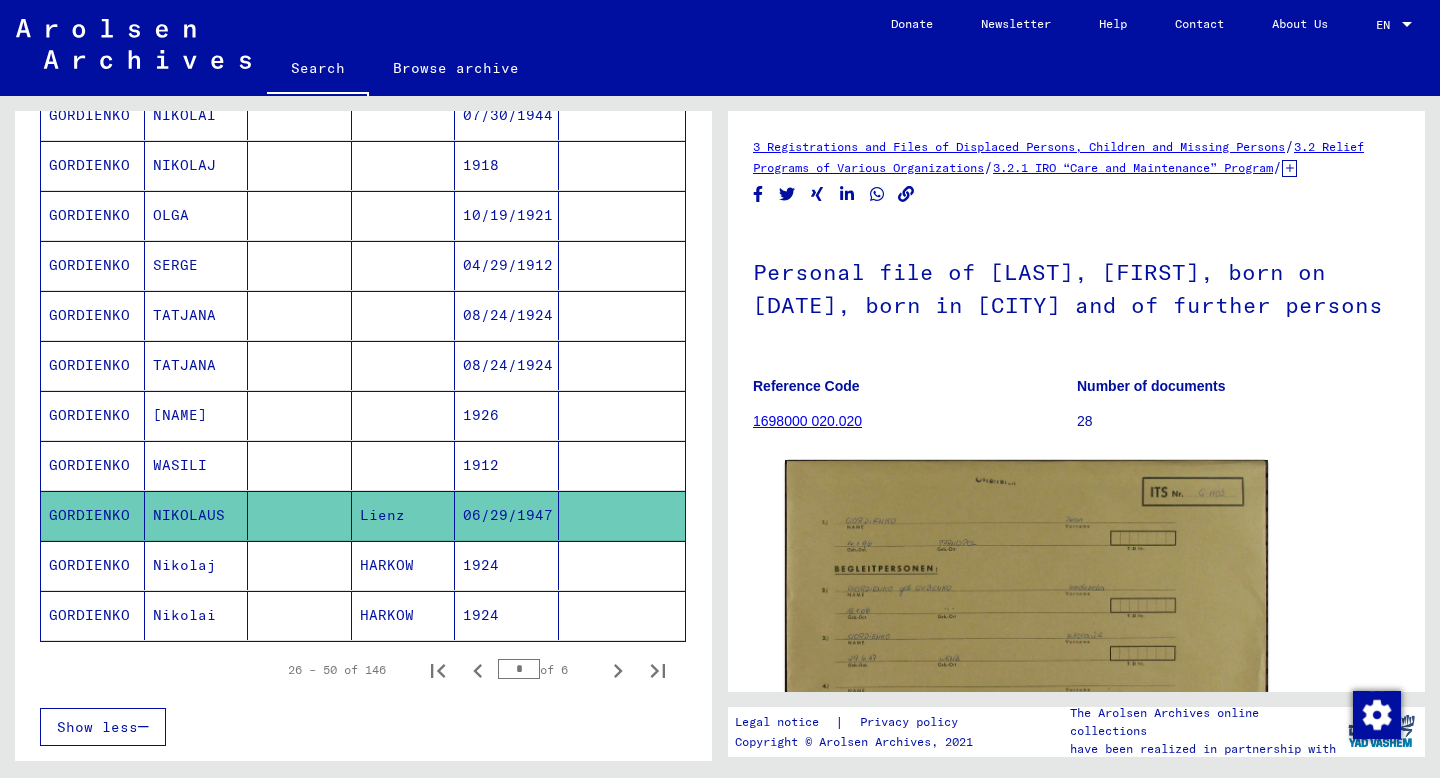 scroll, scrollTop: 0, scrollLeft: 0, axis: both 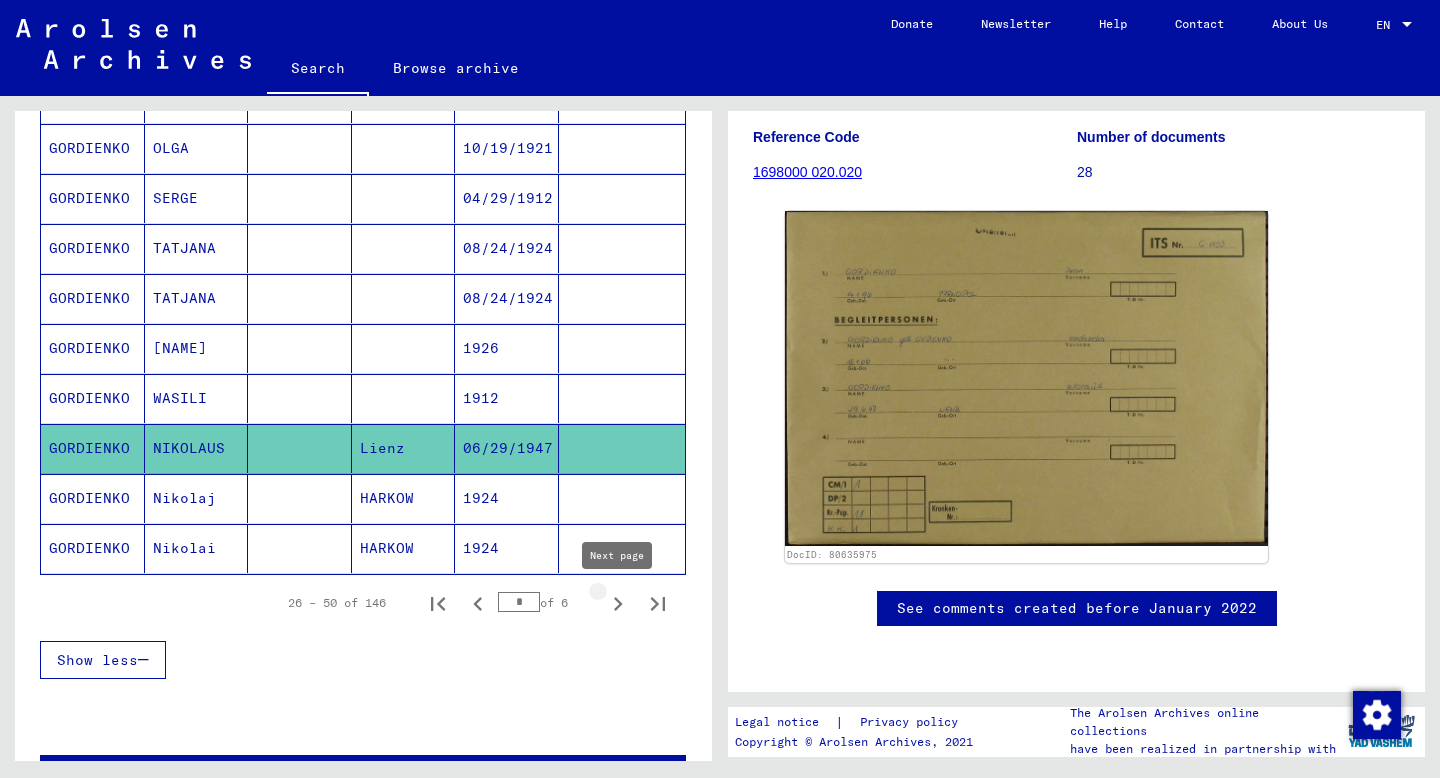 click 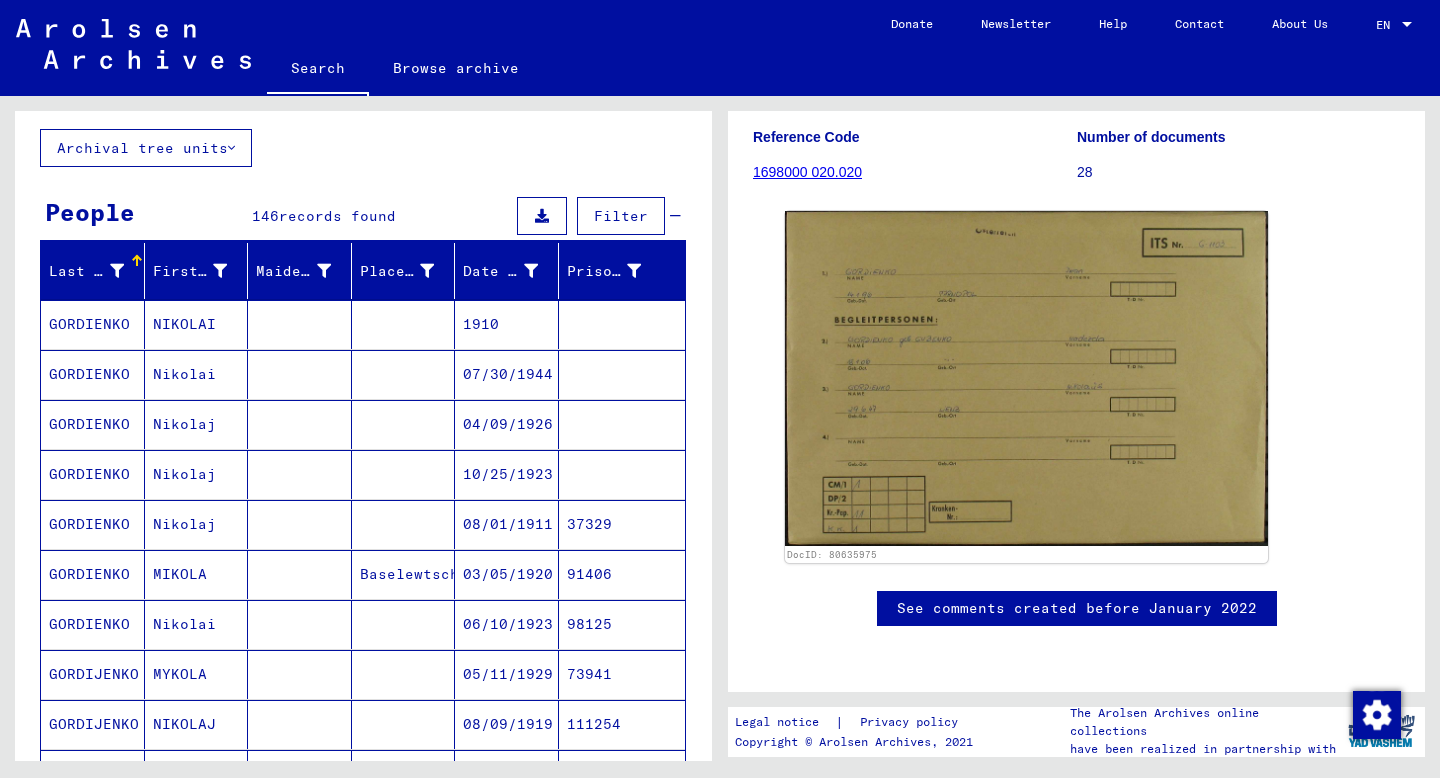 scroll, scrollTop: 107, scrollLeft: 0, axis: vertical 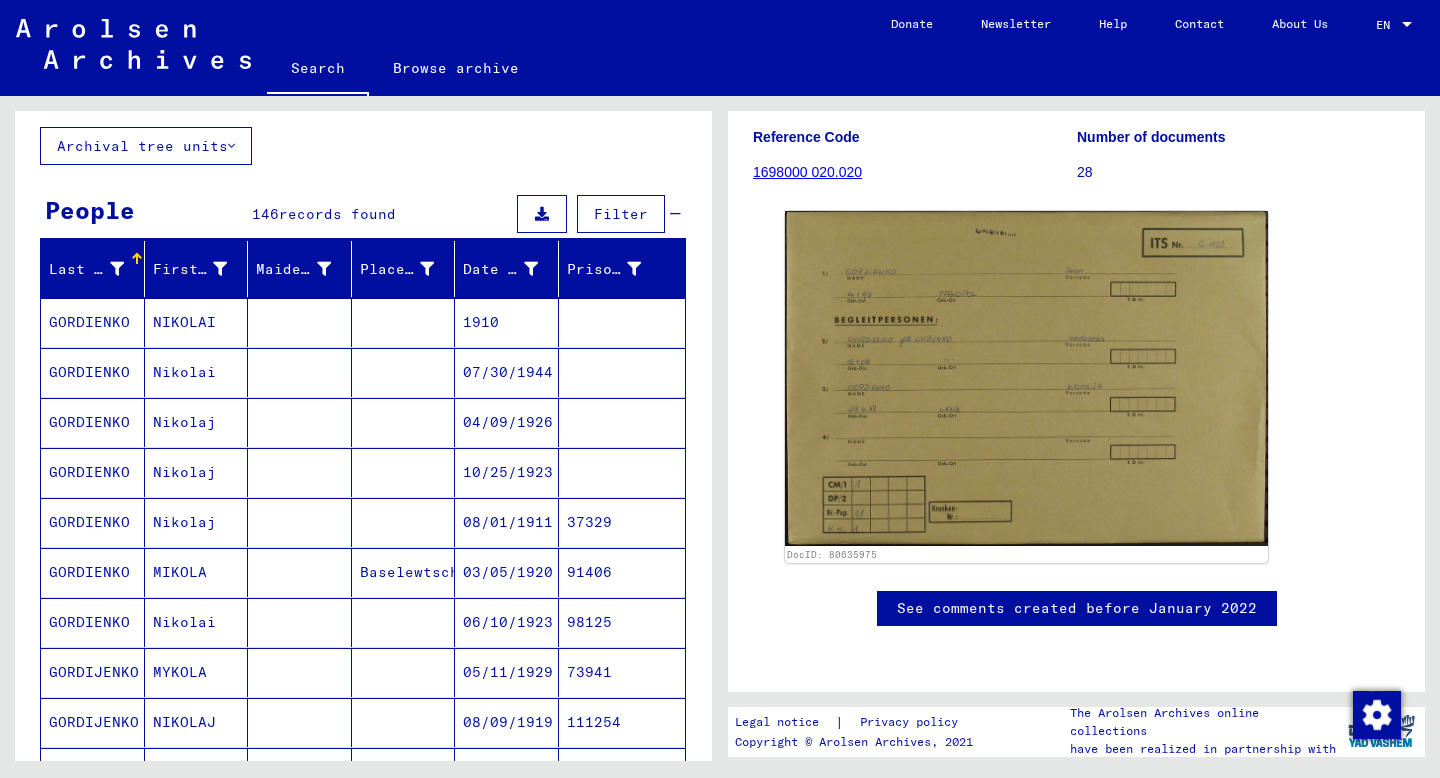 click on "1910" at bounding box center (507, 372) 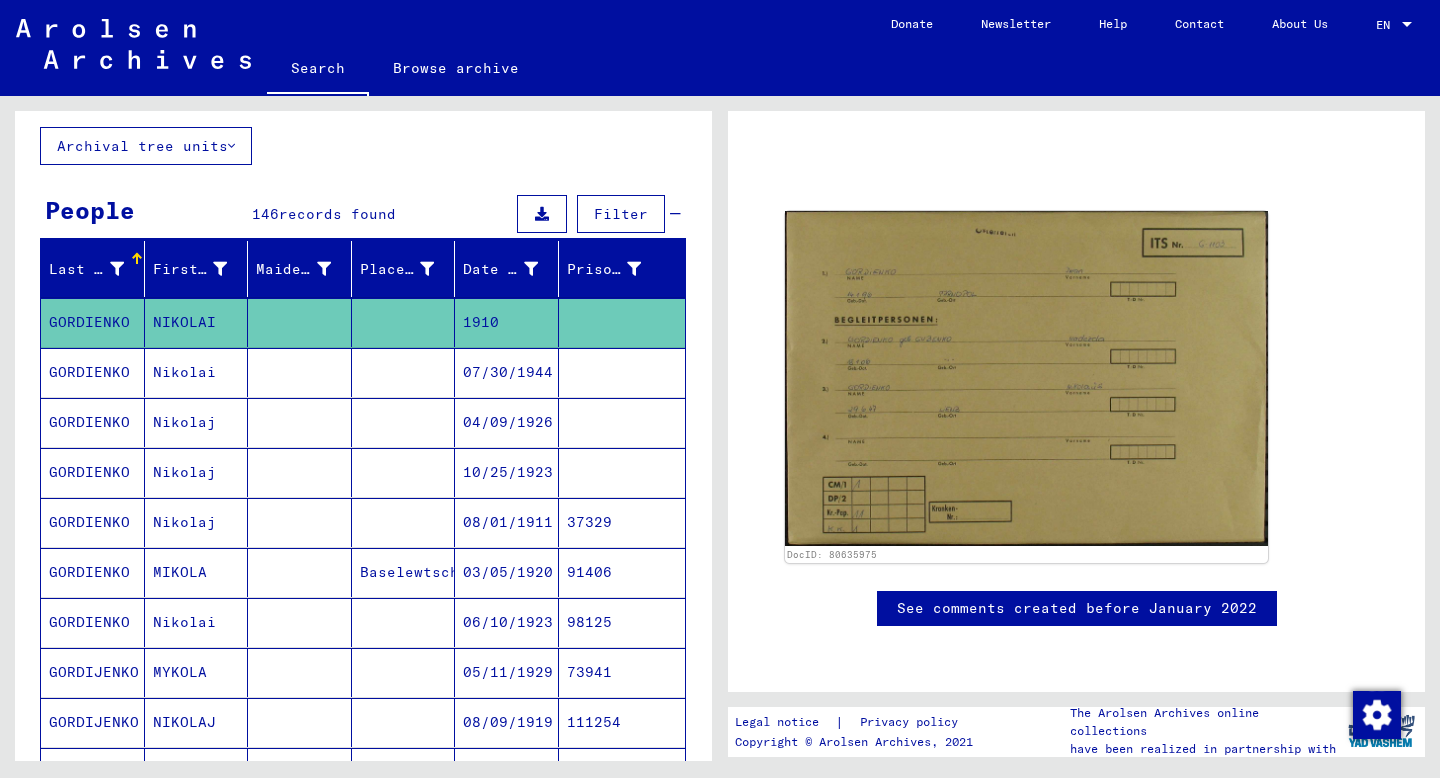 scroll, scrollTop: 207, scrollLeft: 0, axis: vertical 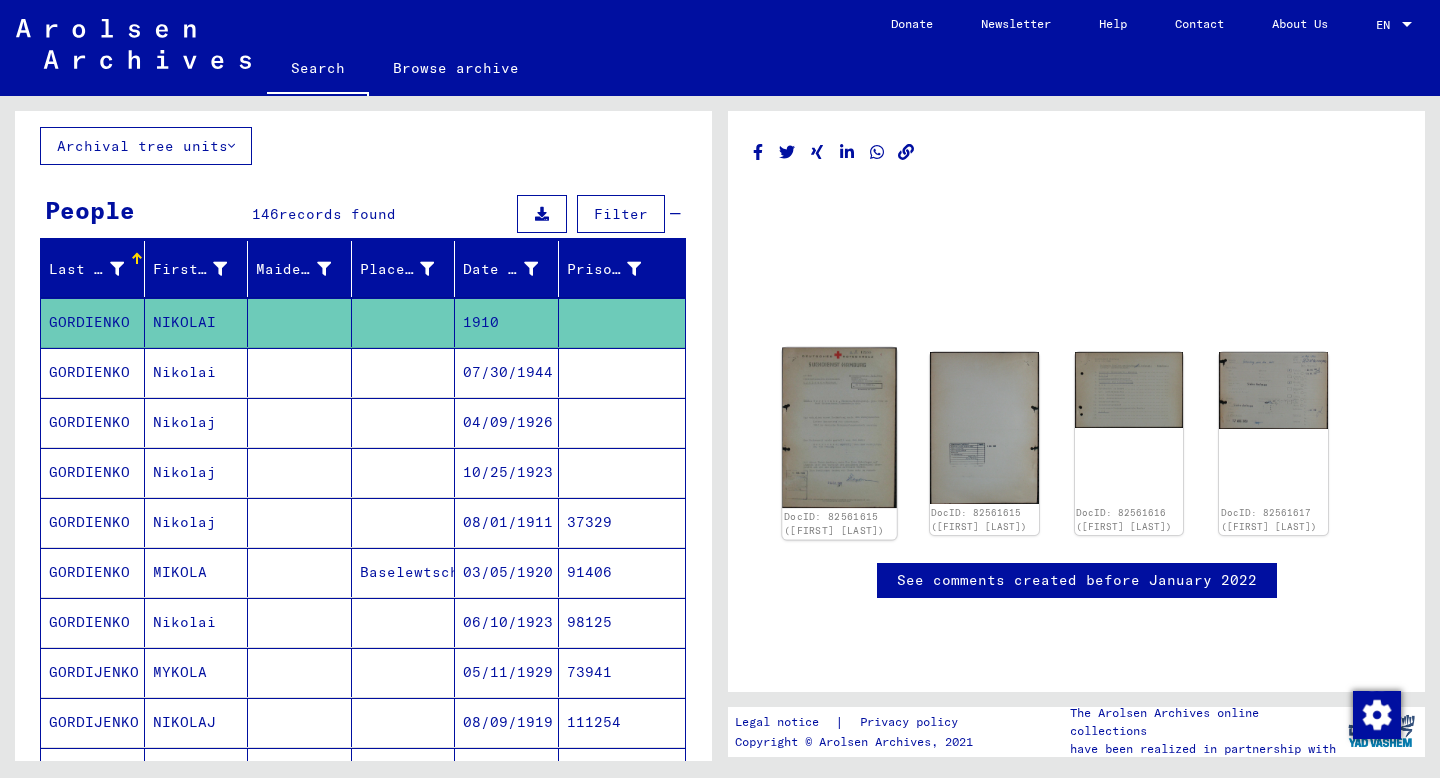 click 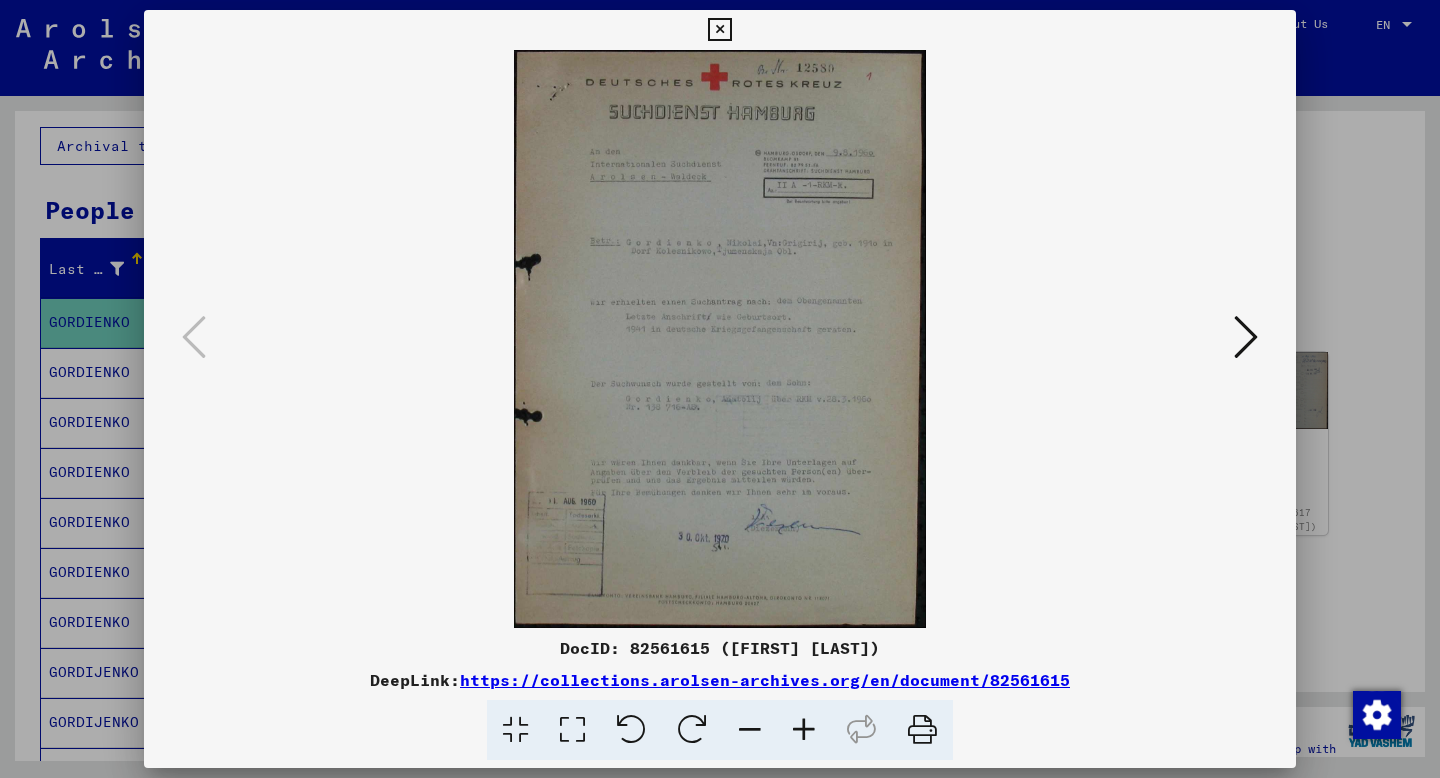 click at bounding box center (720, 389) 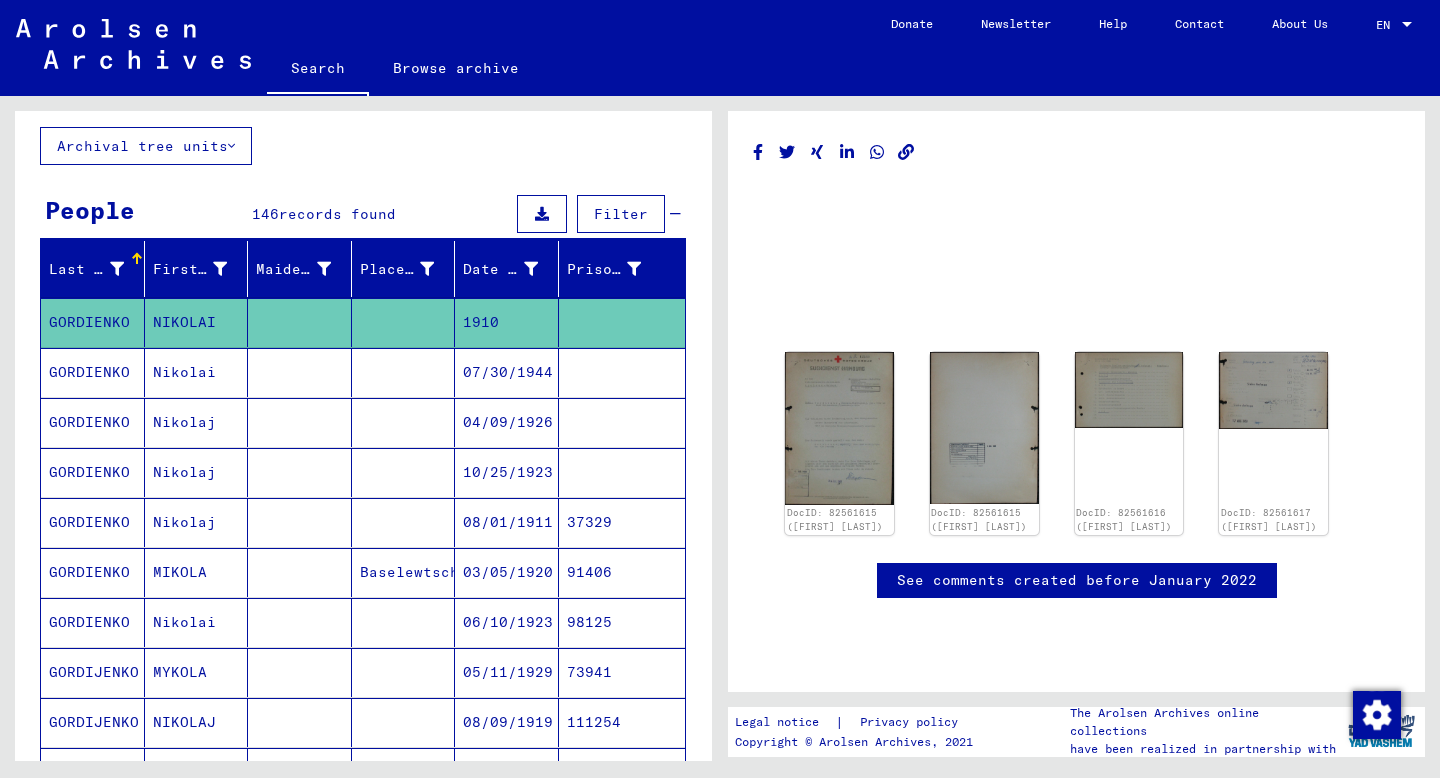 scroll, scrollTop: 242, scrollLeft: 0, axis: vertical 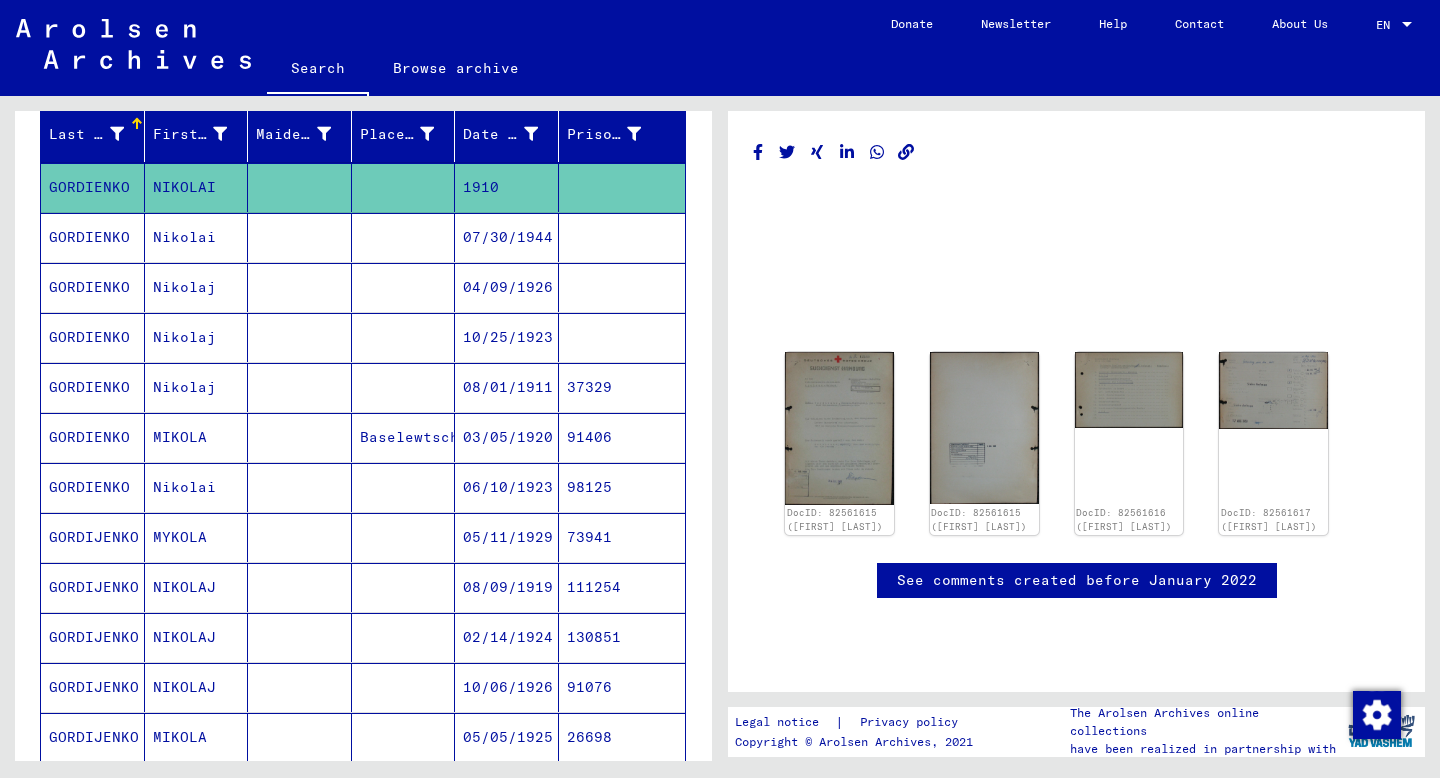 click at bounding box center [404, 437] 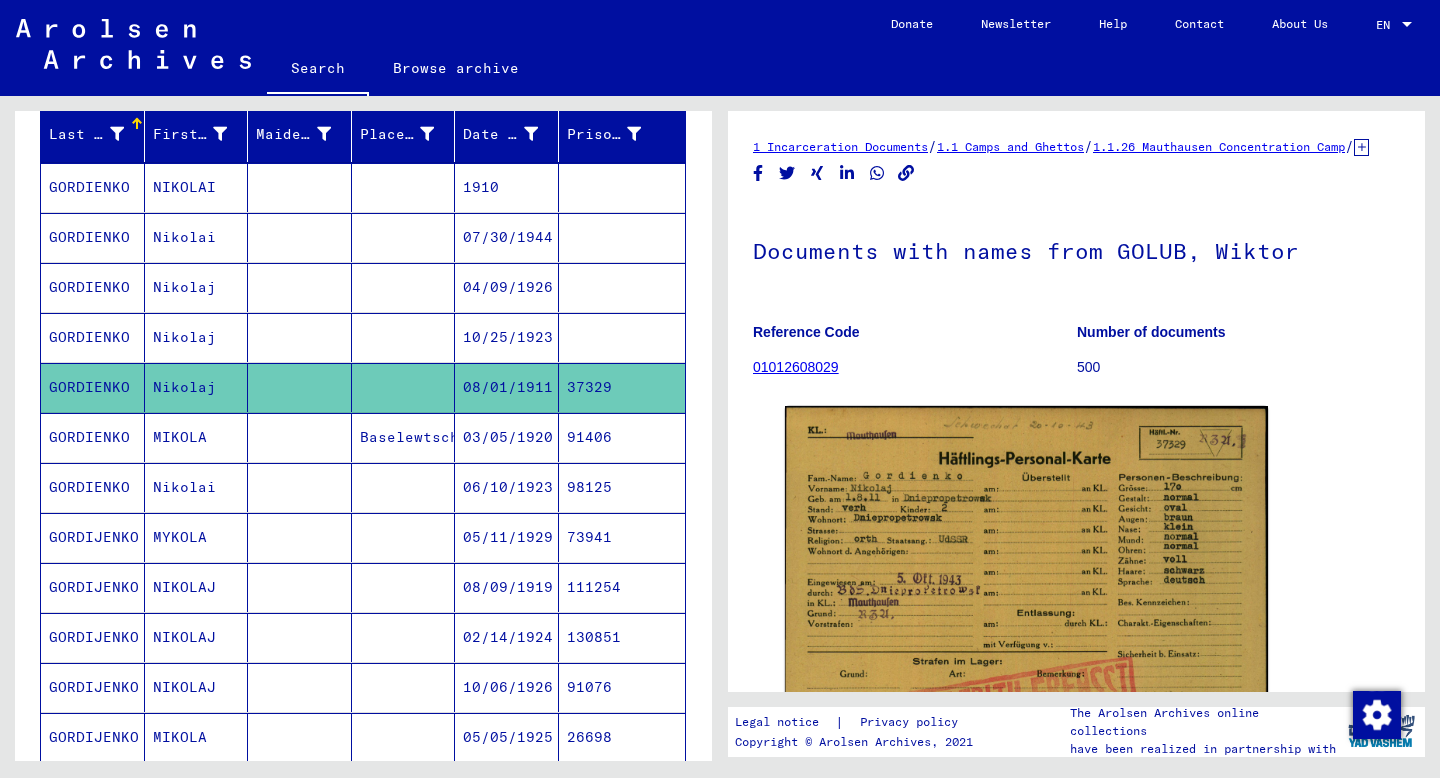 scroll, scrollTop: 0, scrollLeft: 0, axis: both 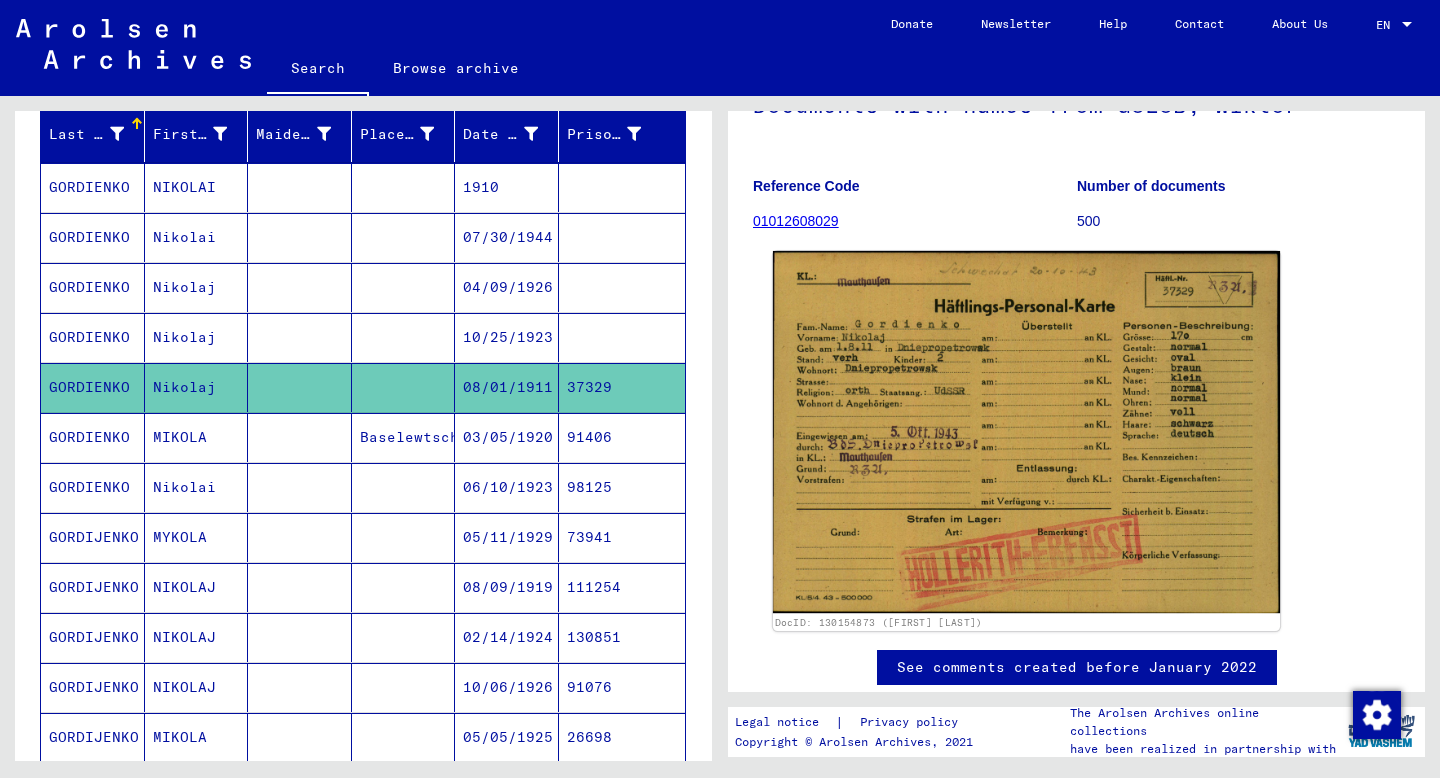 click 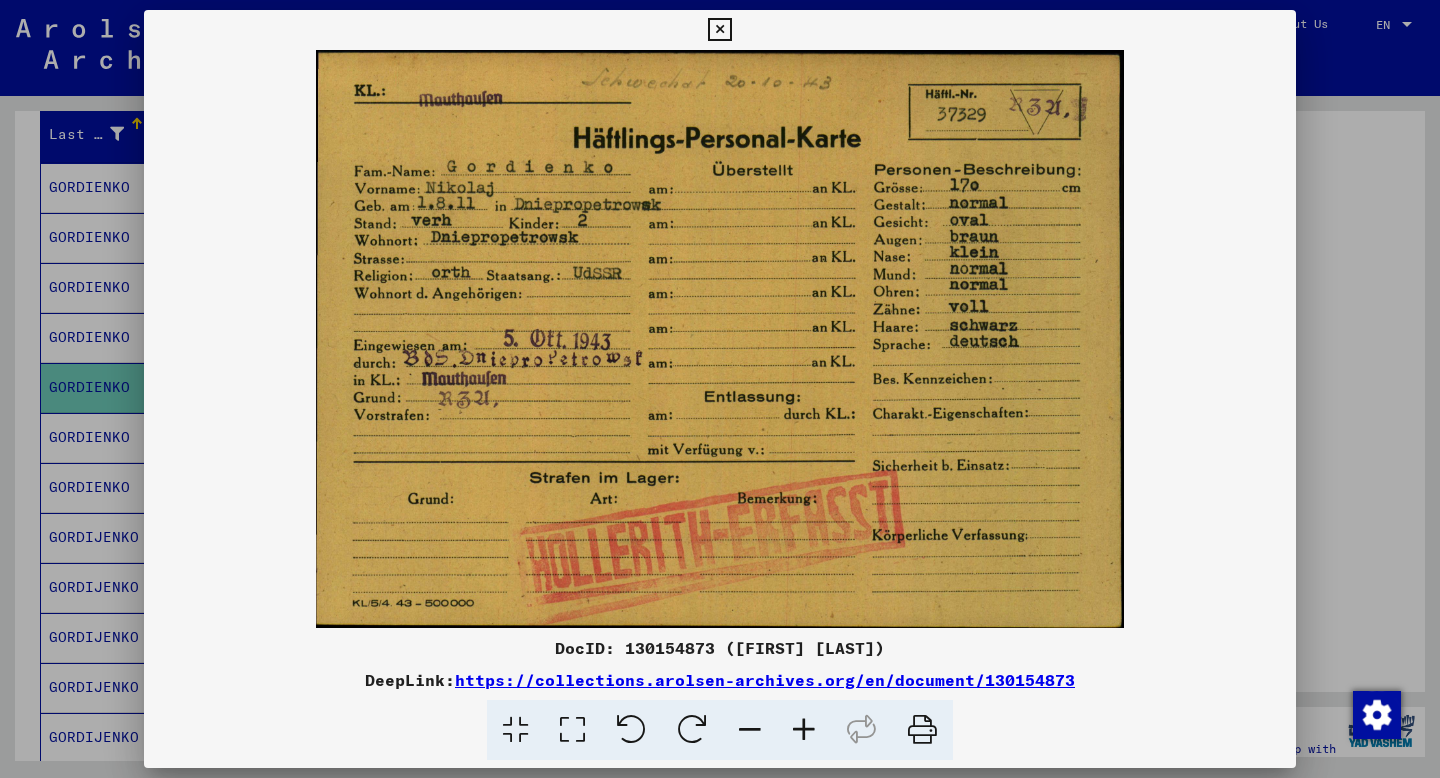 click at bounding box center (720, 389) 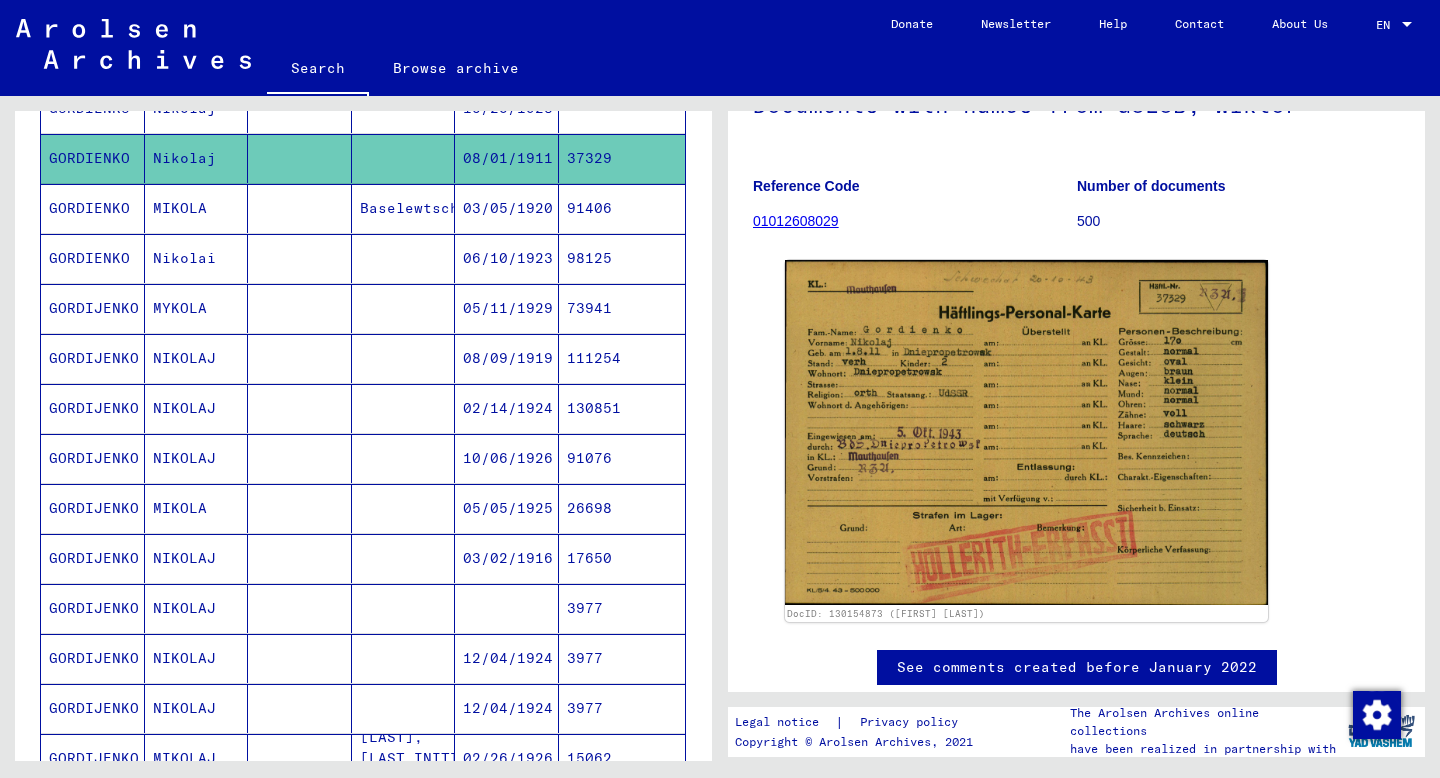 scroll, scrollTop: 526, scrollLeft: 0, axis: vertical 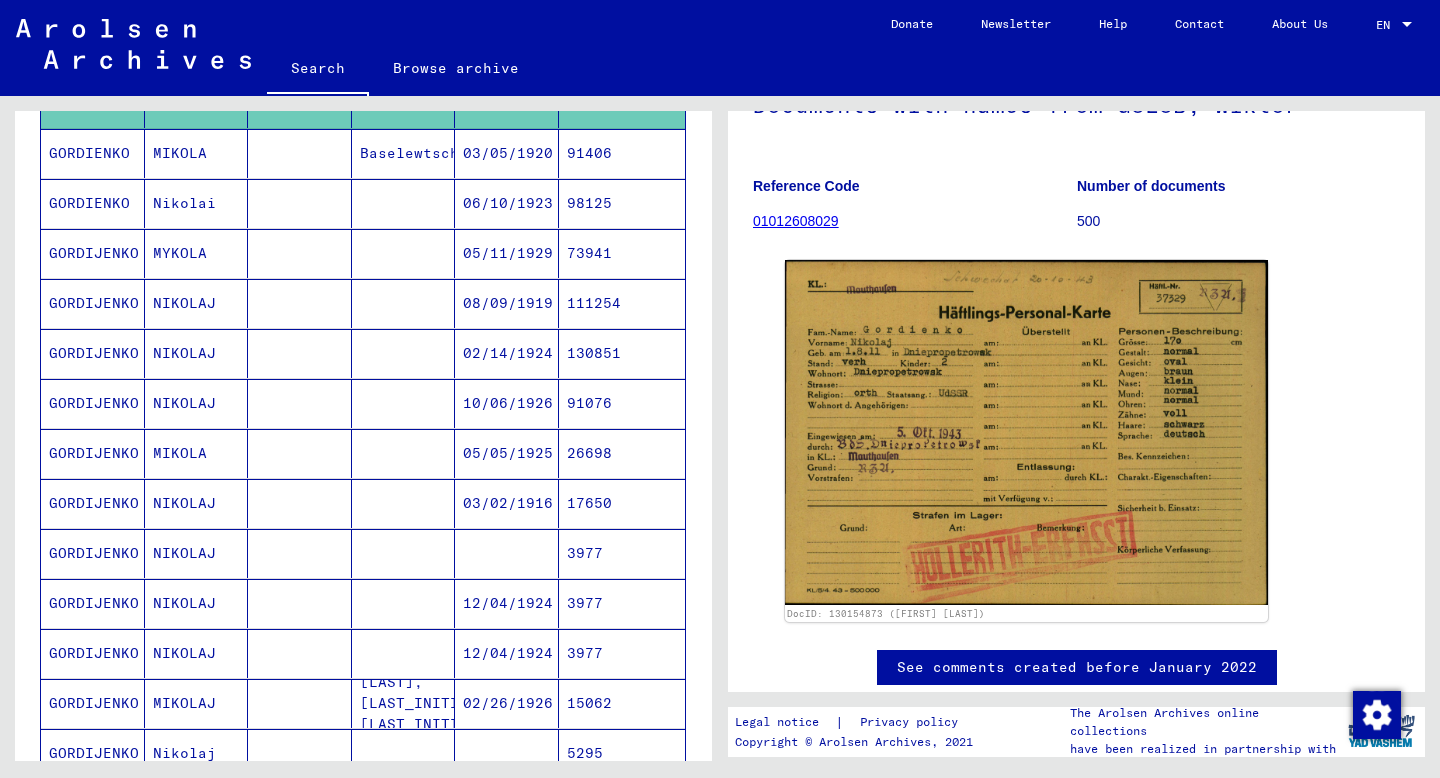 click at bounding box center [404, 553] 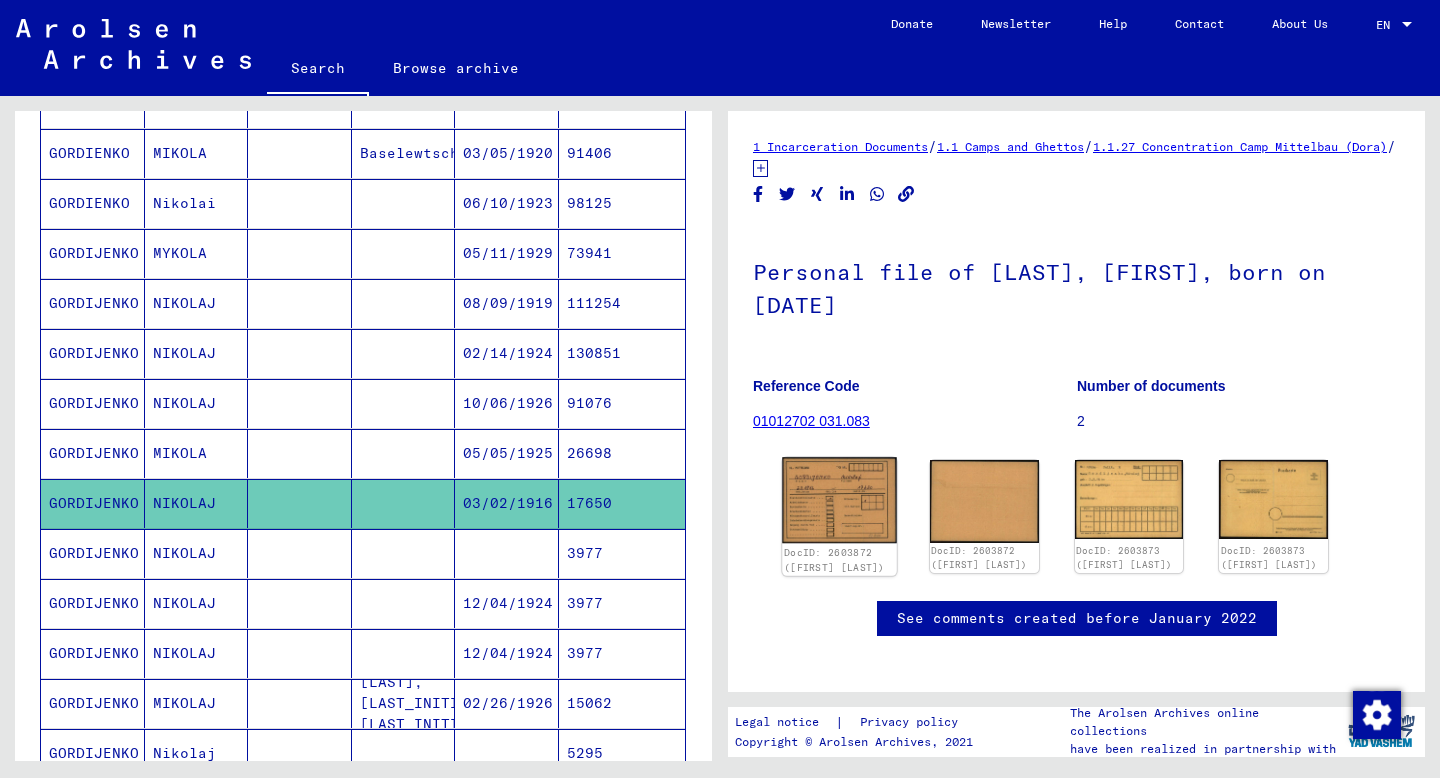 scroll, scrollTop: 0, scrollLeft: 0, axis: both 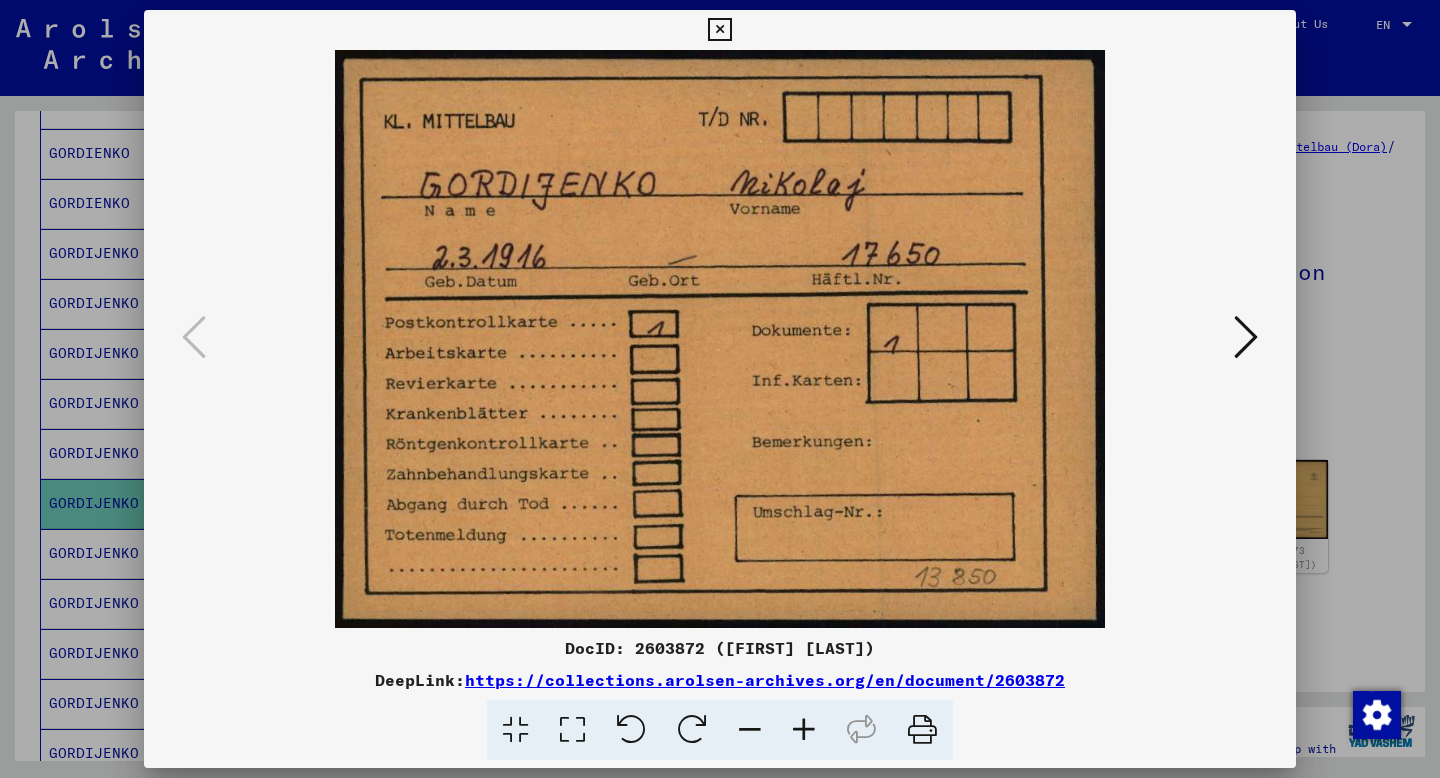 click at bounding box center (1246, 337) 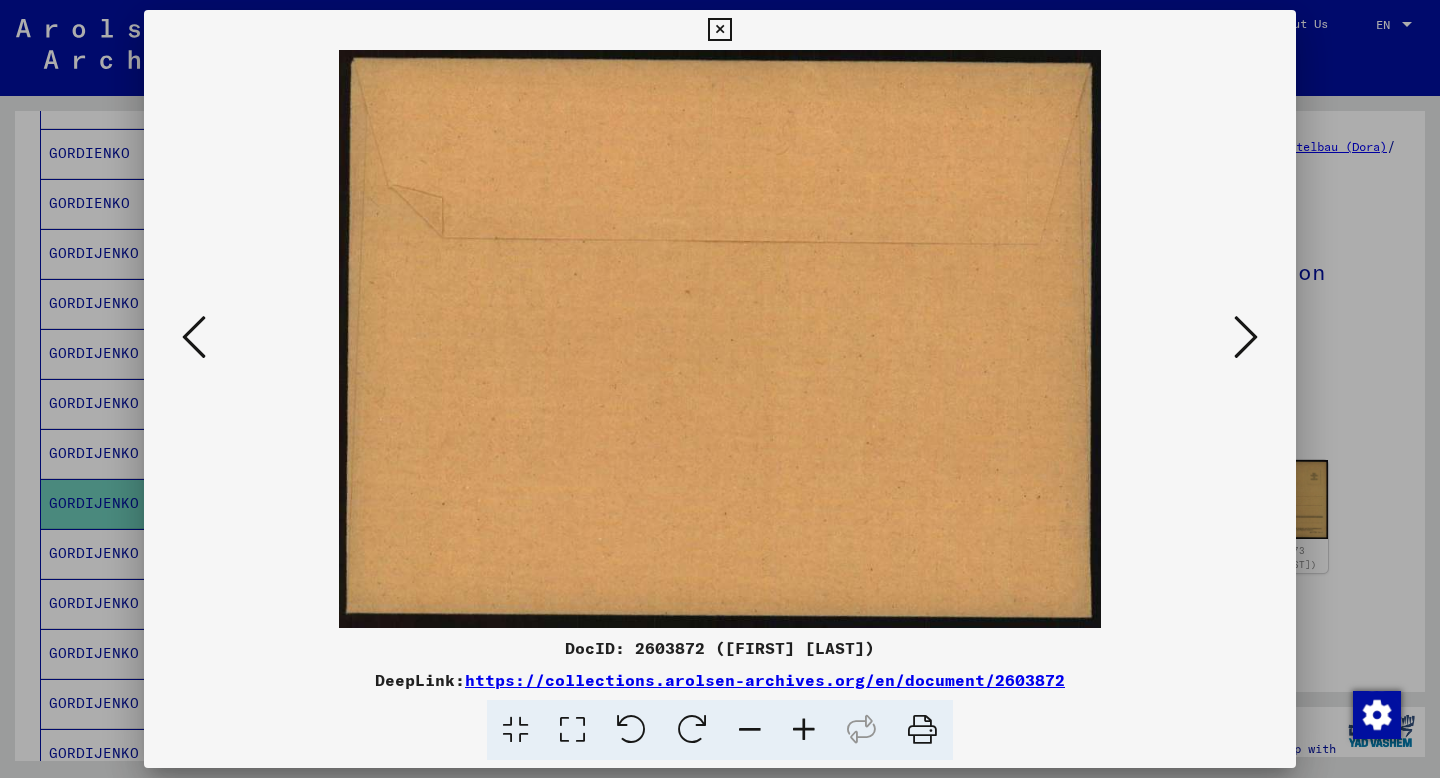 click at bounding box center (1246, 337) 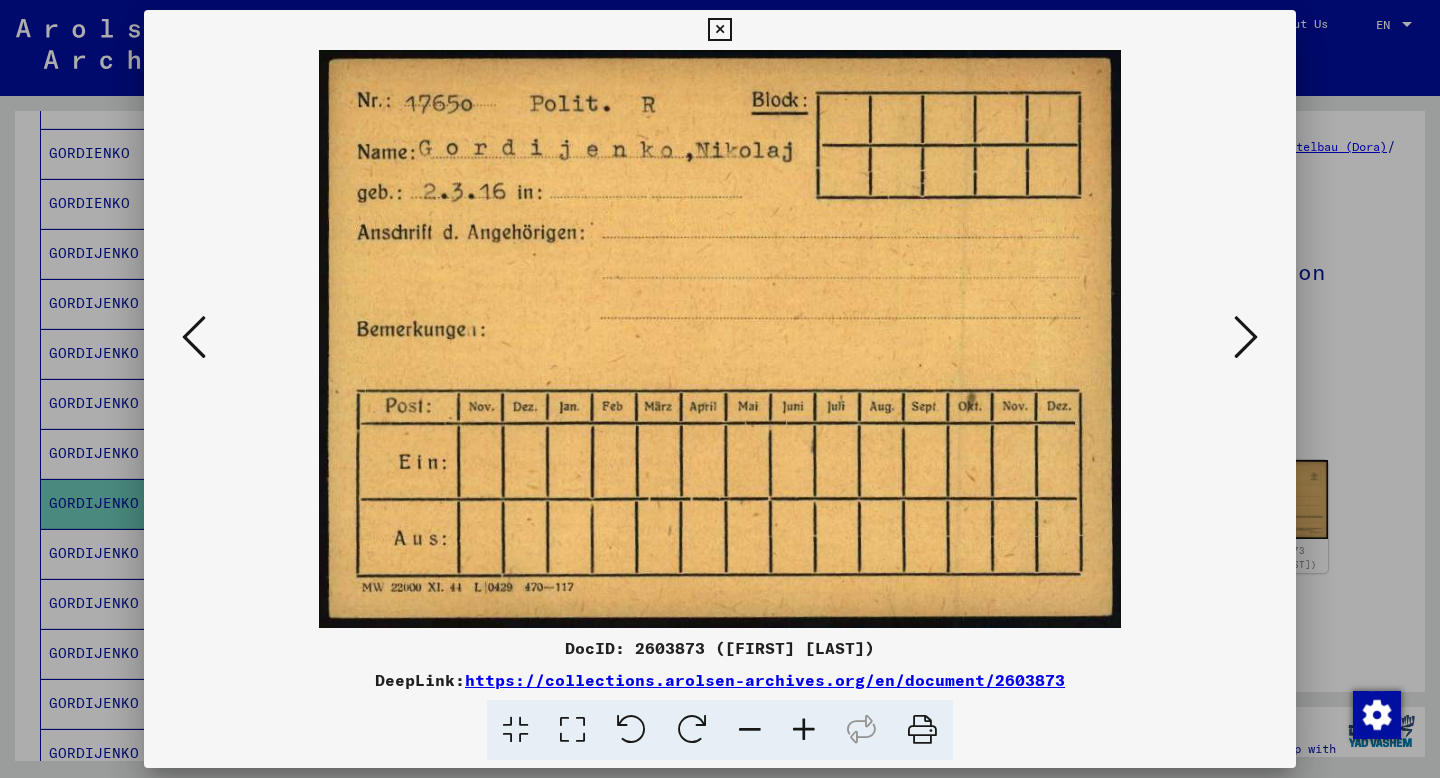 click at bounding box center [1246, 337] 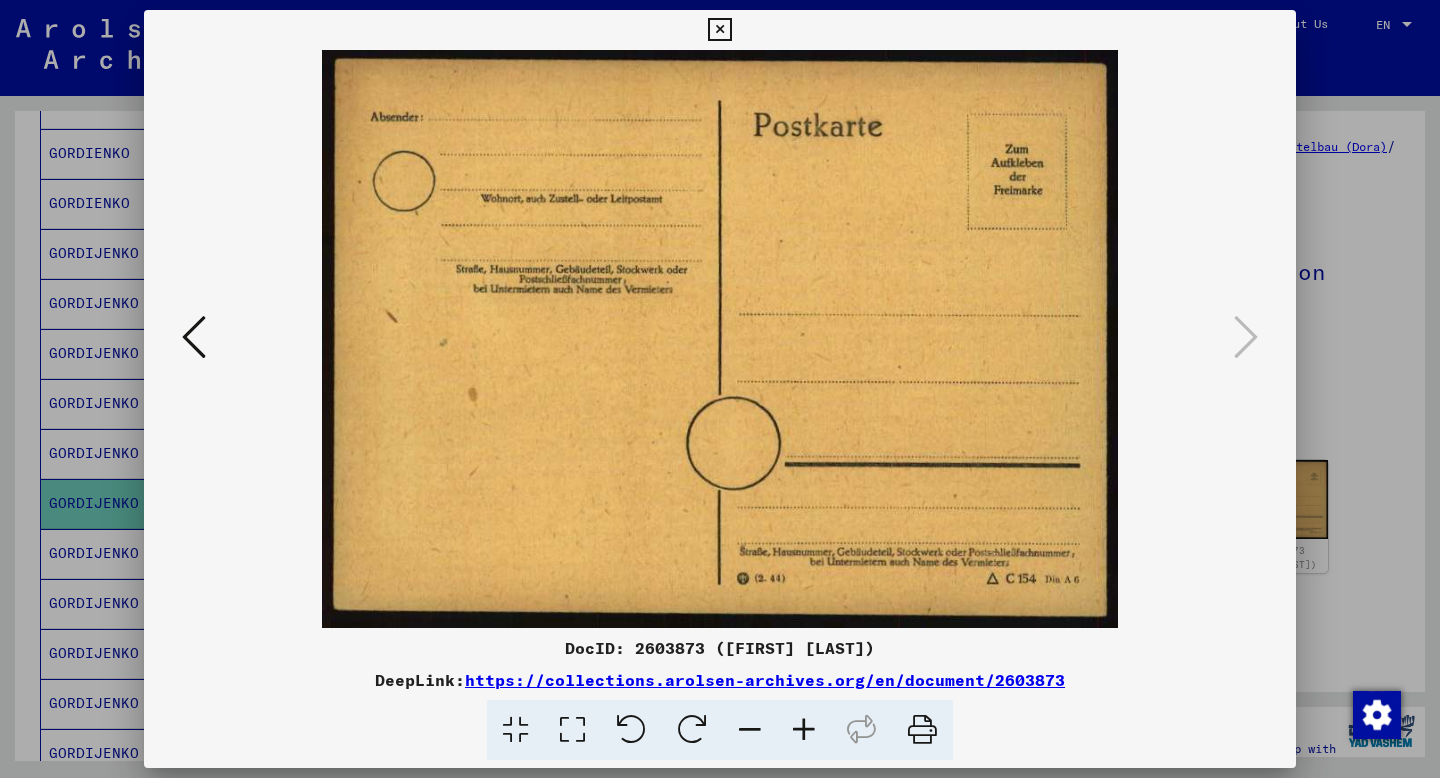 click at bounding box center [720, 389] 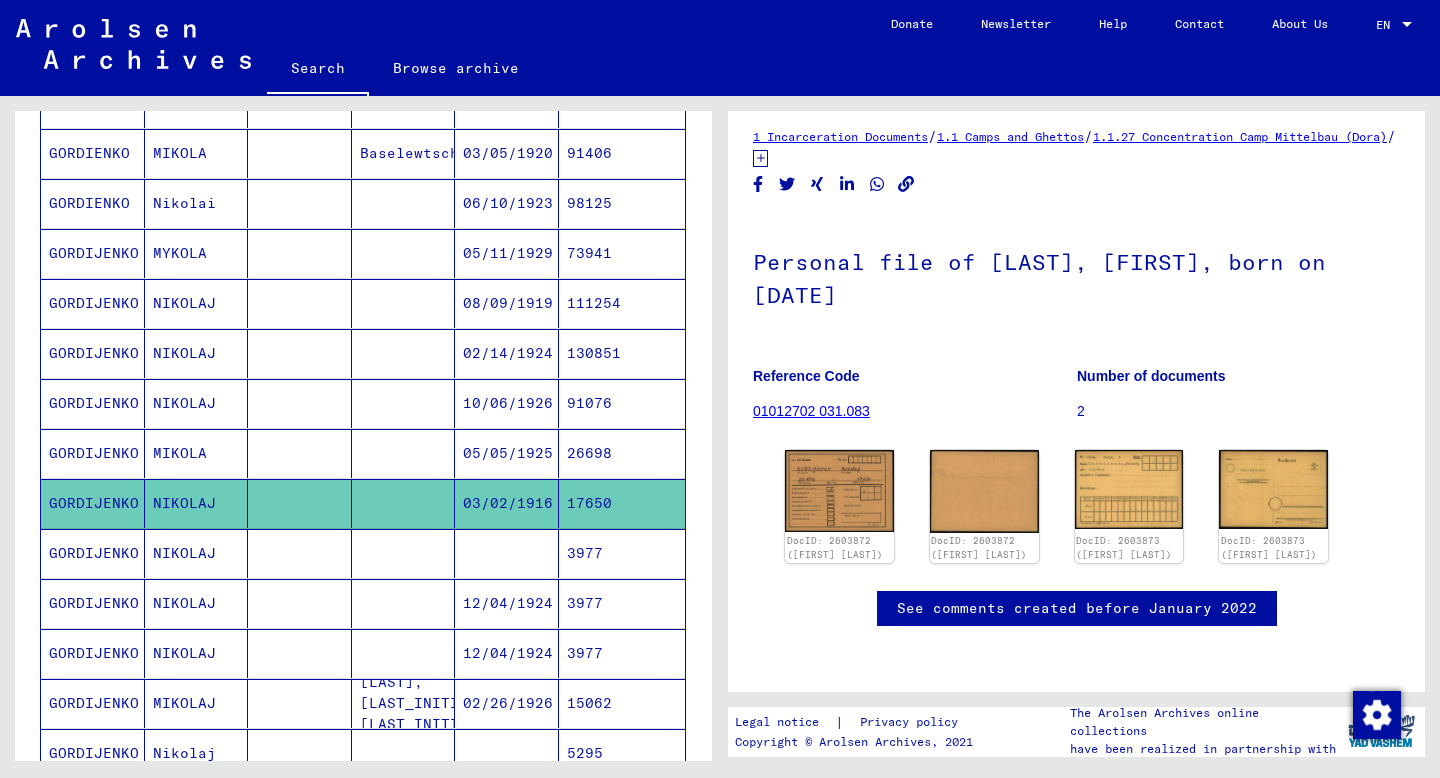 scroll, scrollTop: 207, scrollLeft: 0, axis: vertical 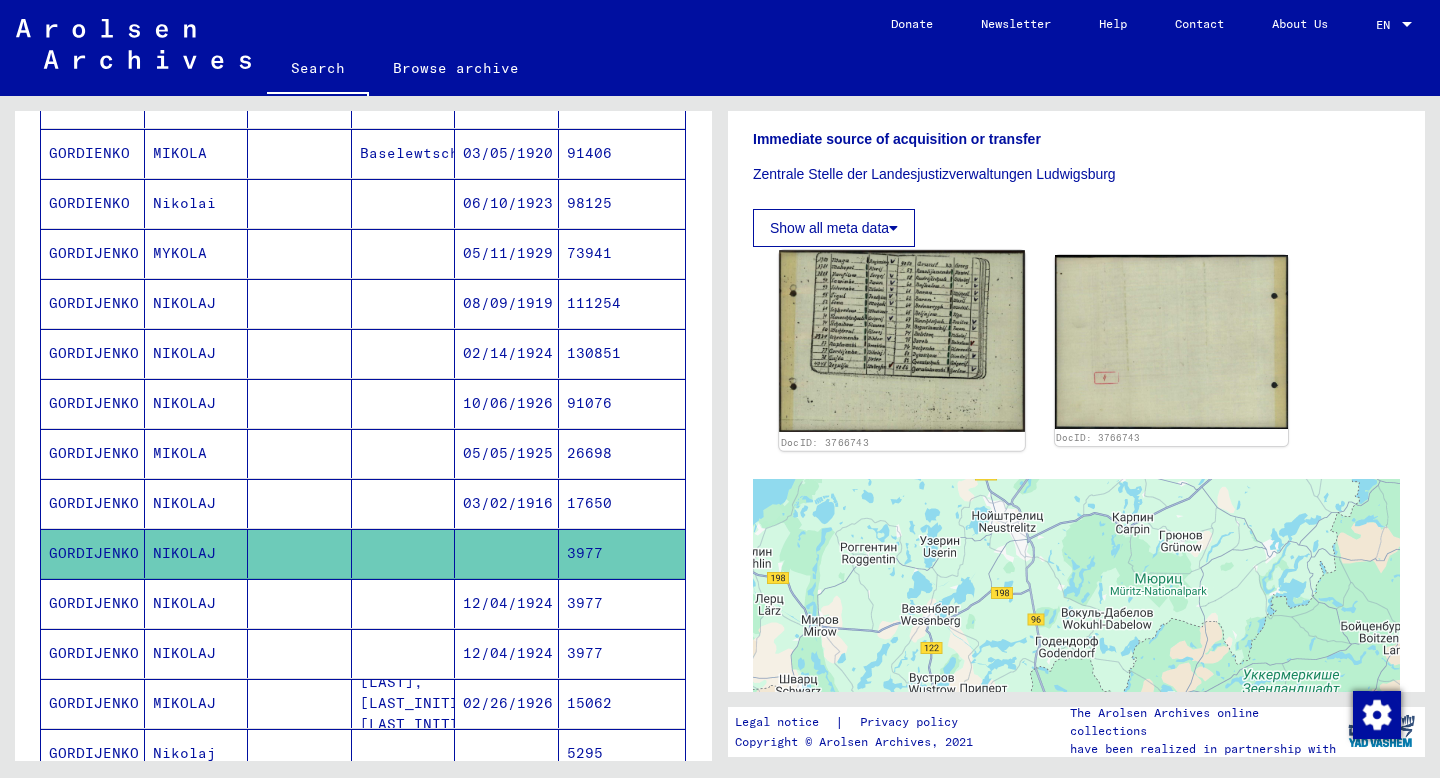 click 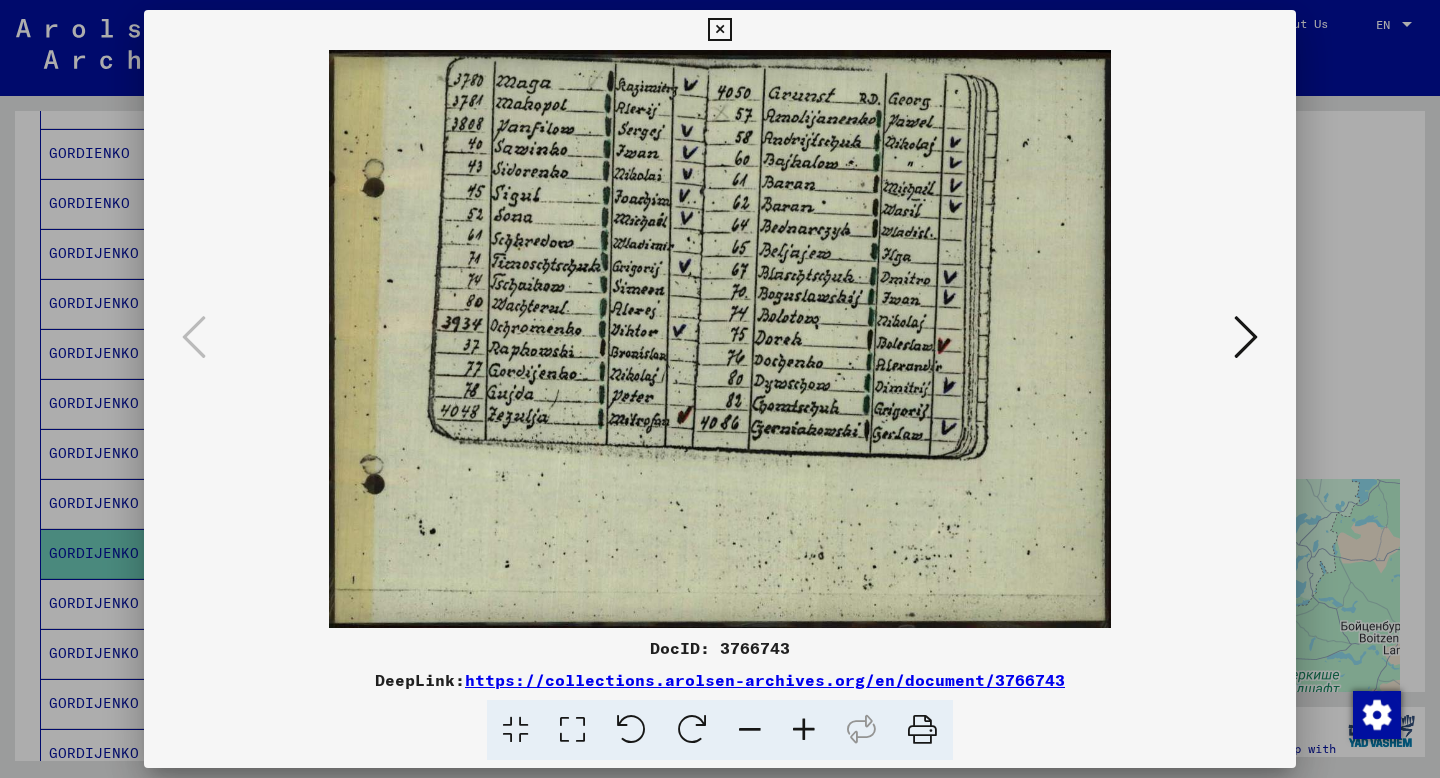 click at bounding box center [720, 389] 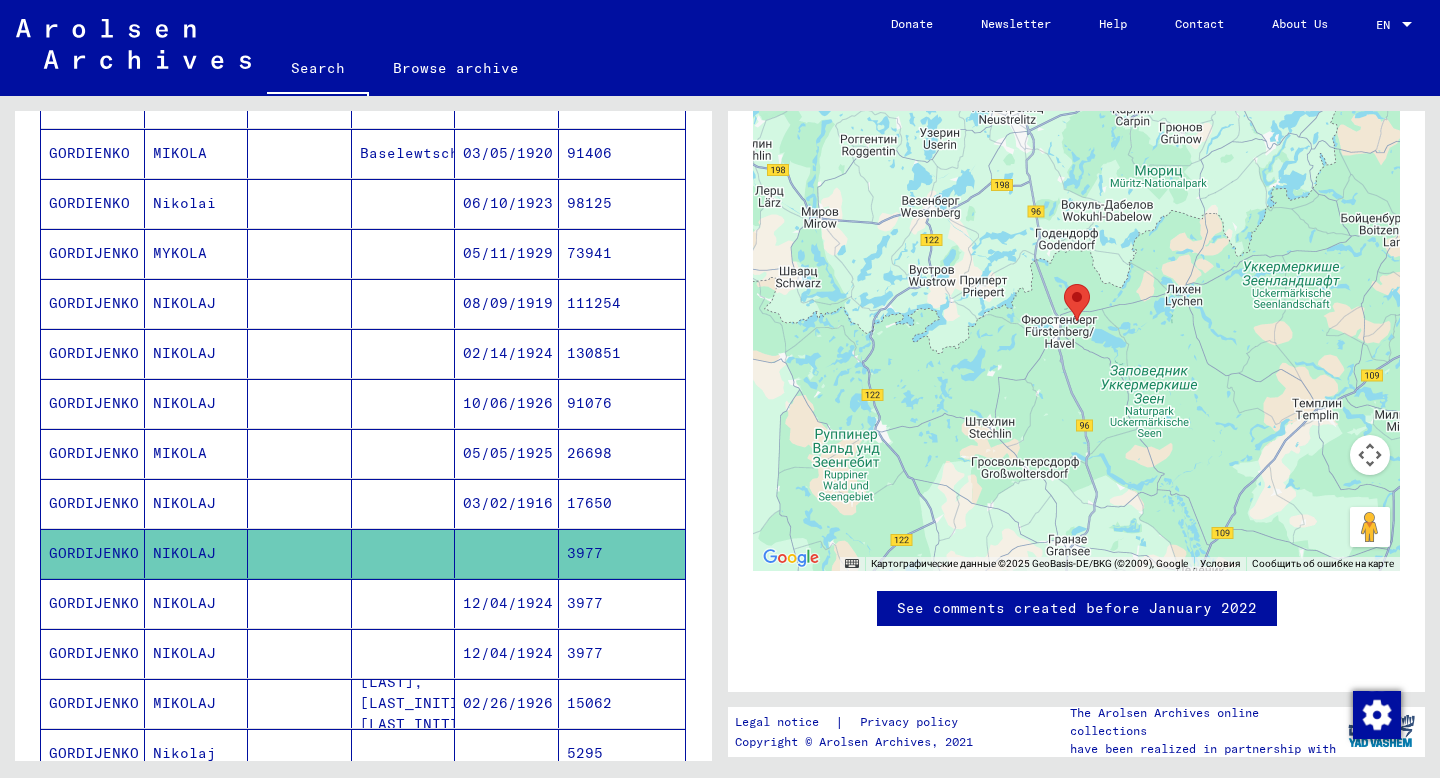 scroll, scrollTop: 1272, scrollLeft: 0, axis: vertical 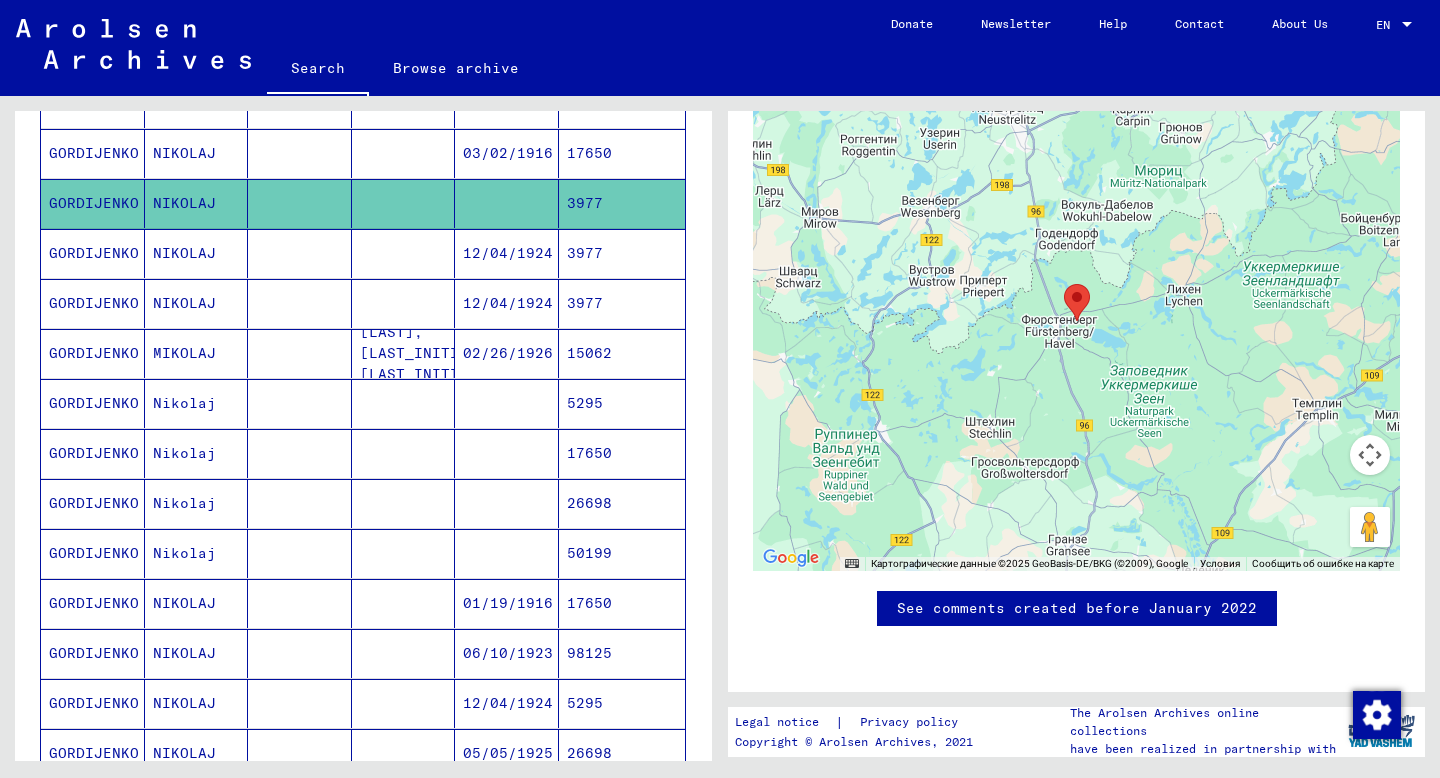 click at bounding box center (404, 653) 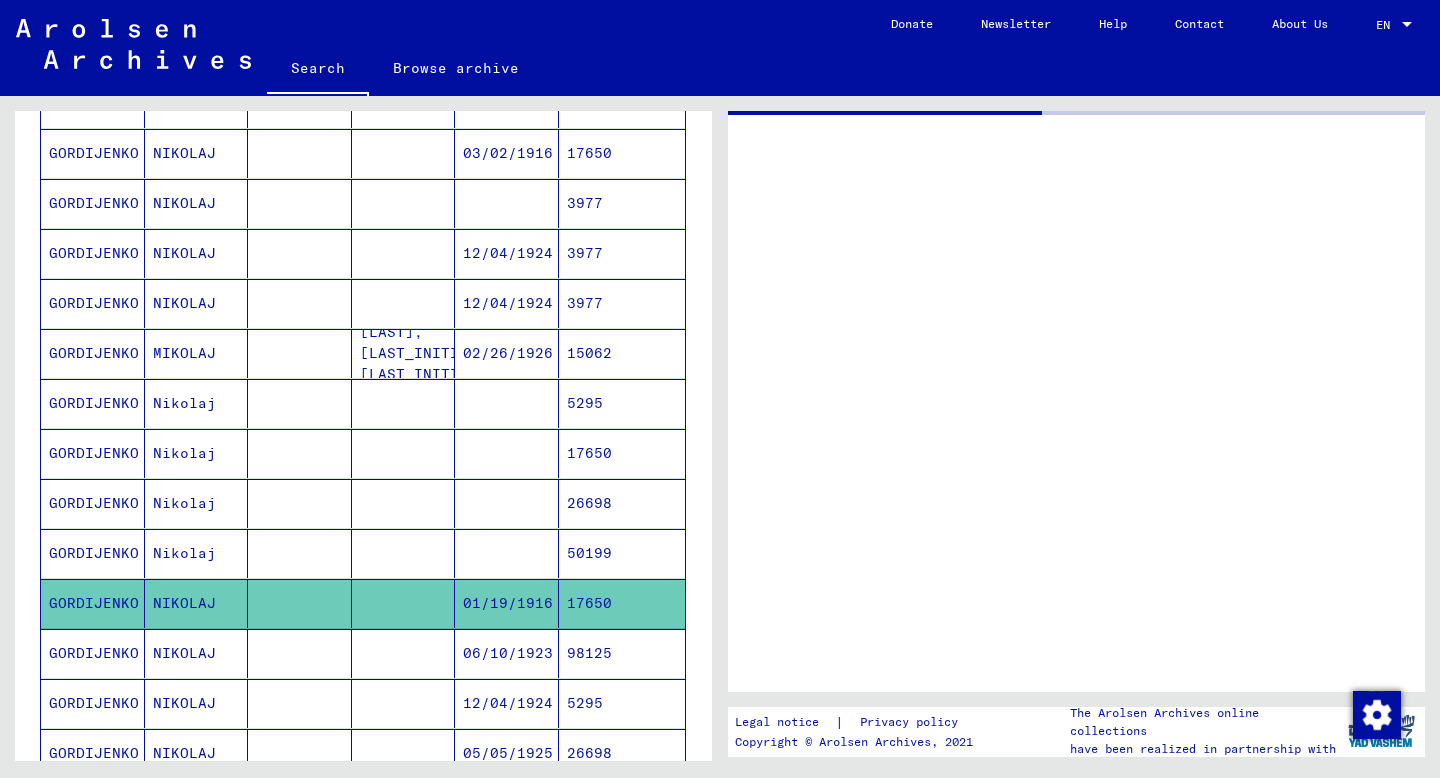 scroll, scrollTop: 0, scrollLeft: 0, axis: both 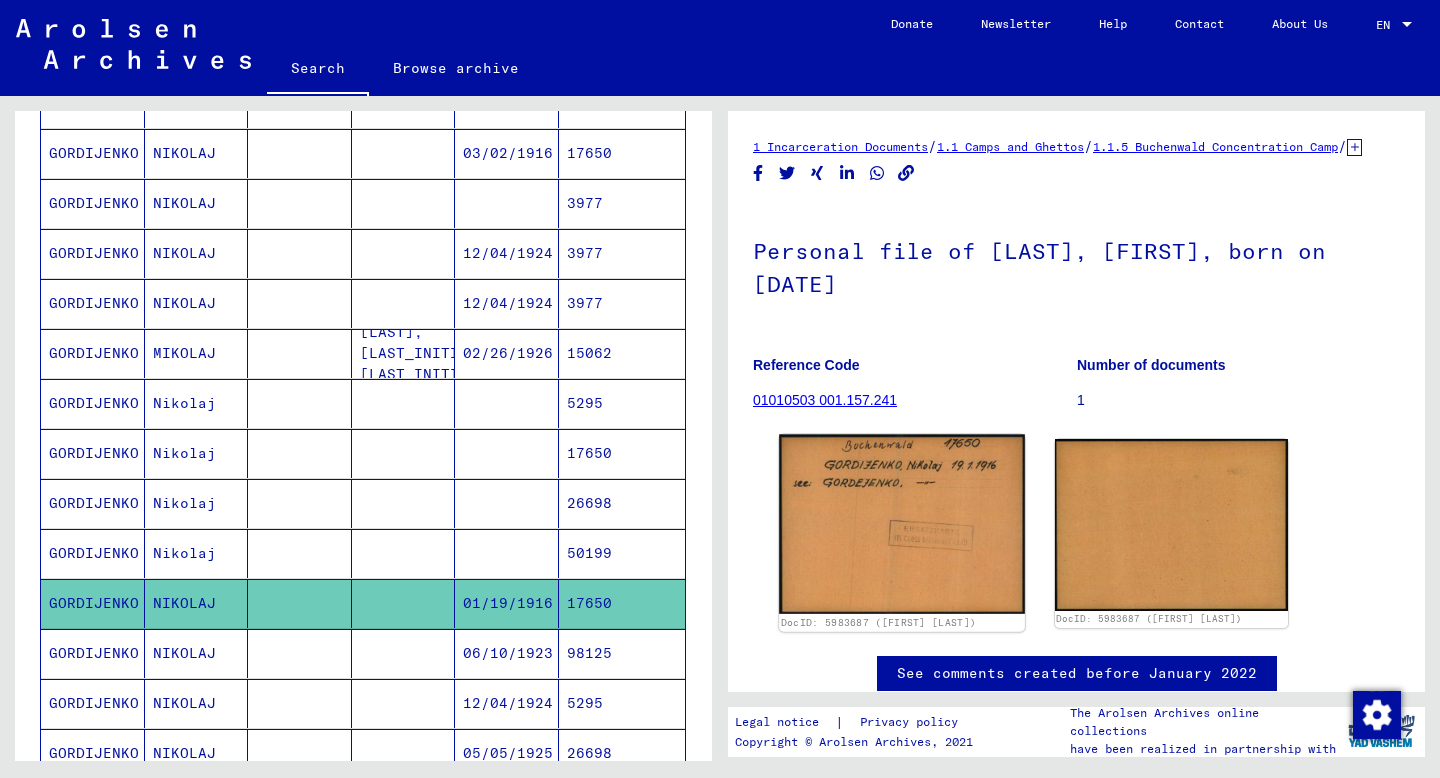 click 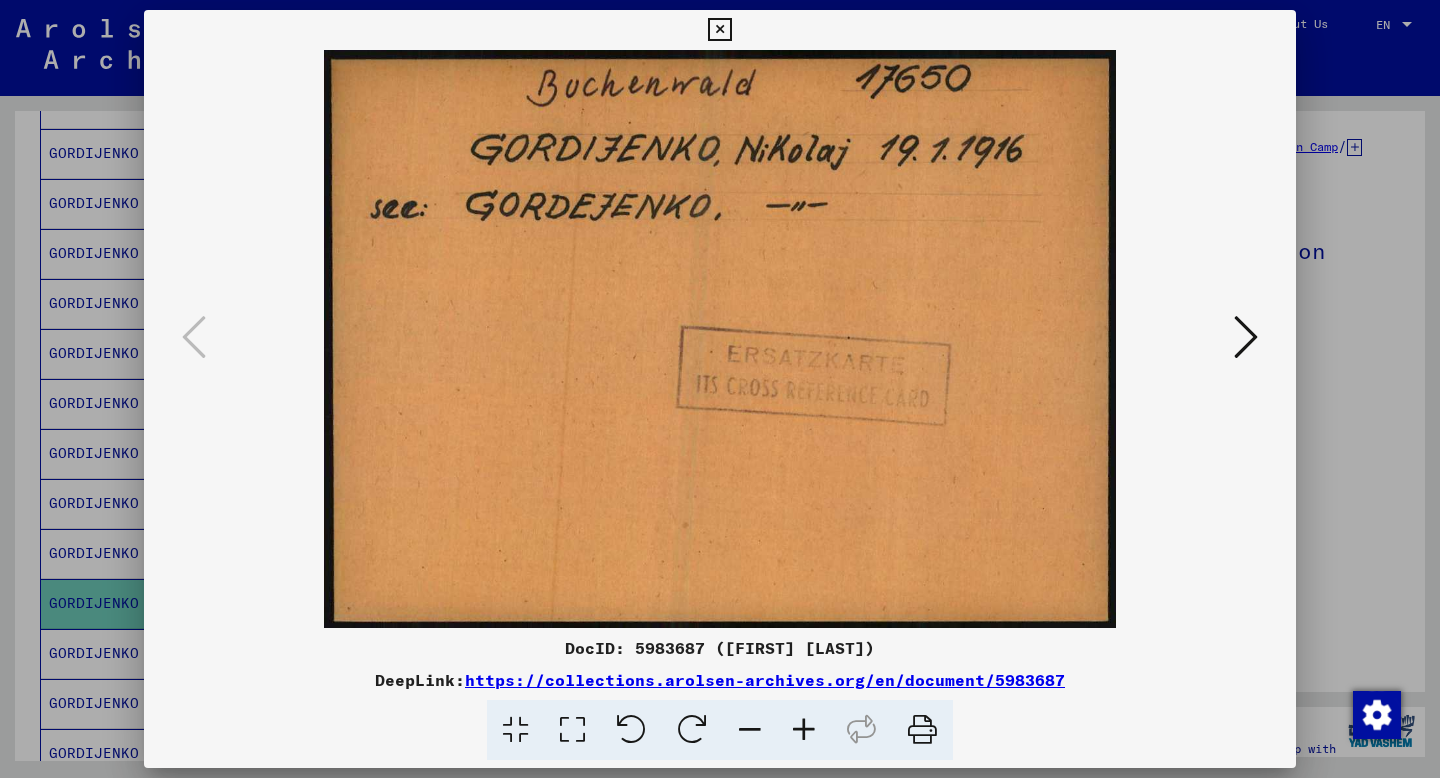 click at bounding box center [720, 389] 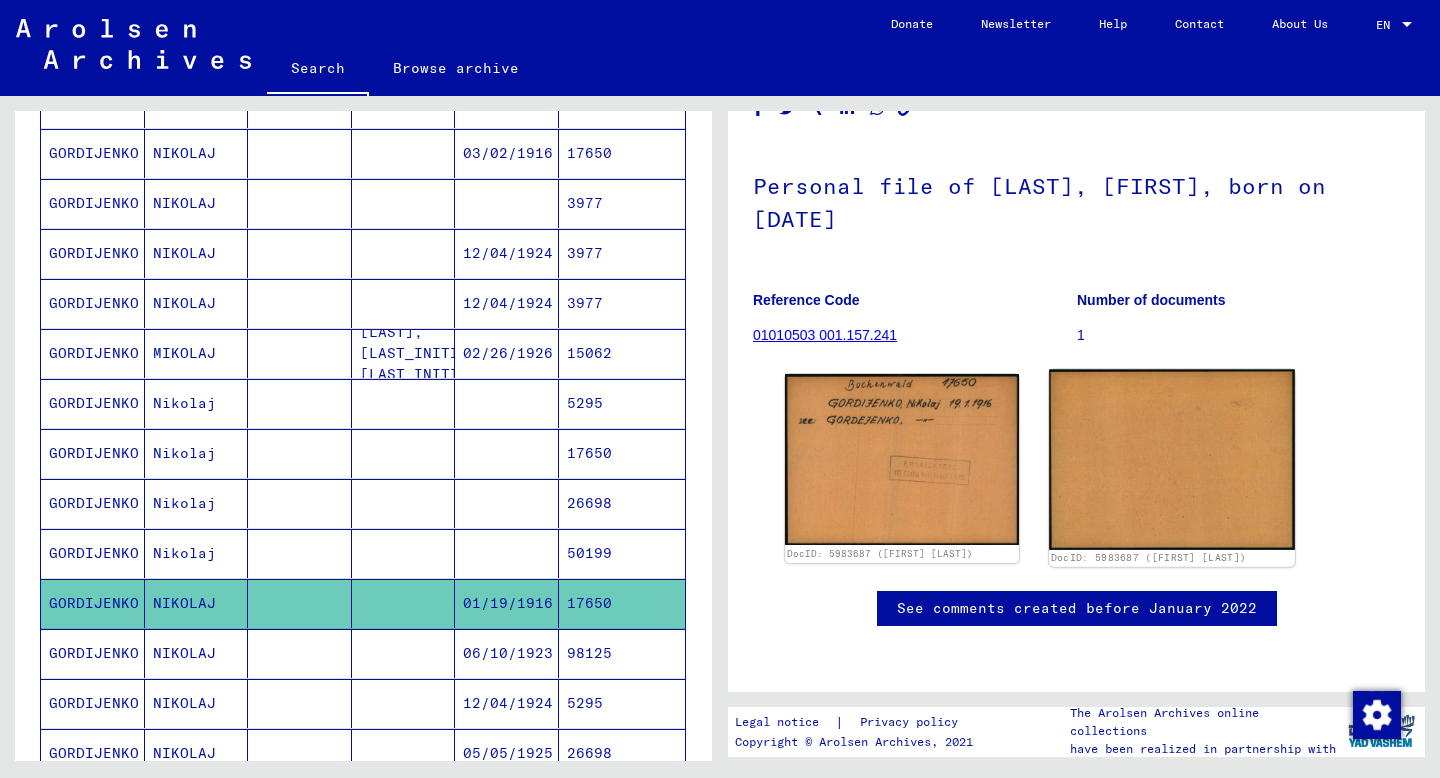 scroll, scrollTop: 0, scrollLeft: 0, axis: both 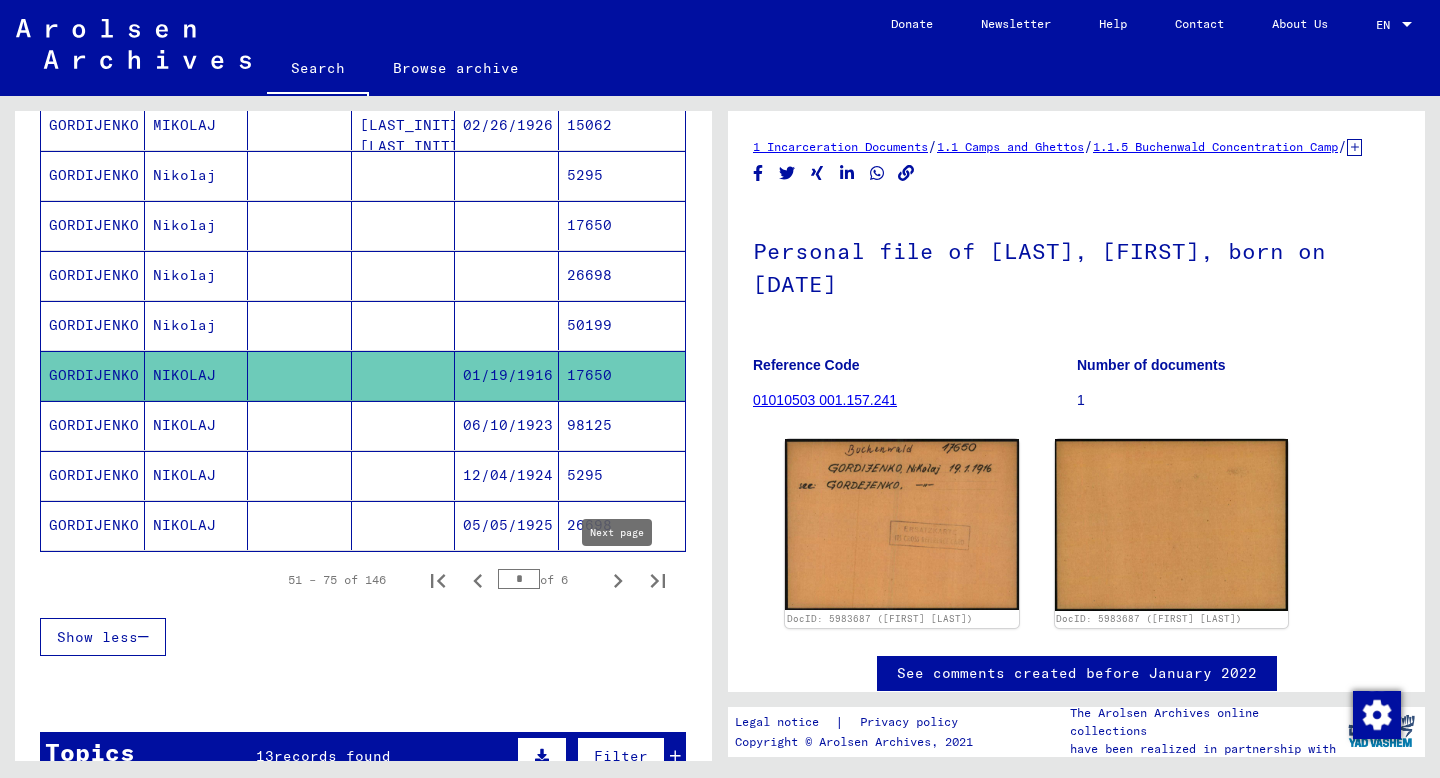 click 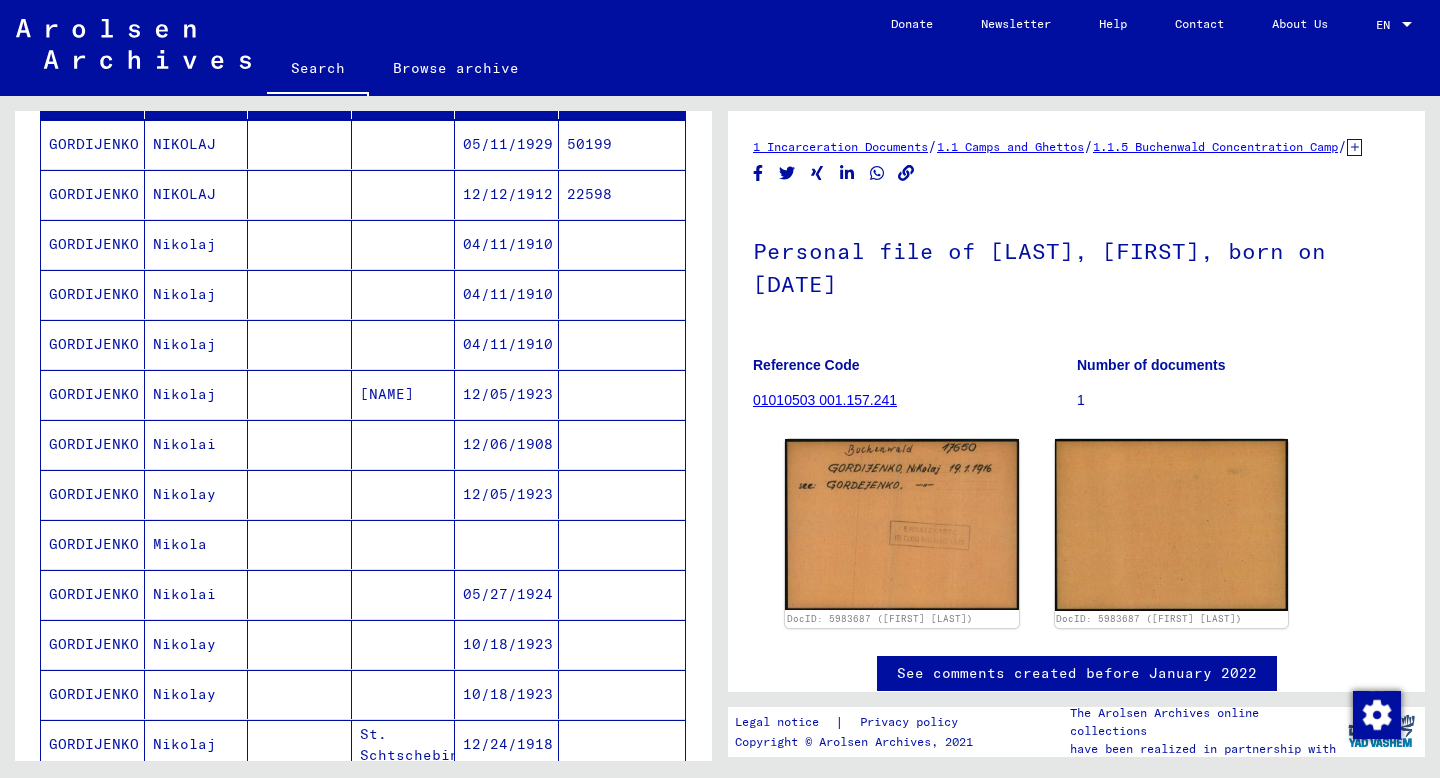 scroll, scrollTop: 174, scrollLeft: 0, axis: vertical 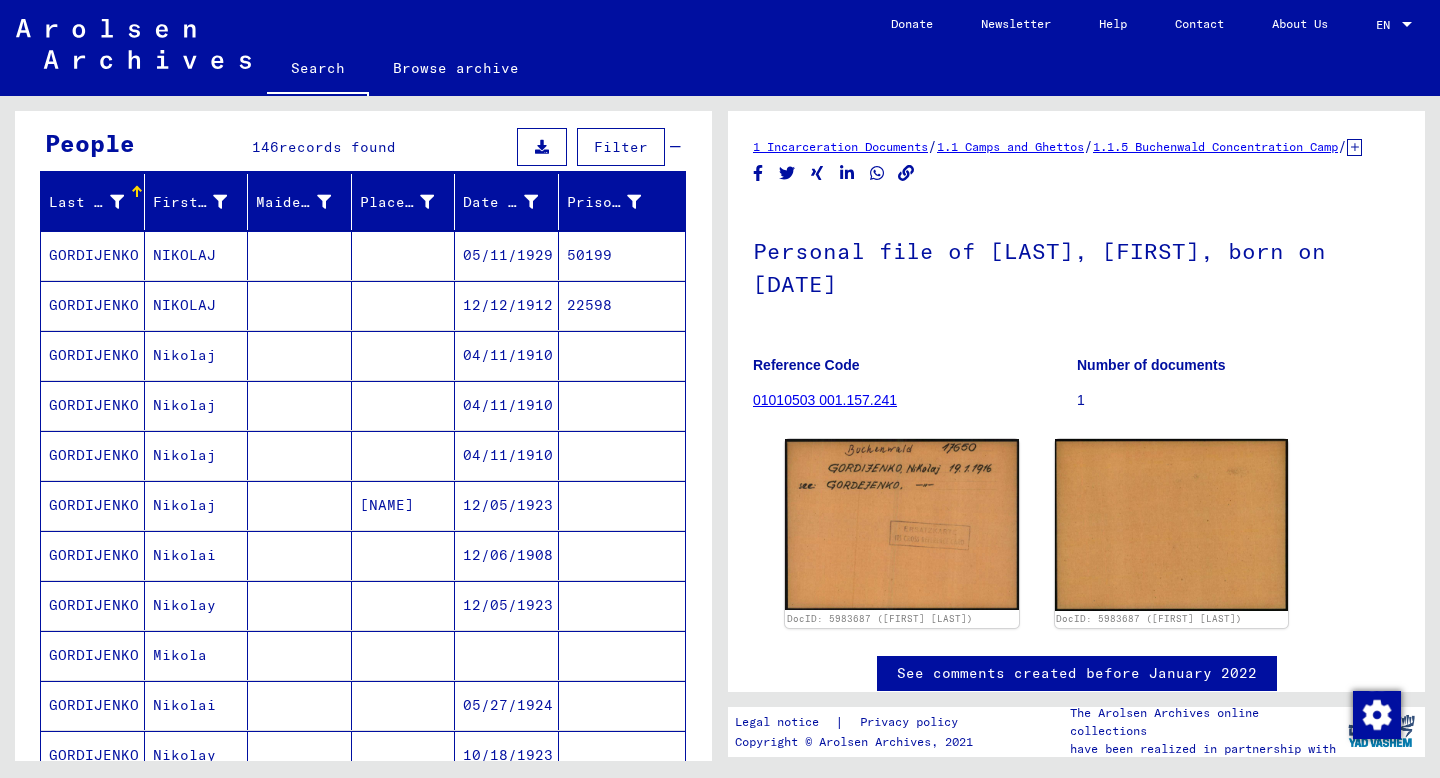 click at bounding box center (404, 355) 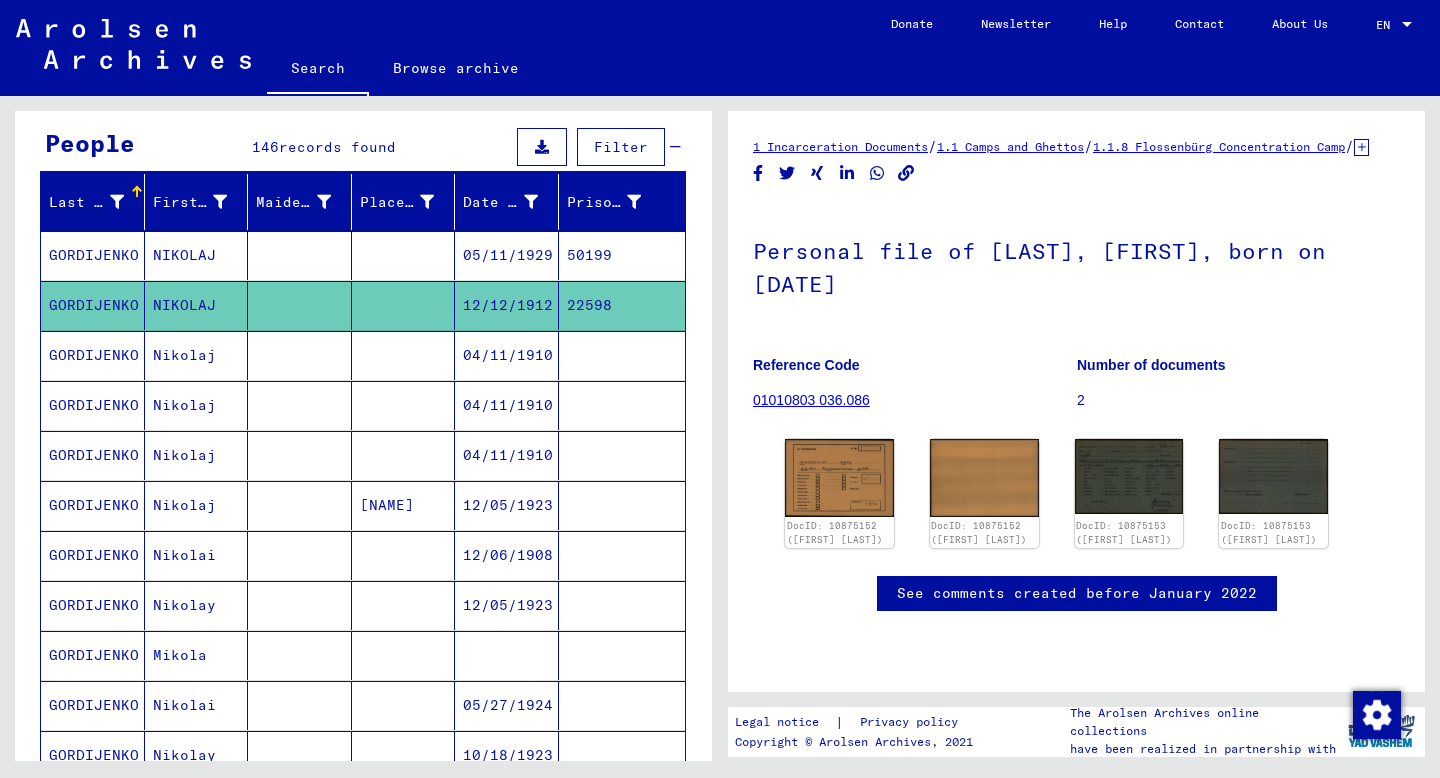 scroll, scrollTop: 0, scrollLeft: 0, axis: both 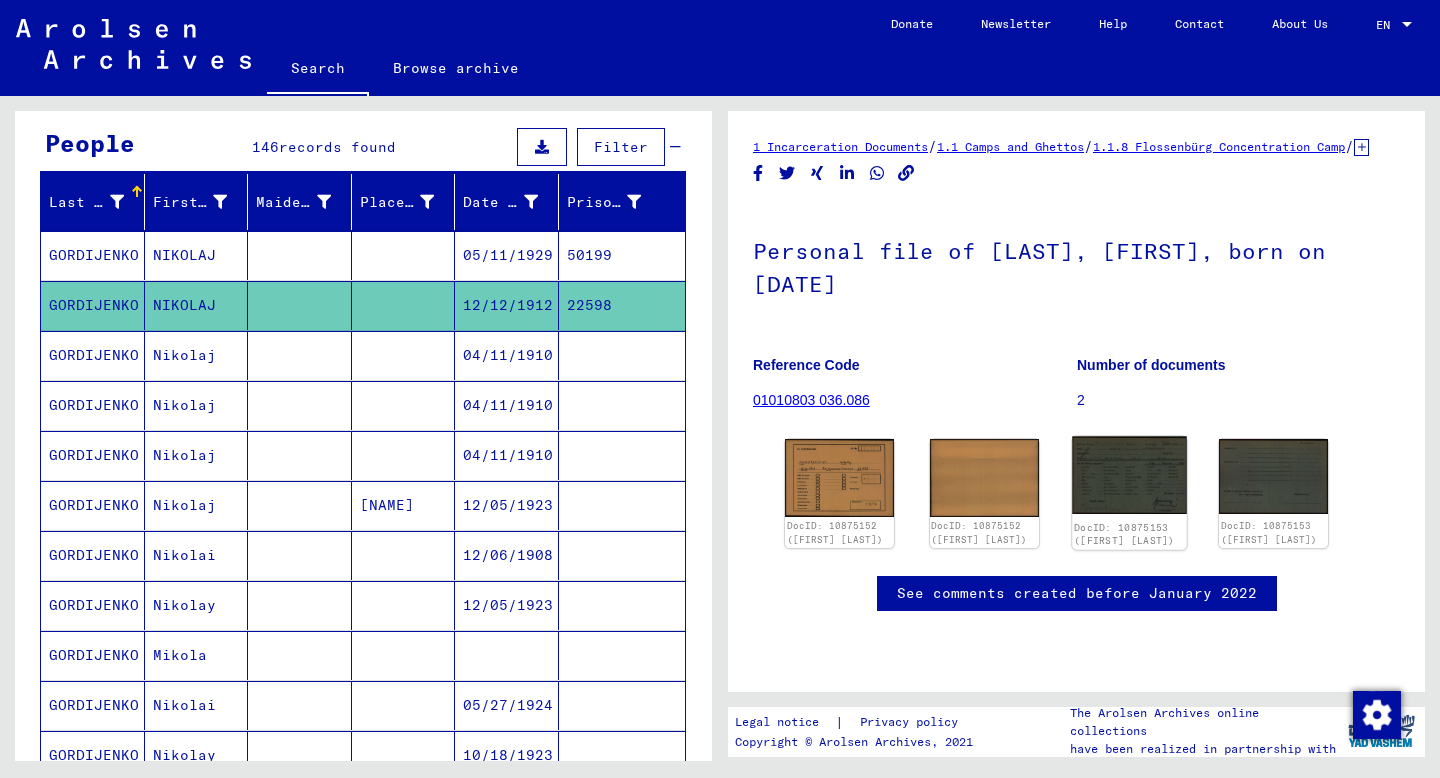 click 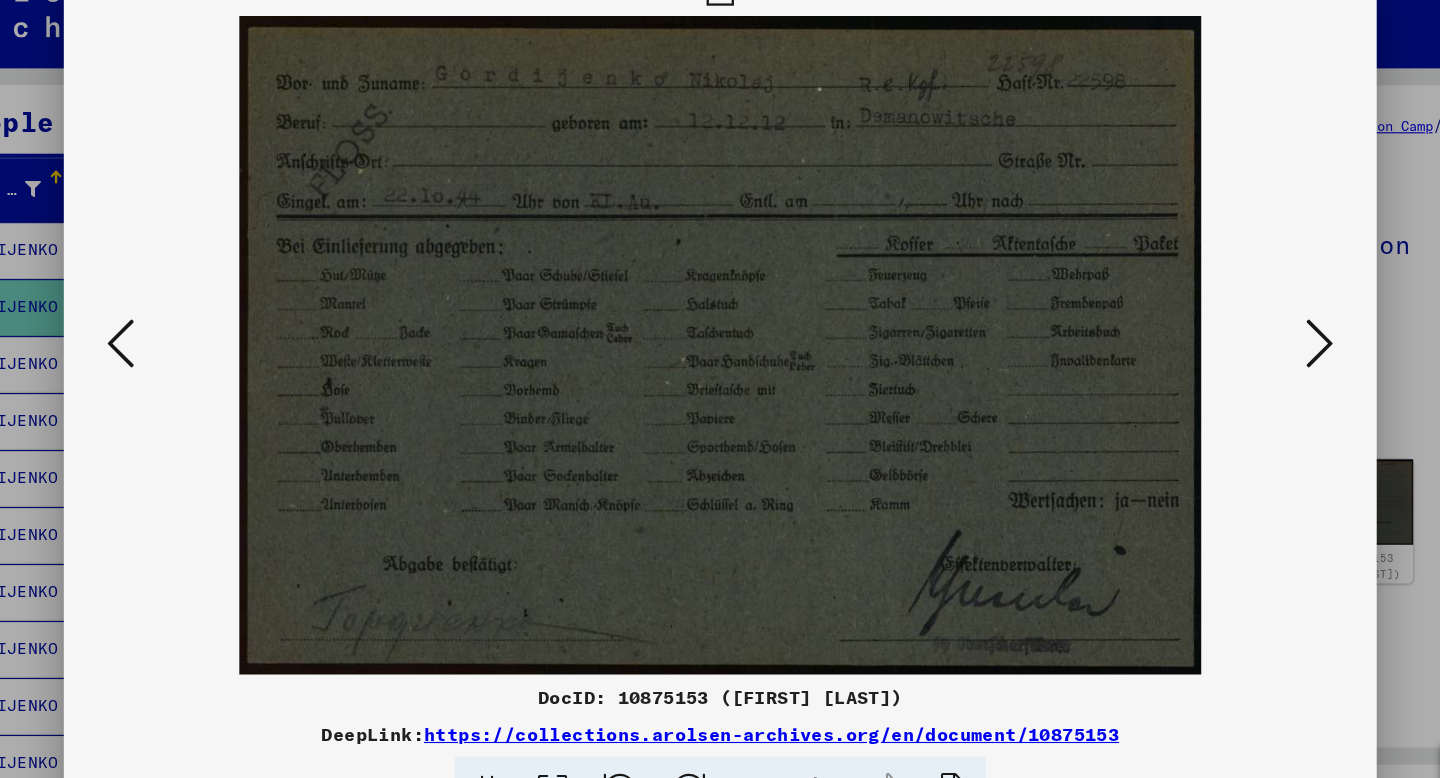 click at bounding box center [1246, 338] 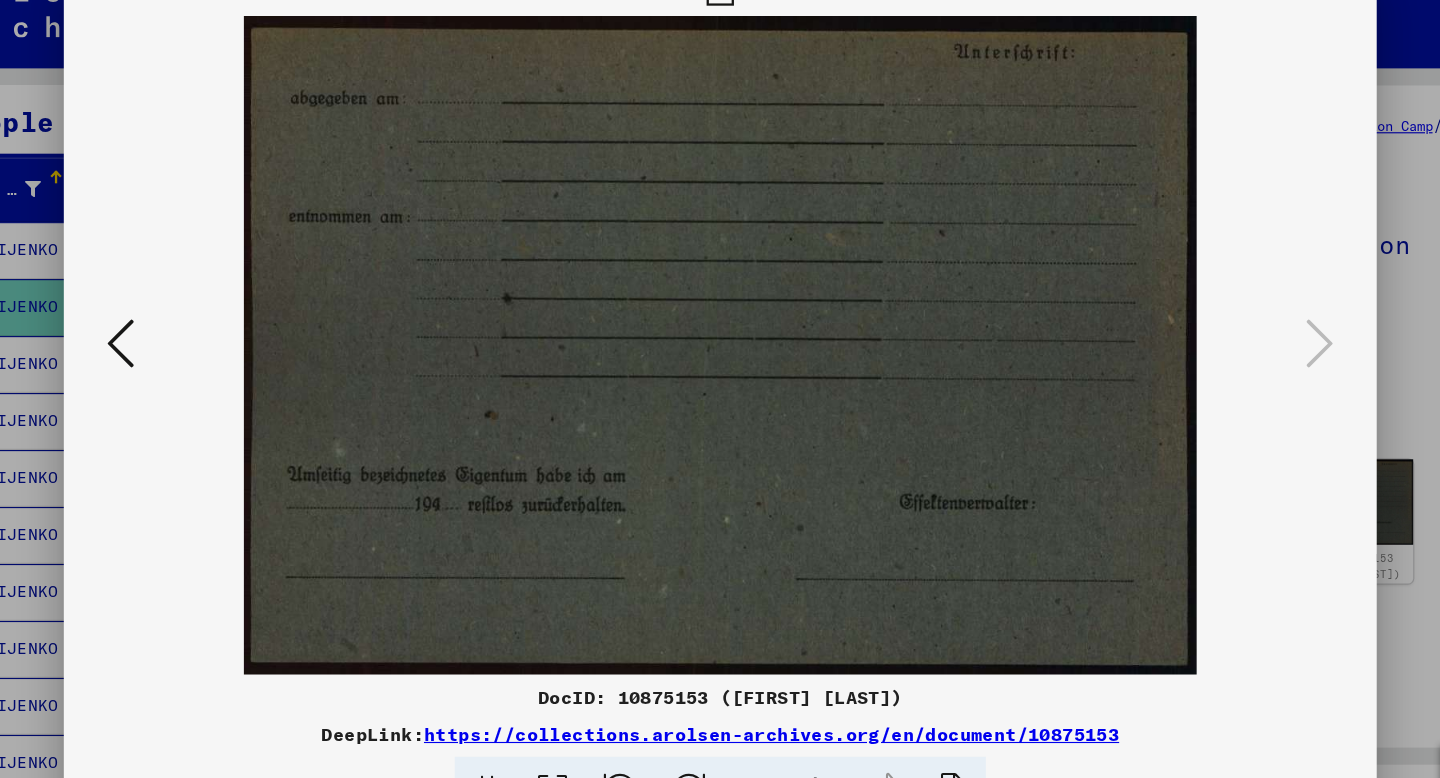 click at bounding box center [194, 338] 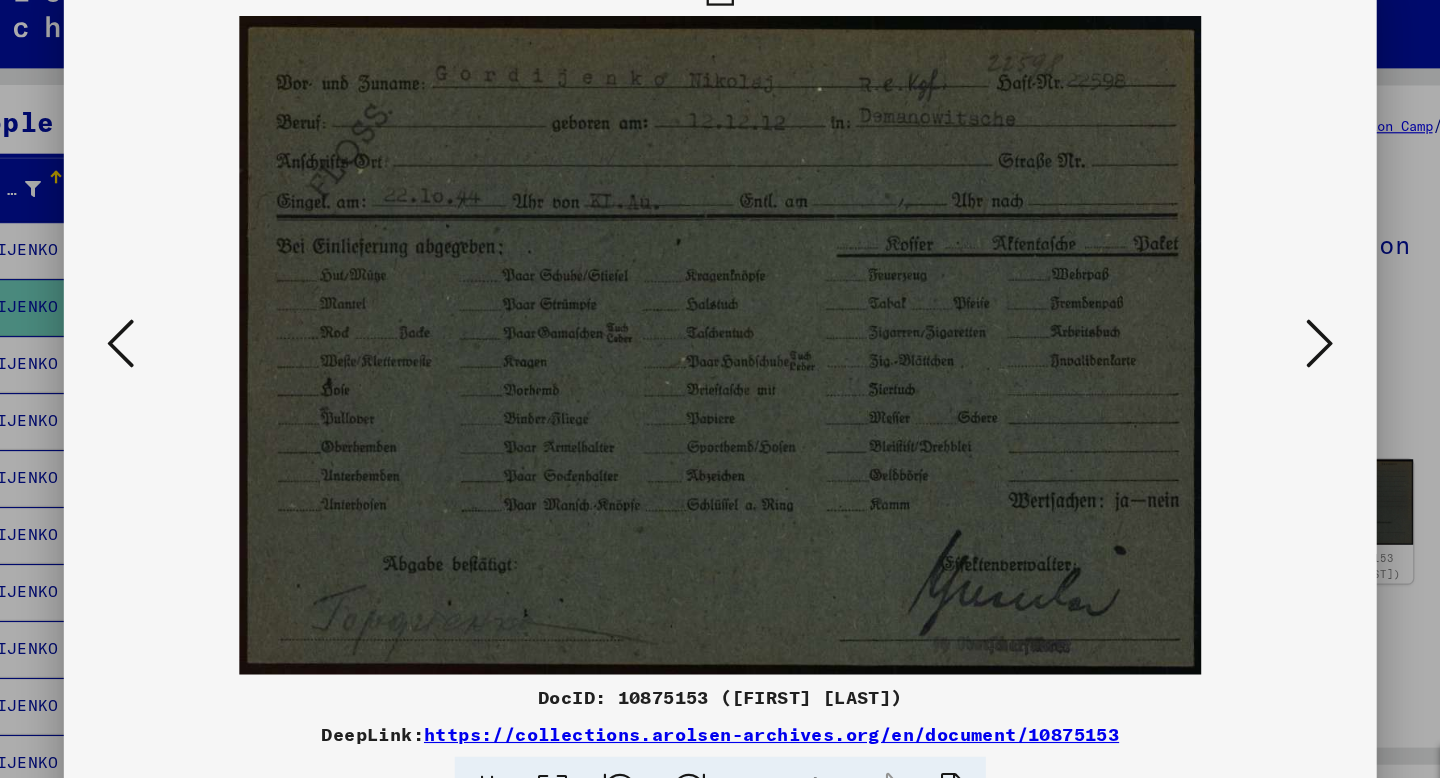 click at bounding box center (194, 338) 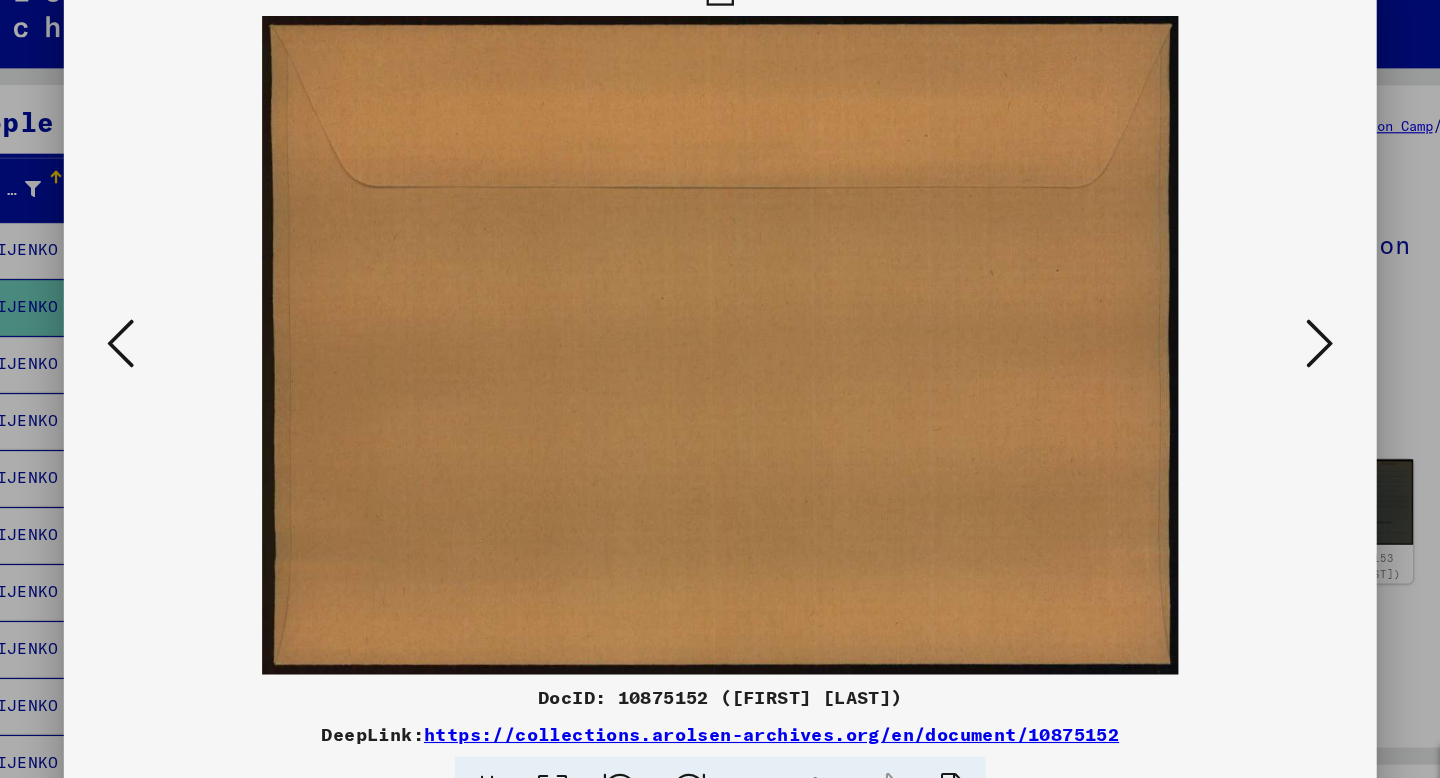 click at bounding box center [194, 338] 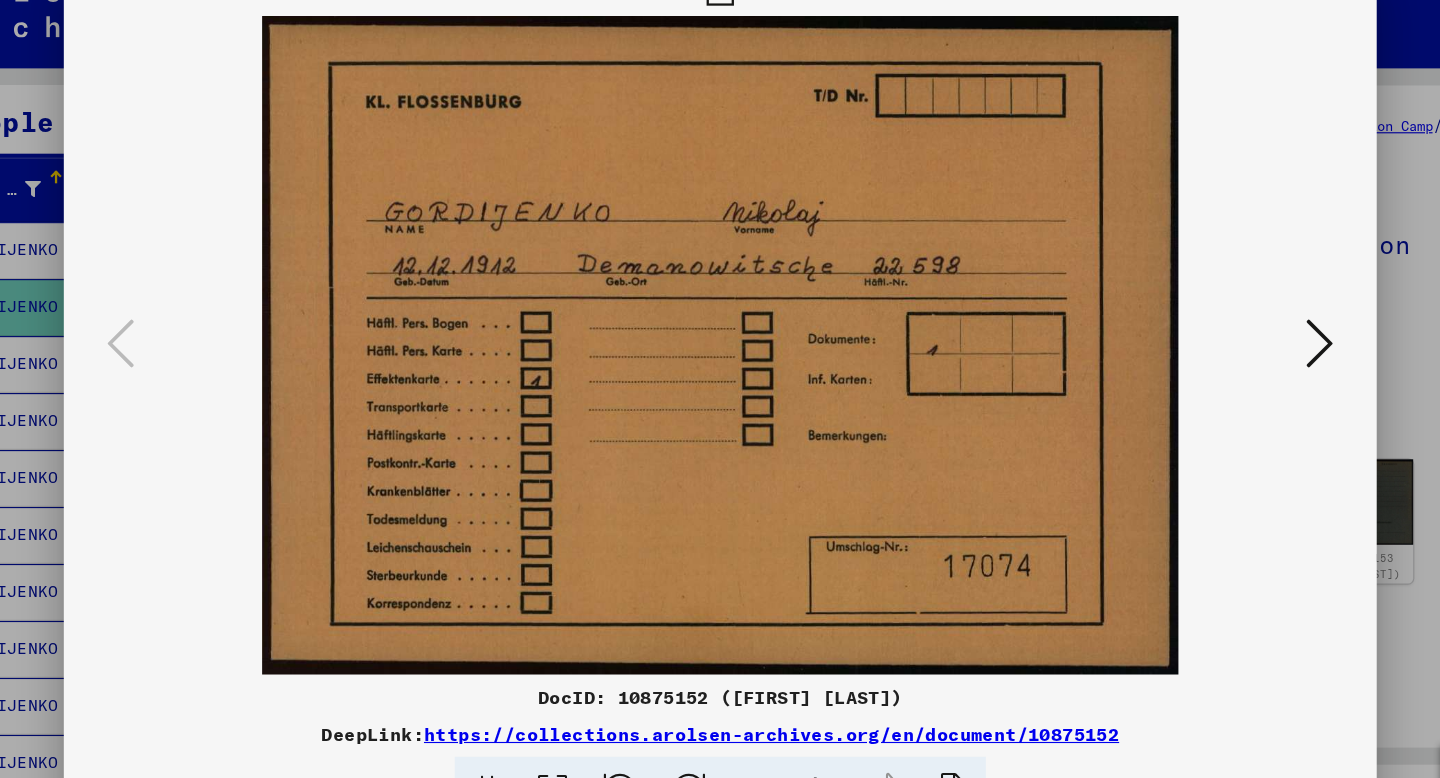 click at bounding box center [720, 389] 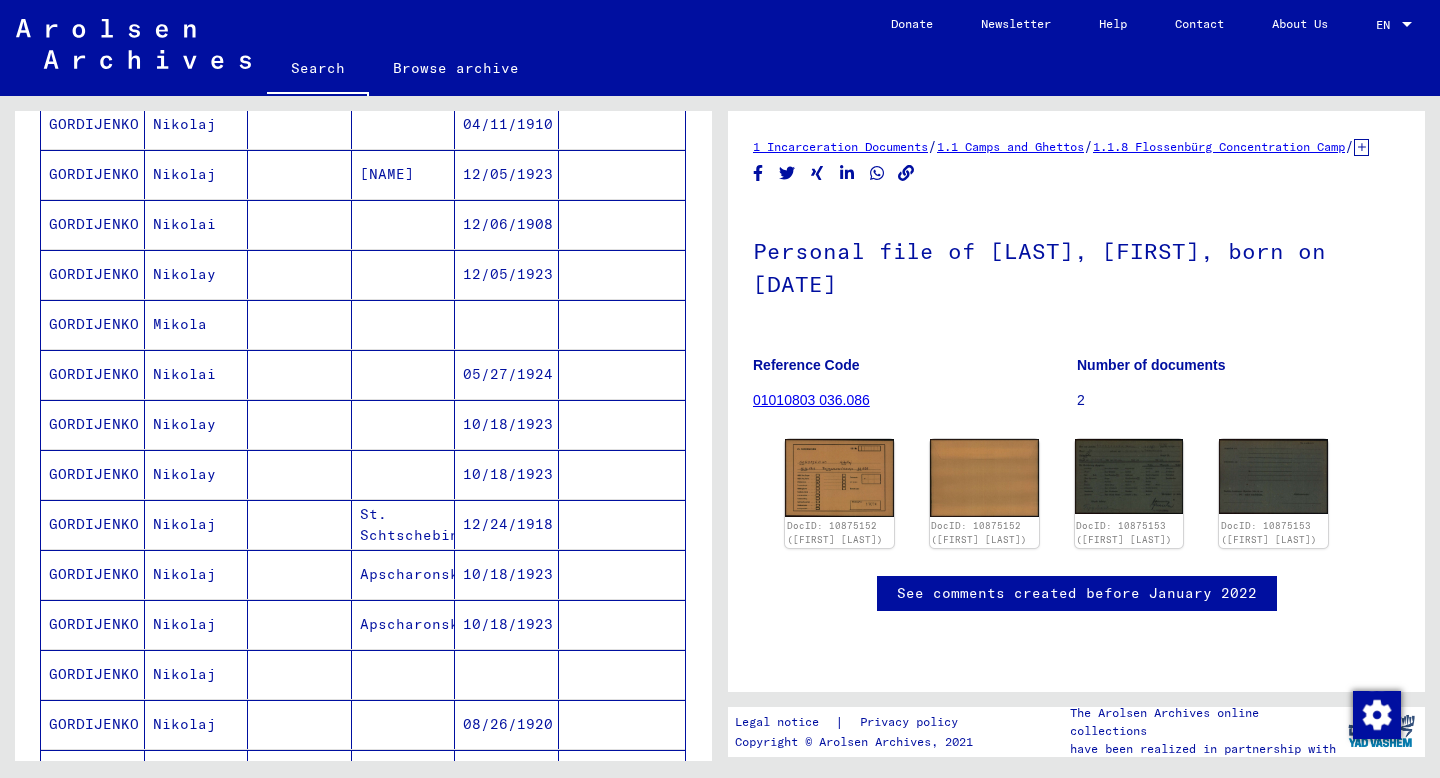 scroll, scrollTop: 563, scrollLeft: 0, axis: vertical 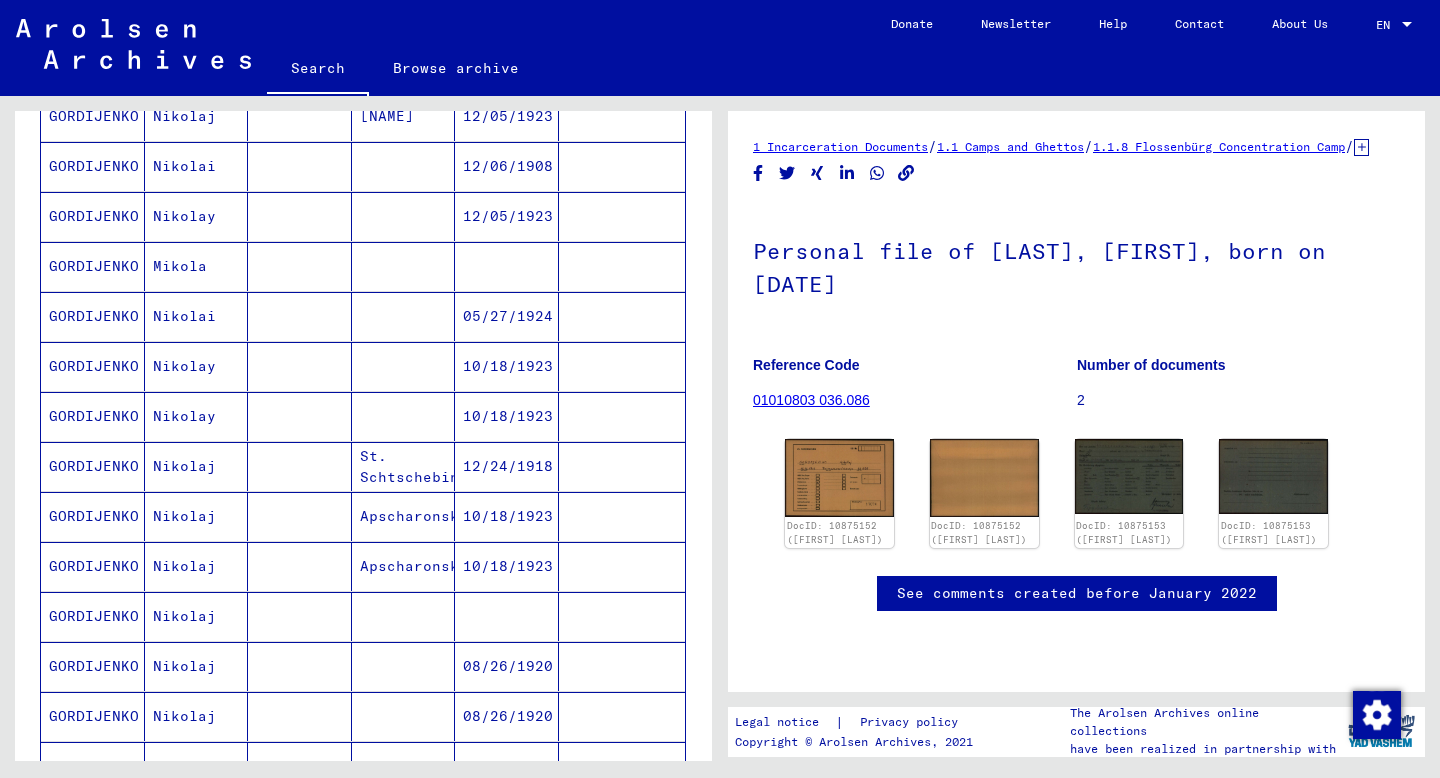 click on "12/24/1918" at bounding box center (507, 516) 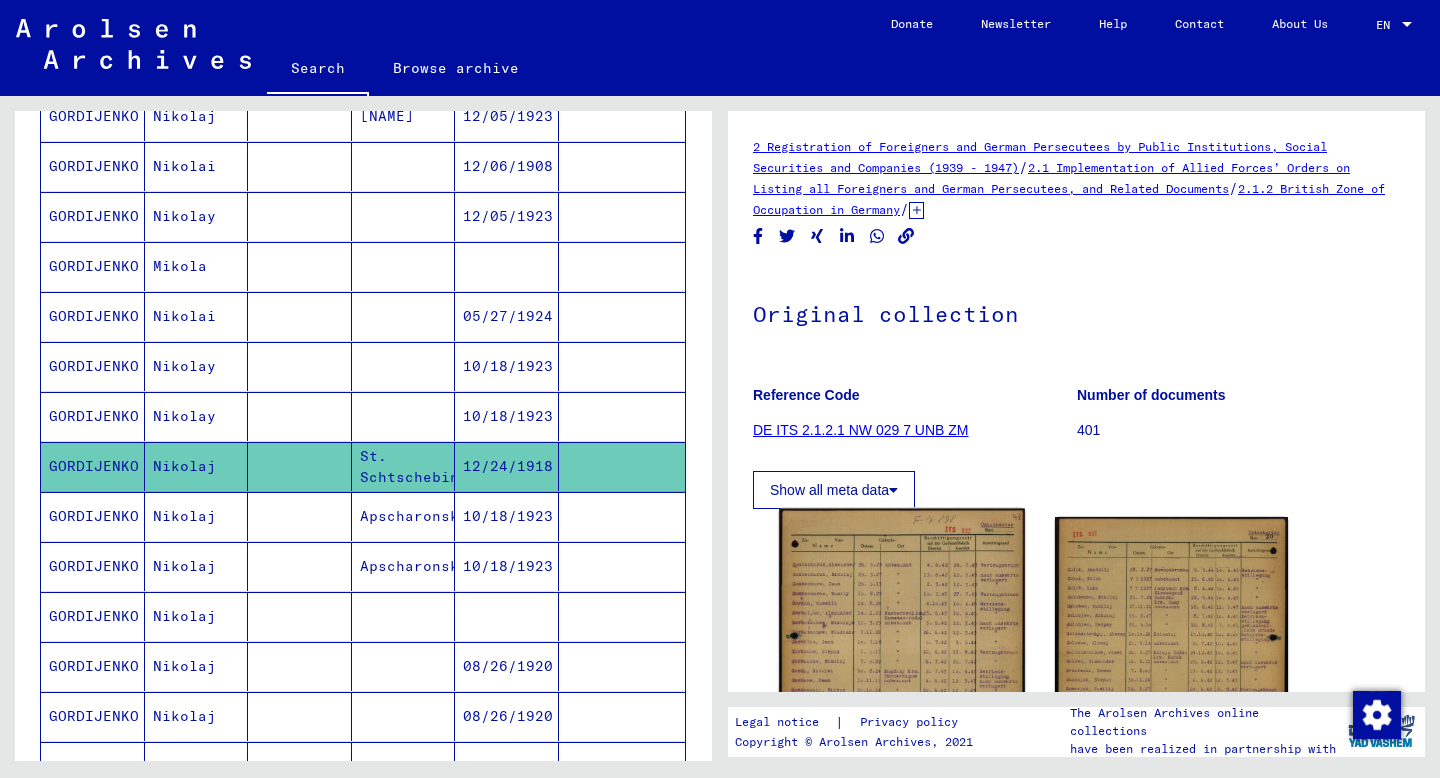 scroll, scrollTop: 0, scrollLeft: 0, axis: both 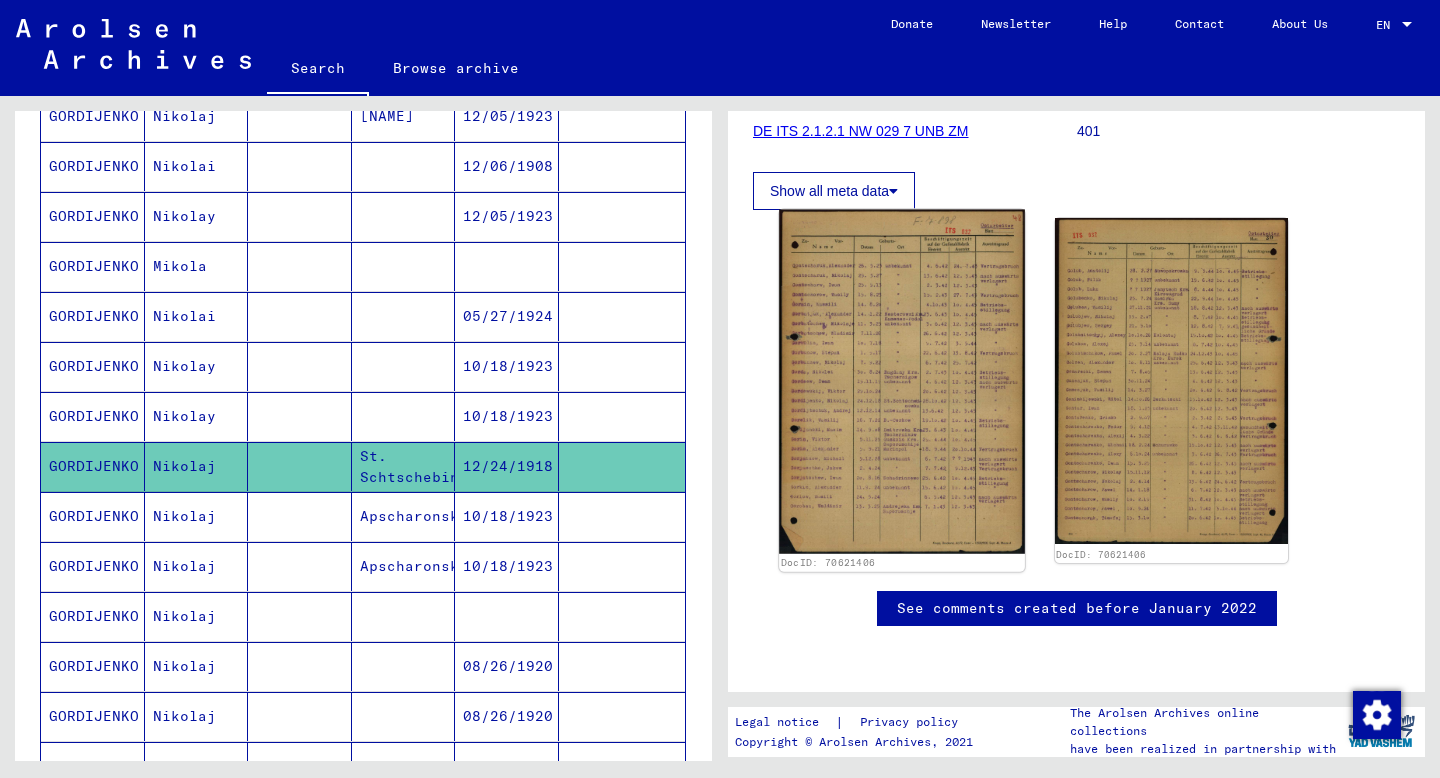 click 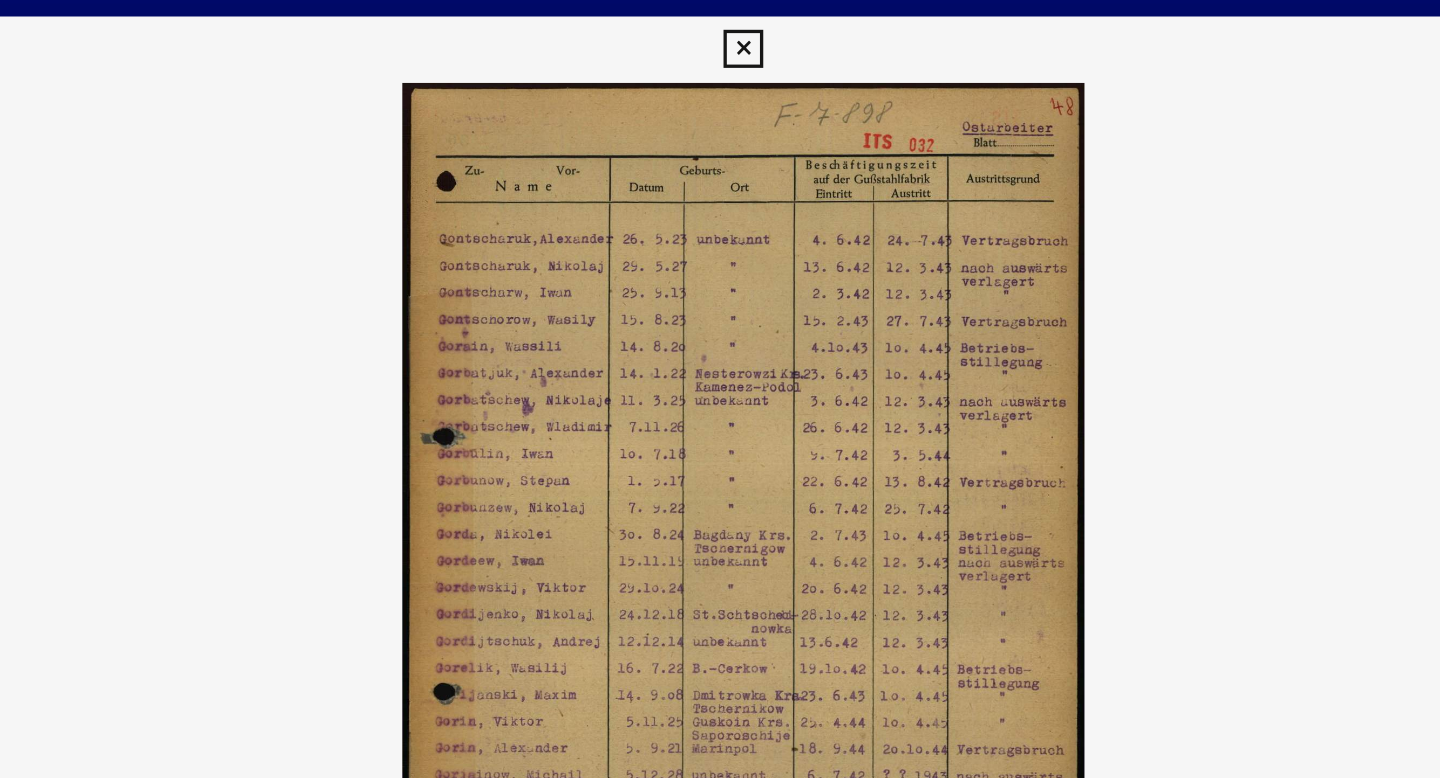 click at bounding box center (719, 30) 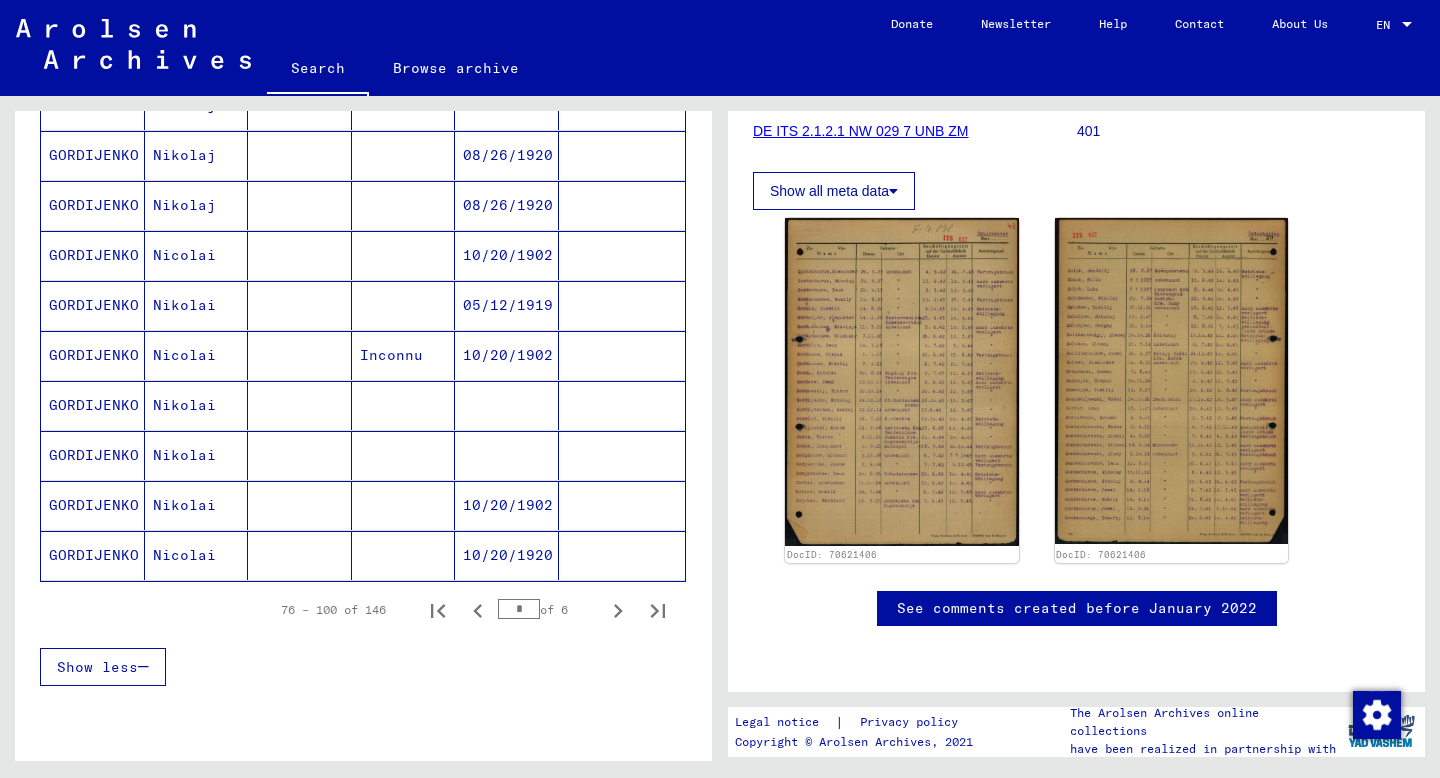 scroll, scrollTop: 1076, scrollLeft: 0, axis: vertical 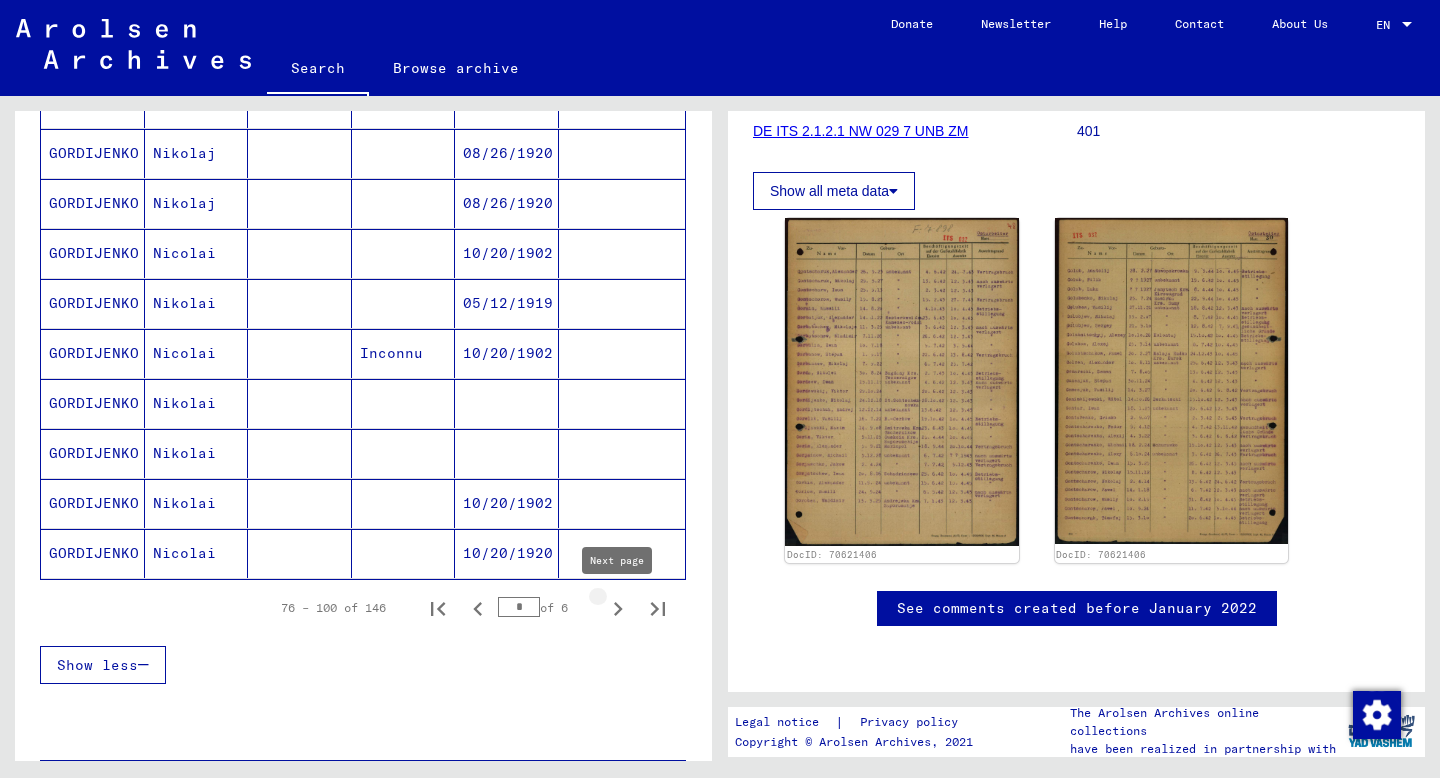 click 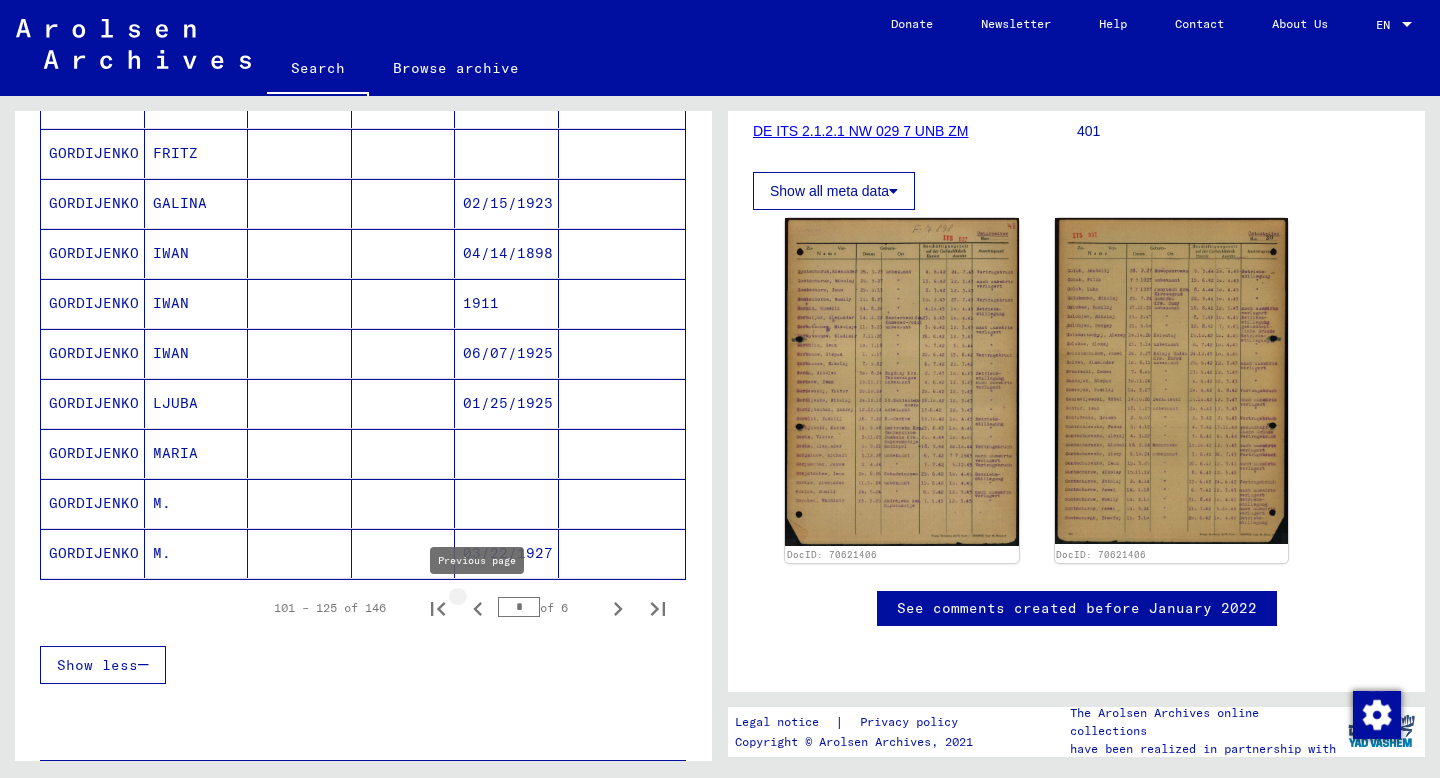 click 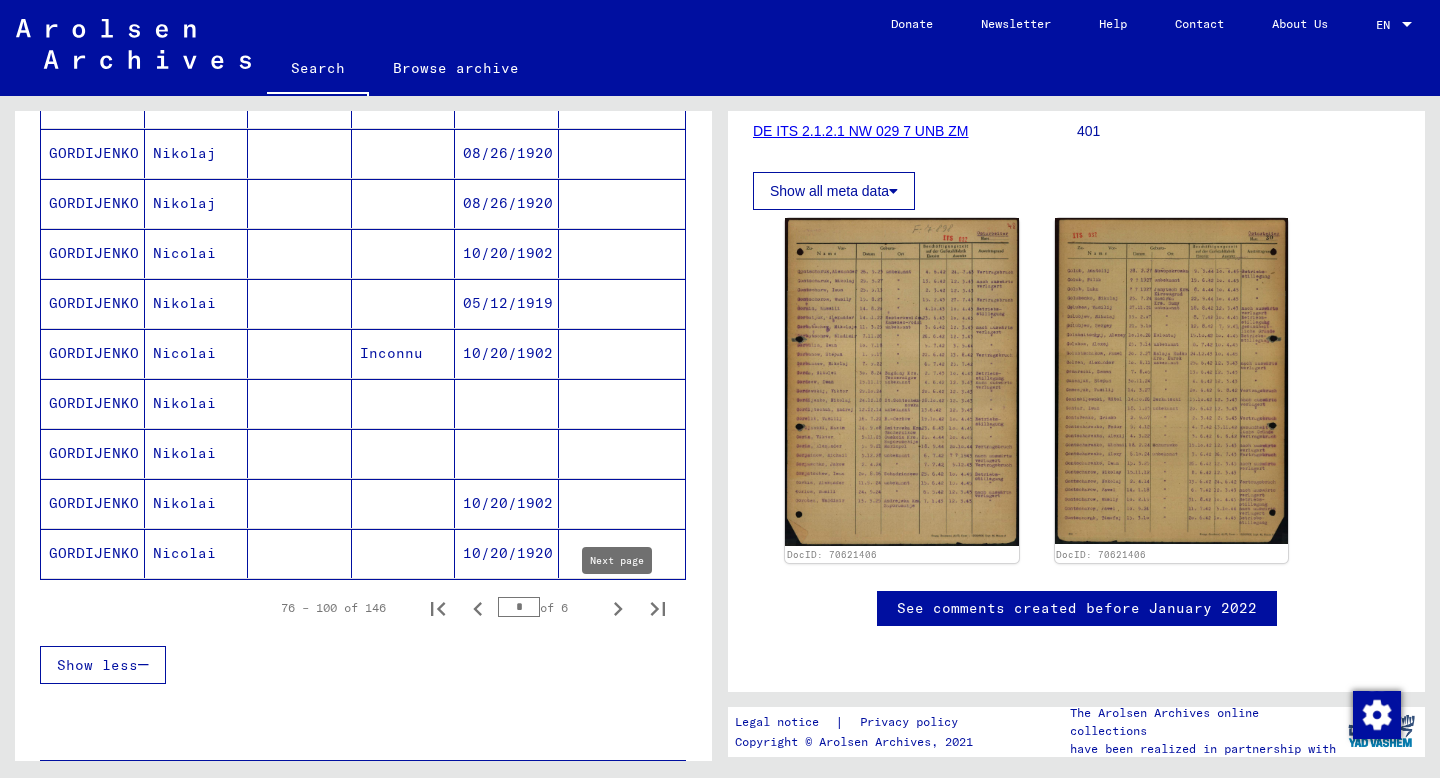 click 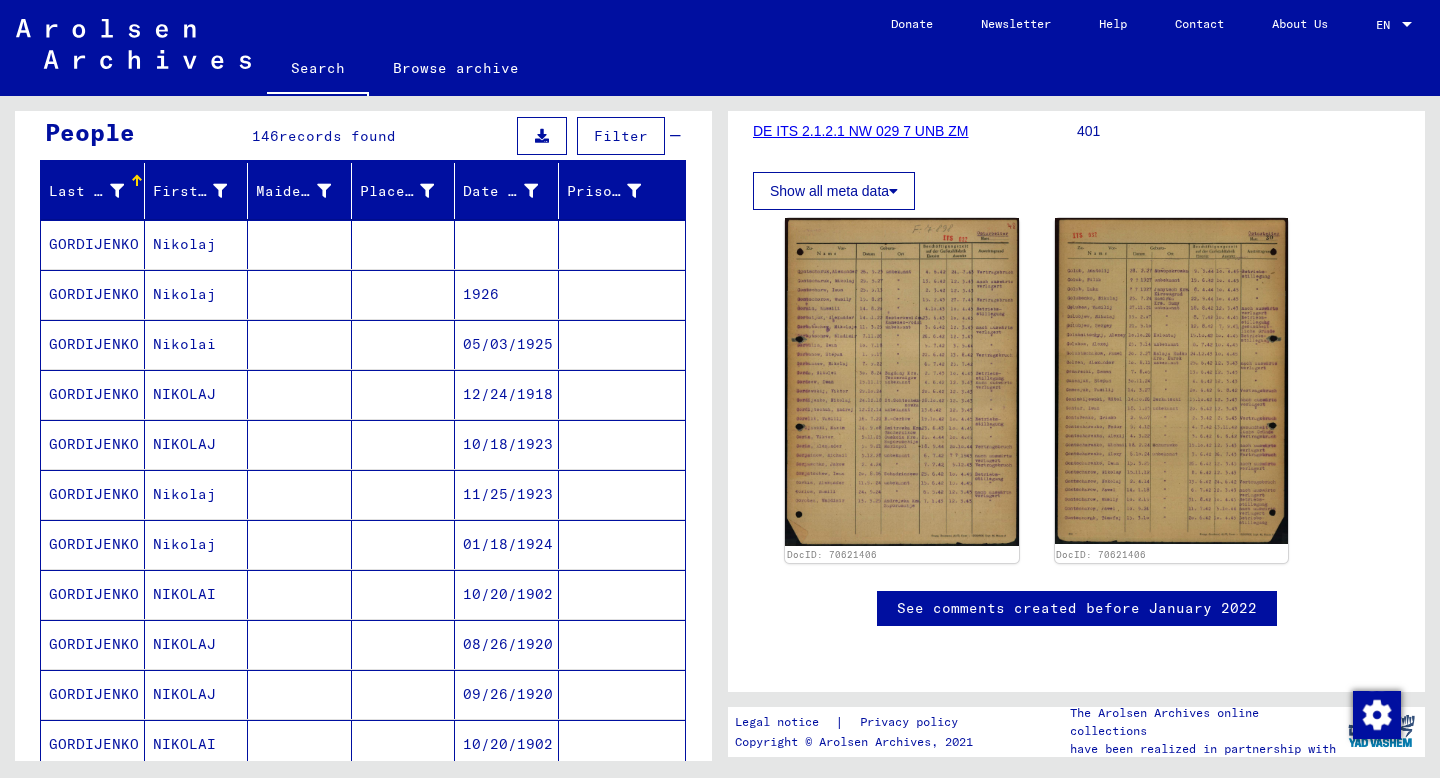 scroll, scrollTop: 186, scrollLeft: 0, axis: vertical 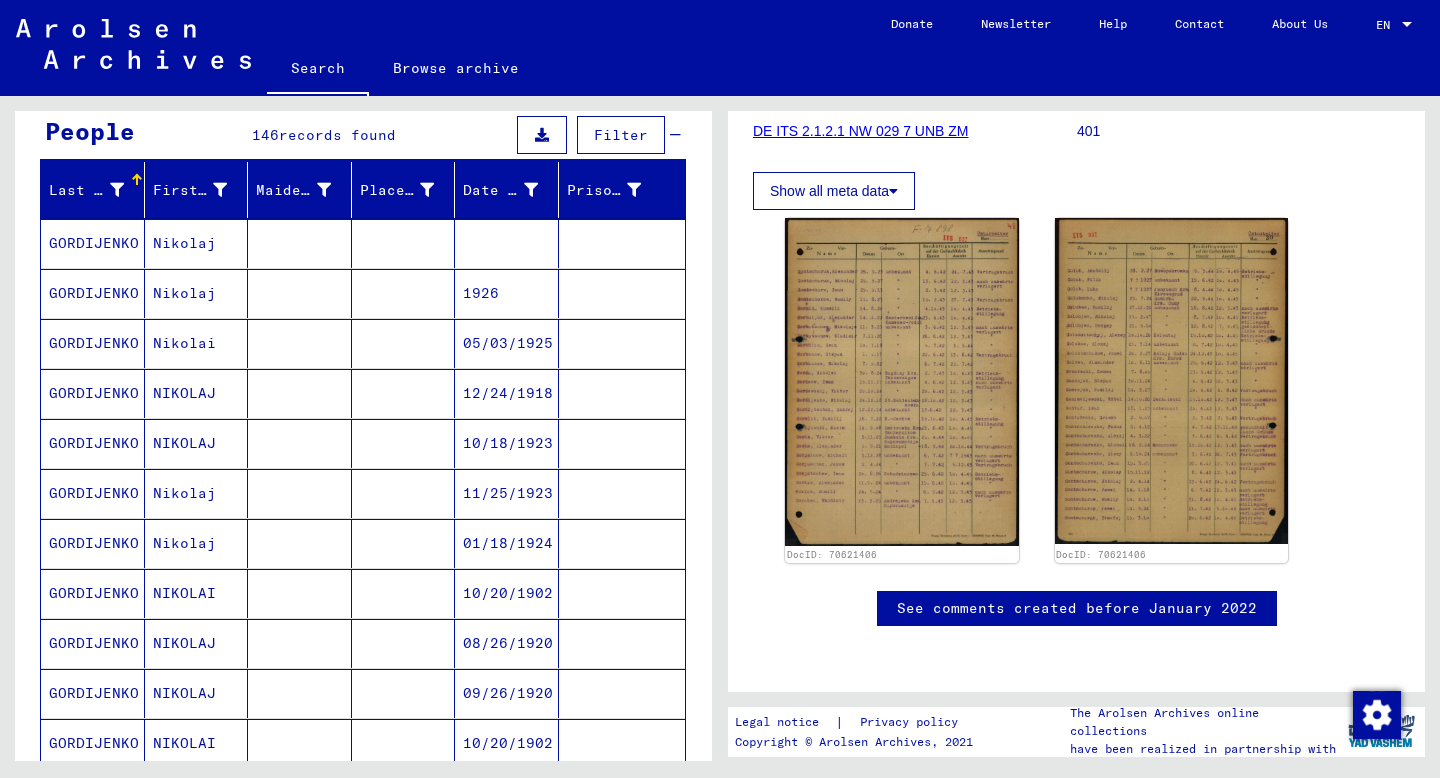 click at bounding box center [404, 443] 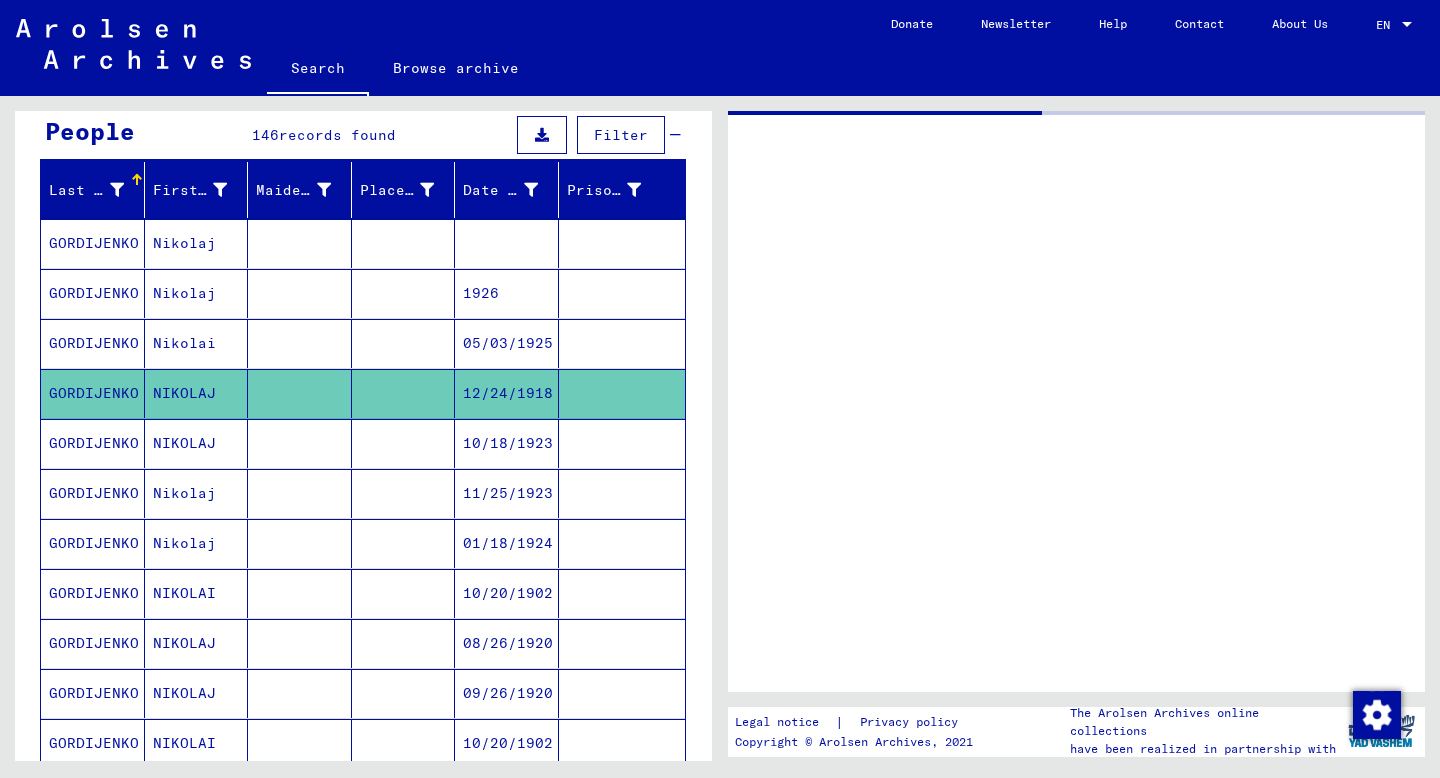 scroll, scrollTop: 0, scrollLeft: 0, axis: both 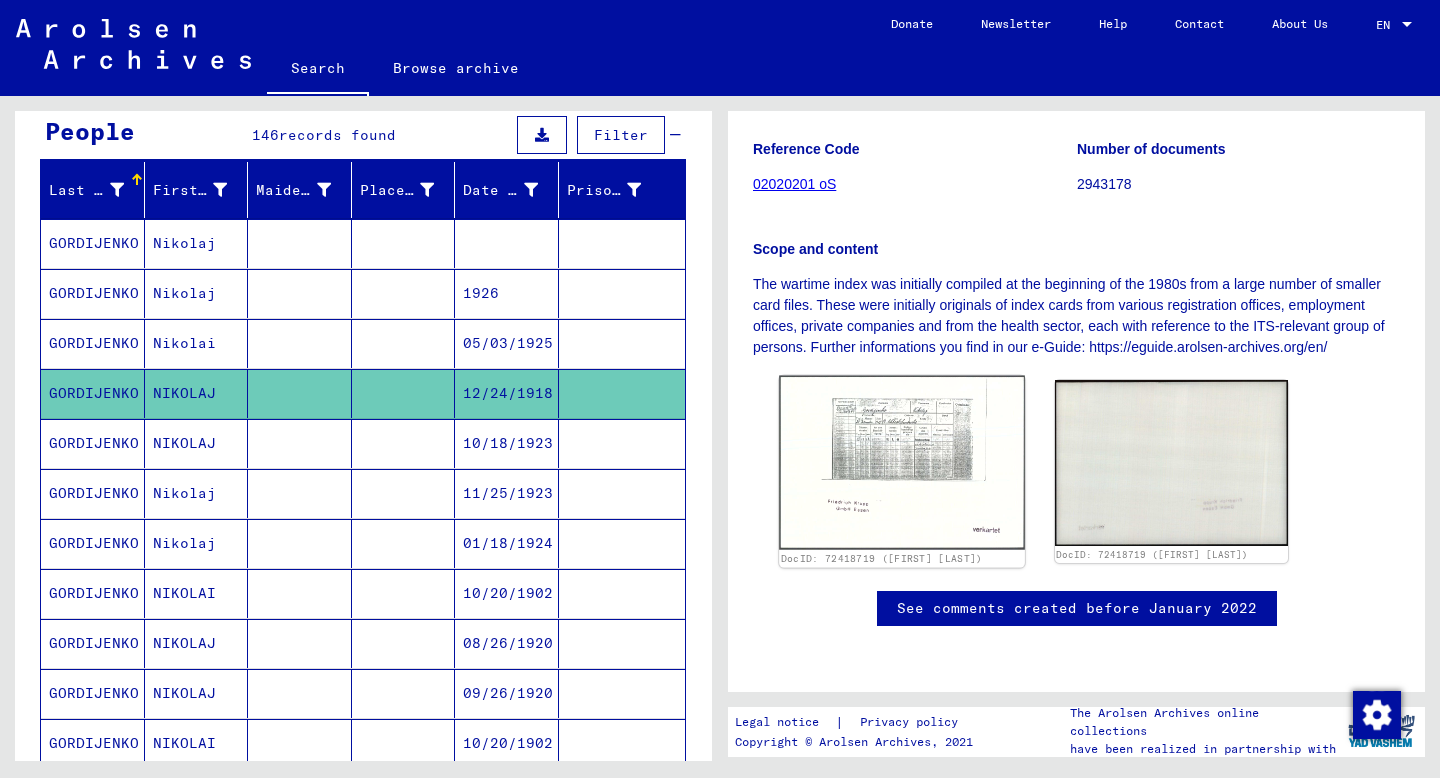 click 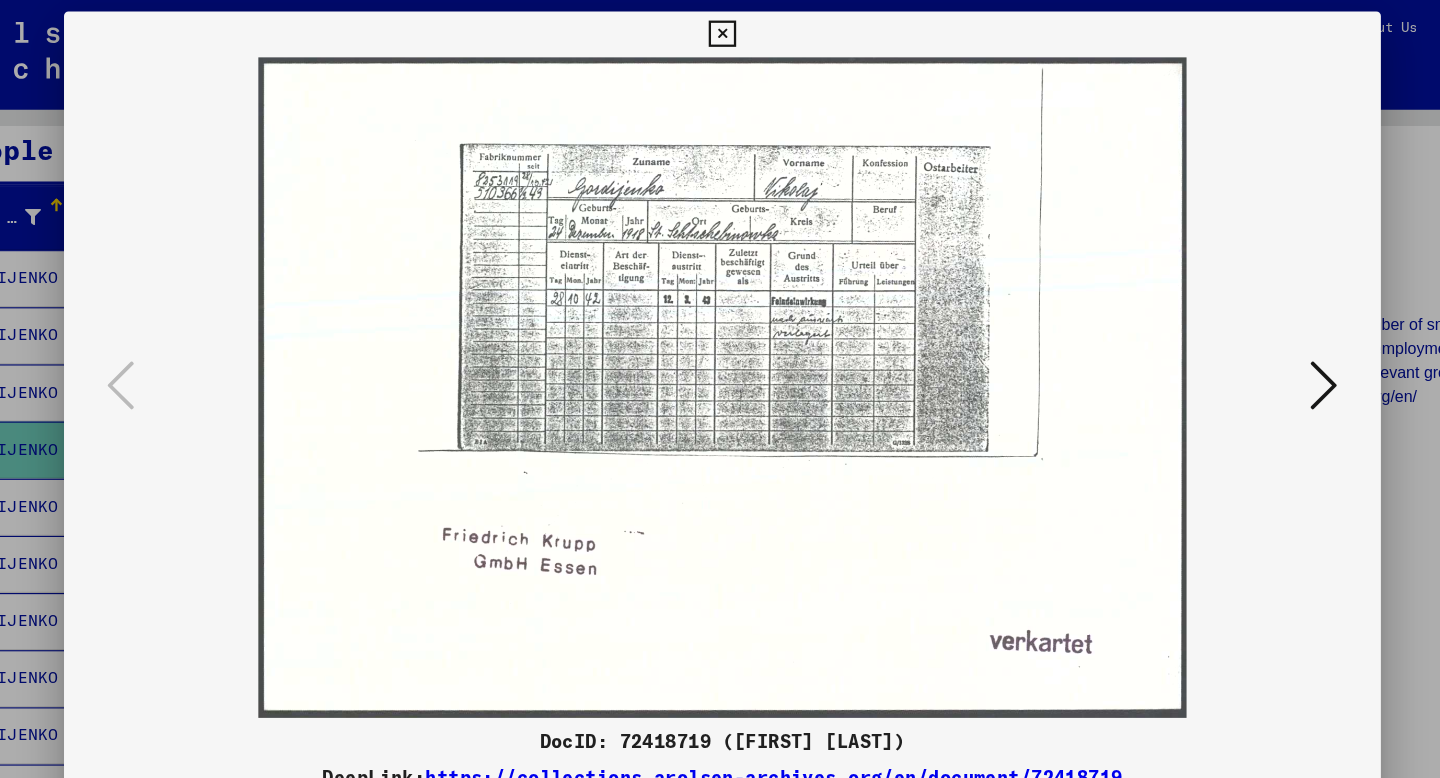 click at bounding box center (719, 30) 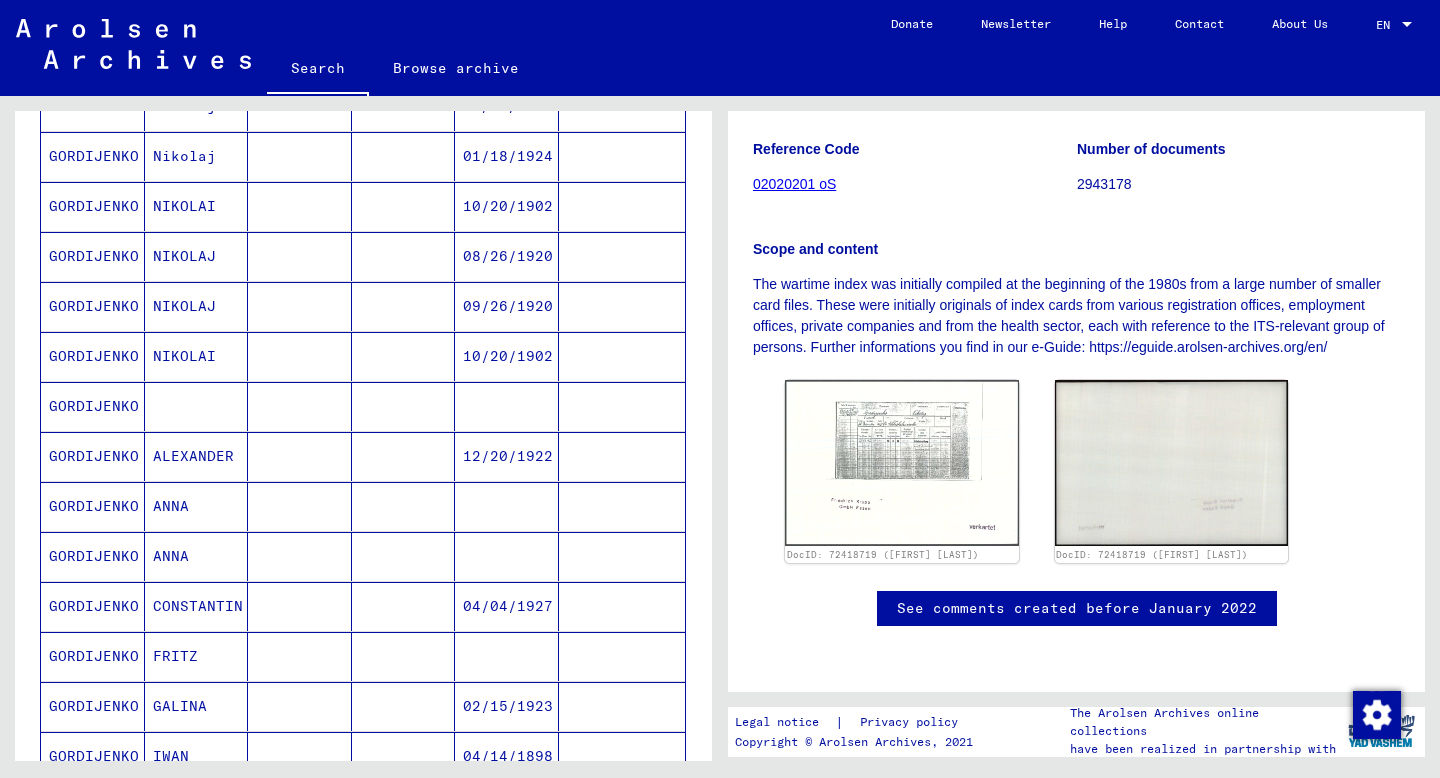 scroll, scrollTop: 0, scrollLeft: 0, axis: both 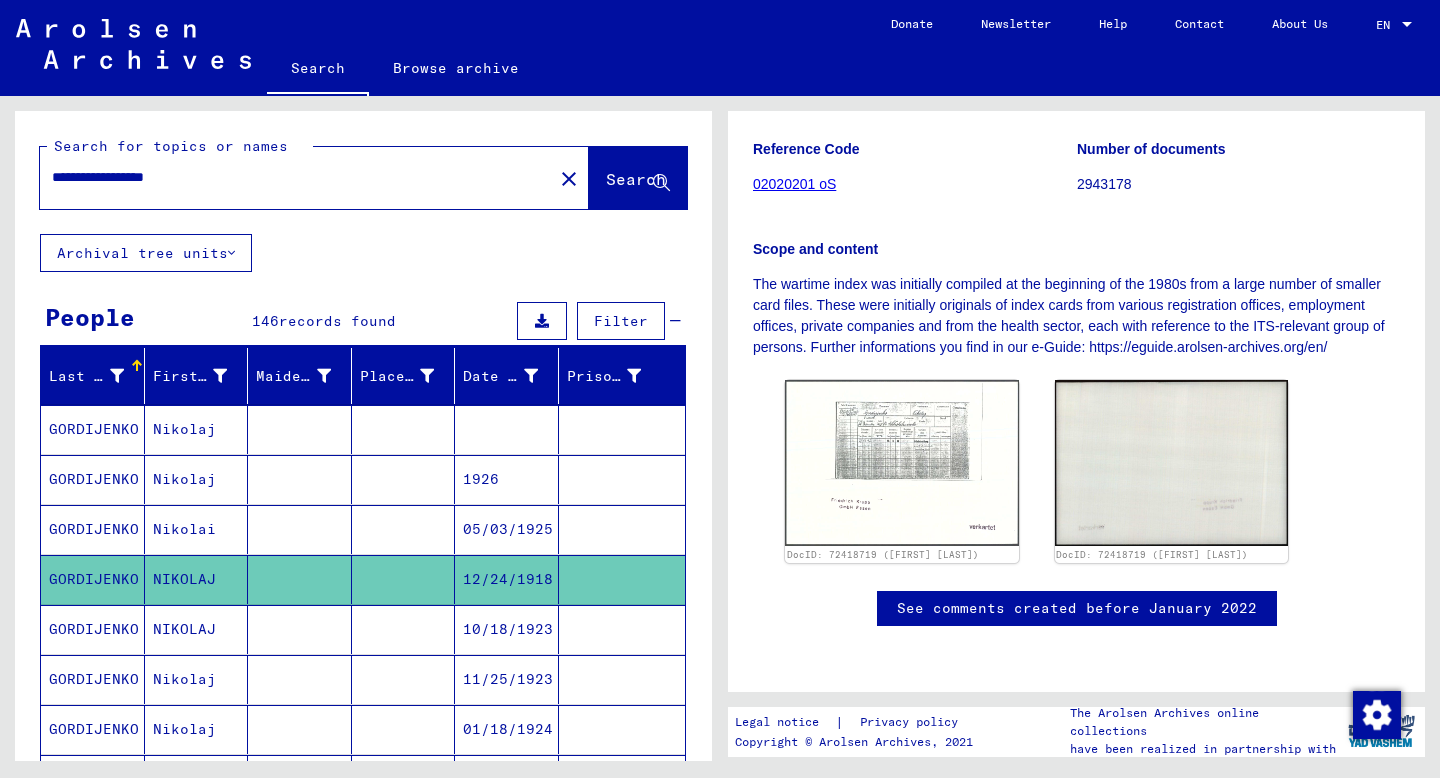 click on "**********" at bounding box center [296, 177] 